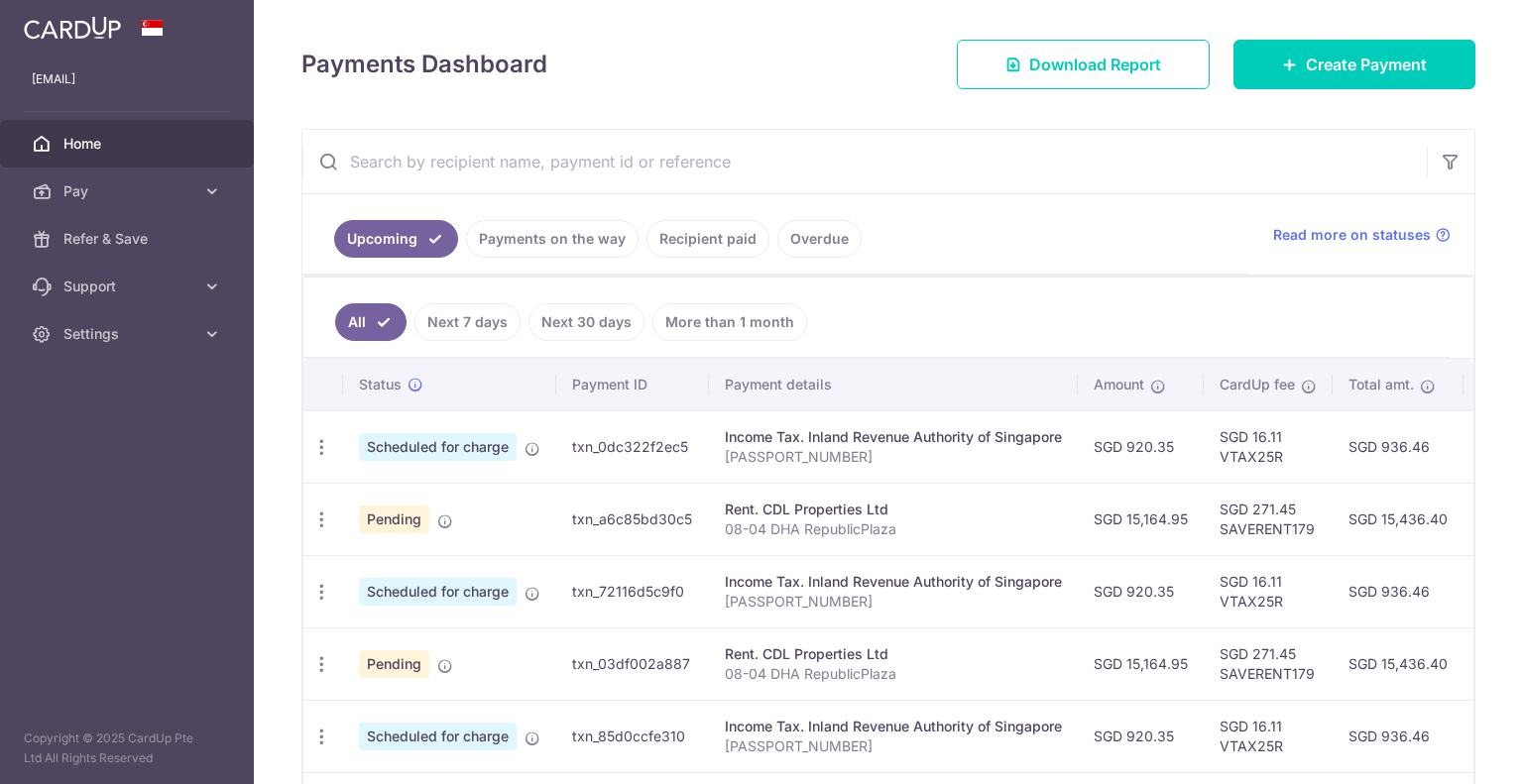 scroll, scrollTop: 0, scrollLeft: 0, axis: both 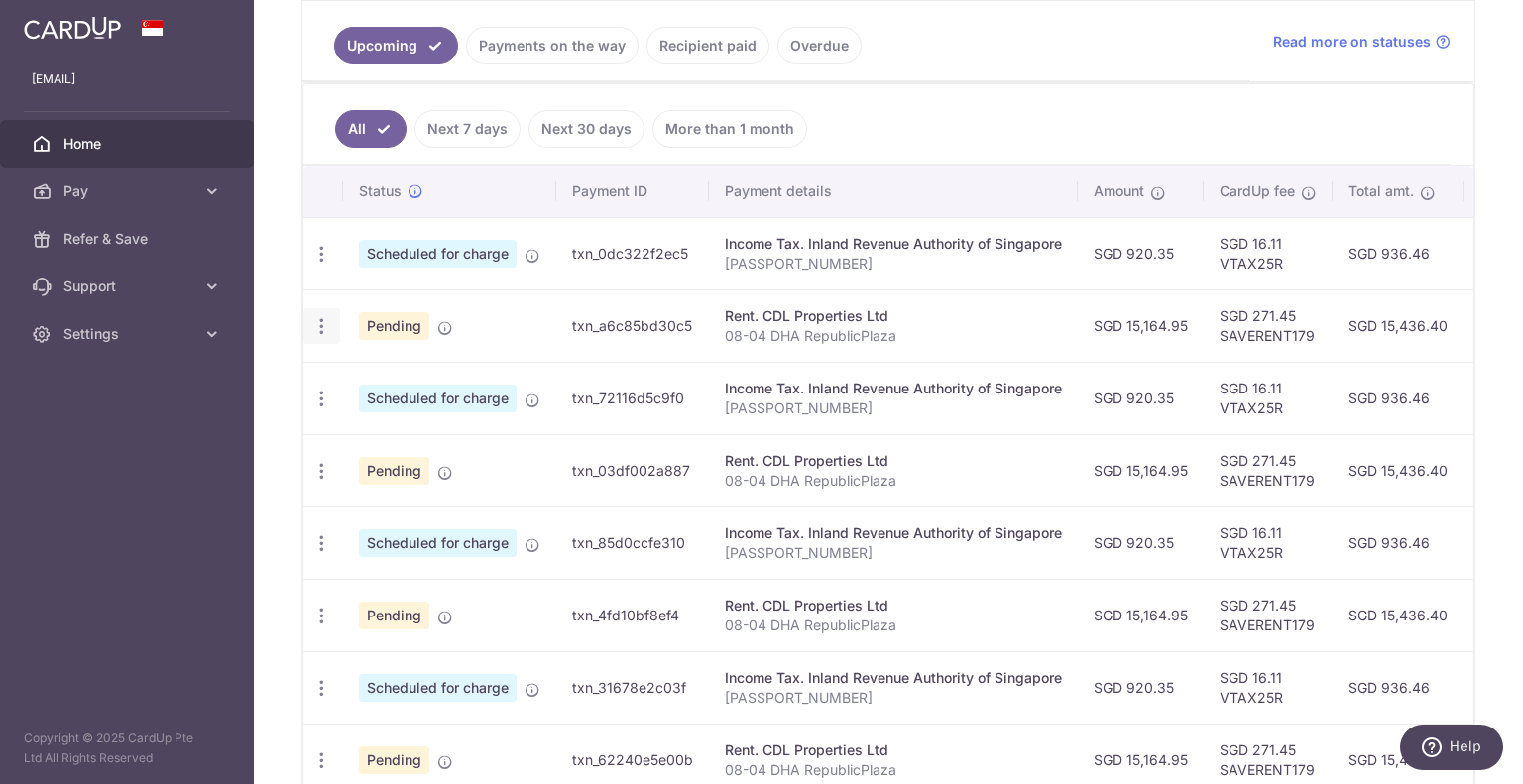 click at bounding box center (321, 254) 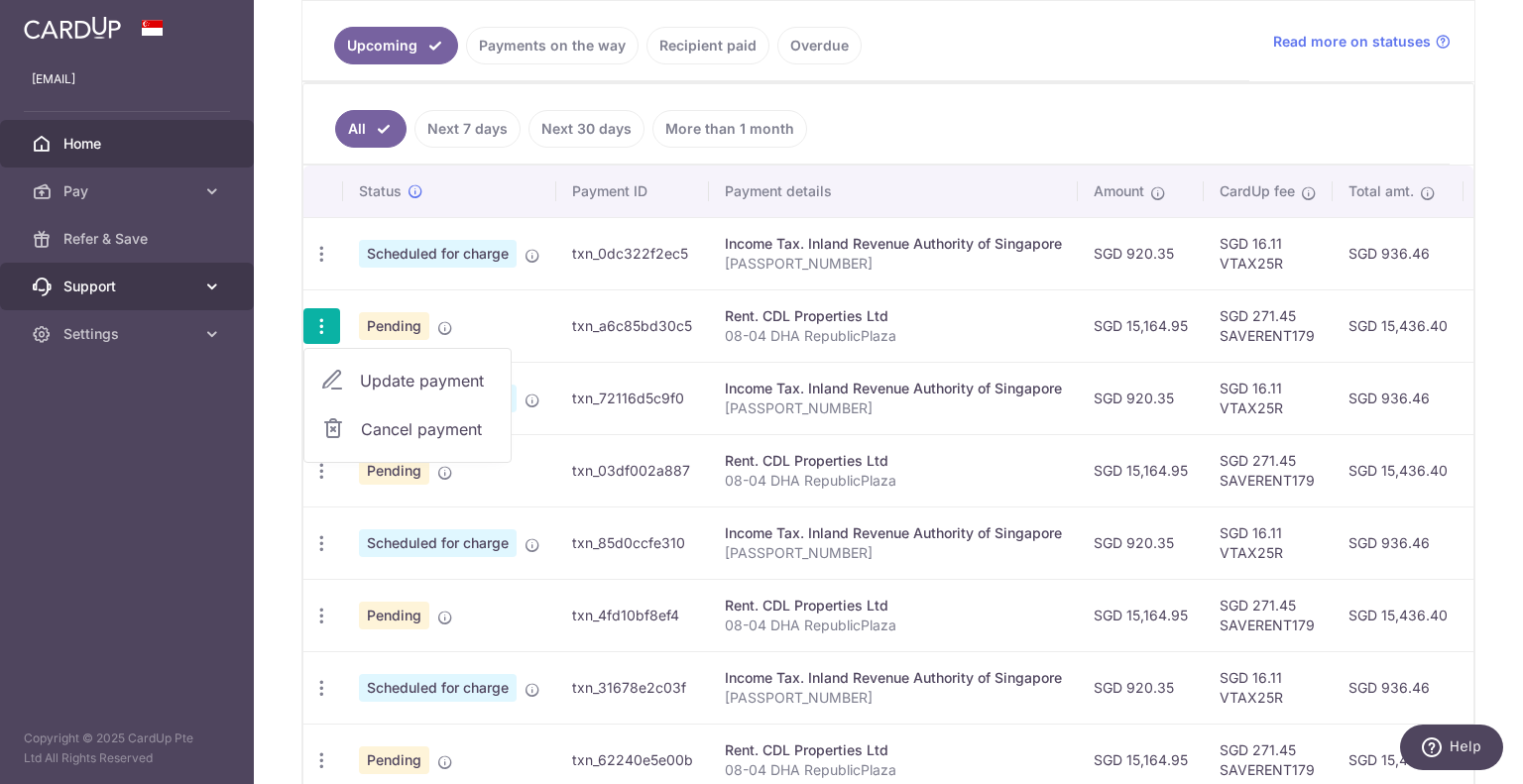 click on "Support" at bounding box center (127, 286) 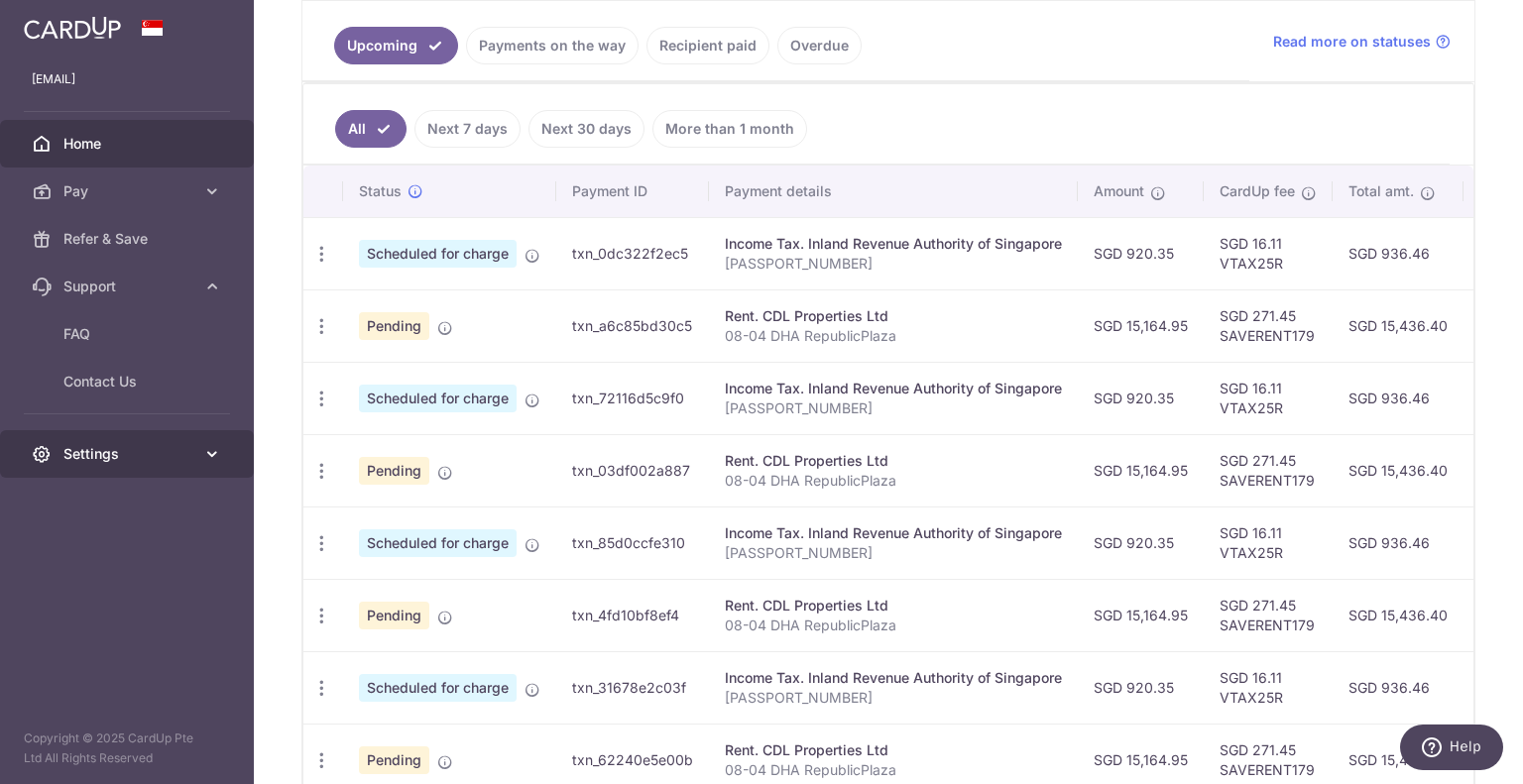 click on "Settings" at bounding box center [127, 454] 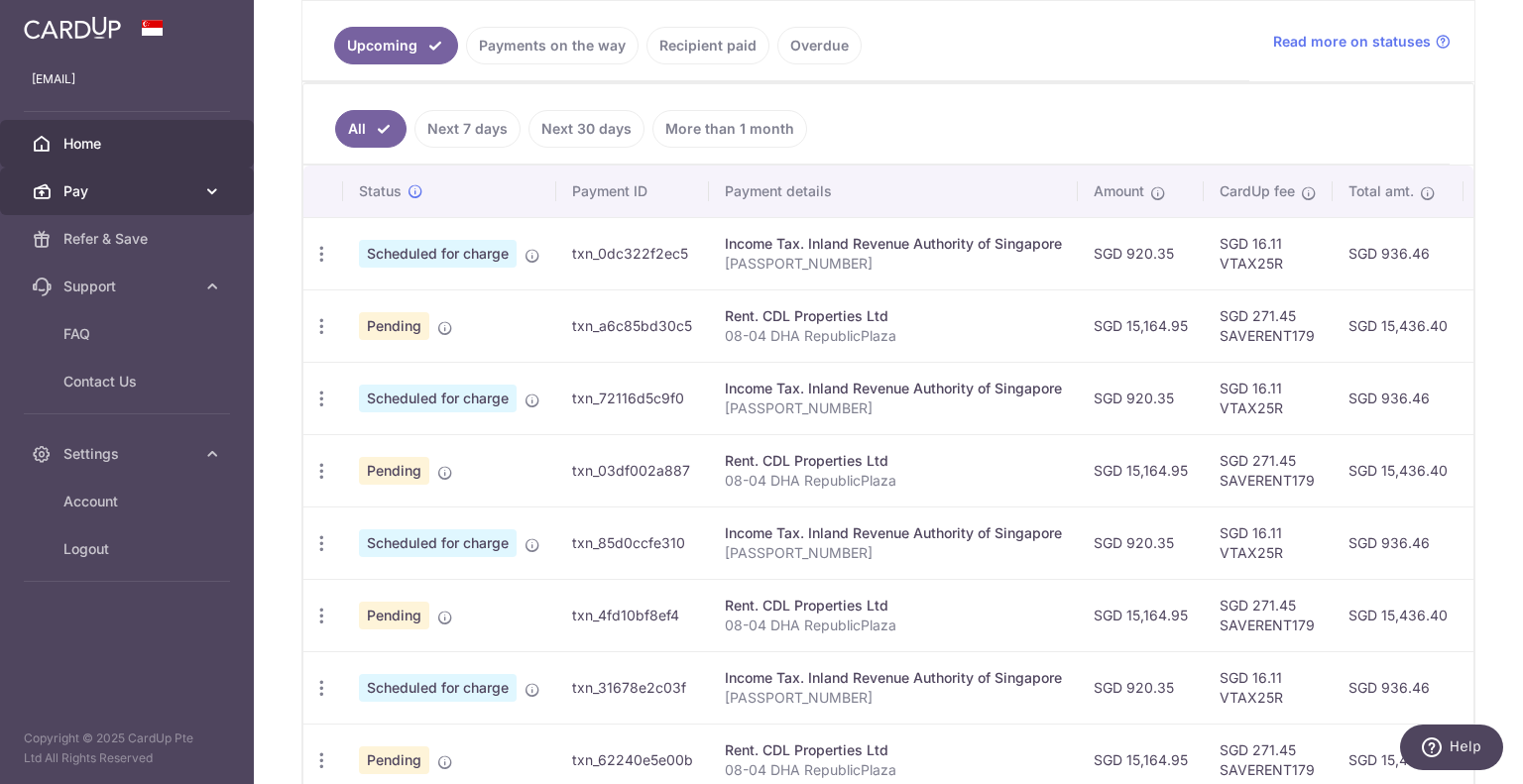 click on "Pay" at bounding box center [127, 191] 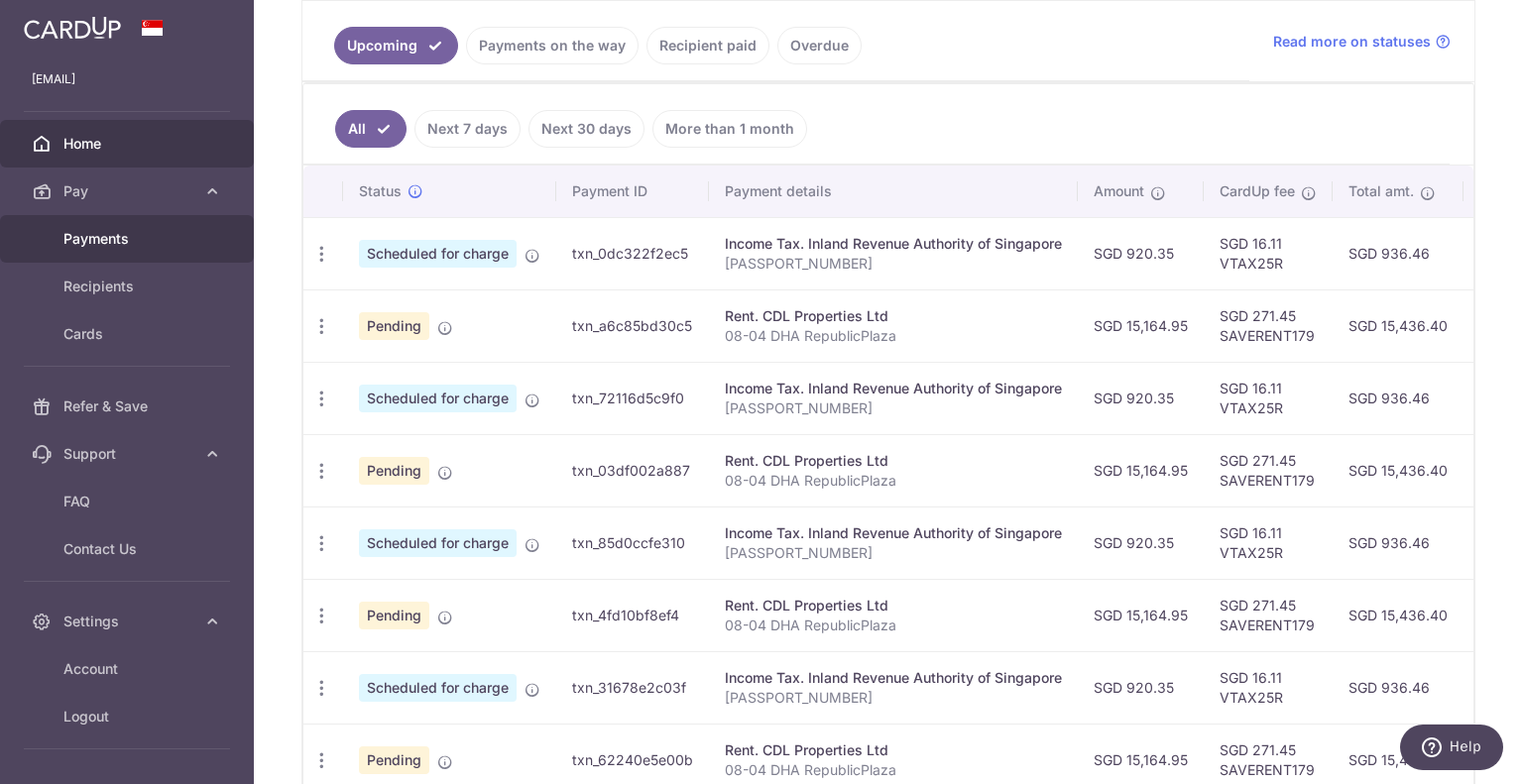 click on "Payments" at bounding box center (129, 239) 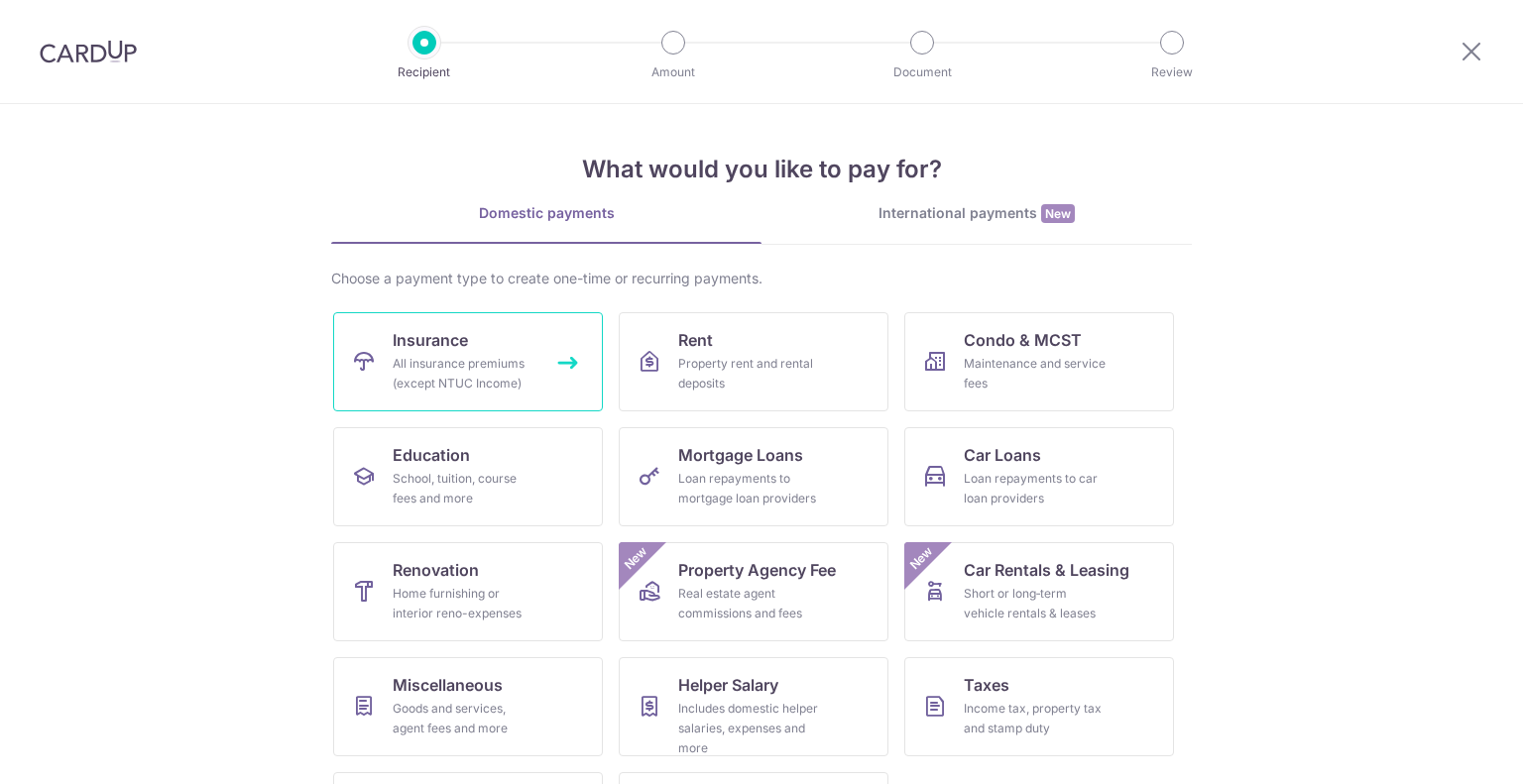 scroll, scrollTop: 0, scrollLeft: 0, axis: both 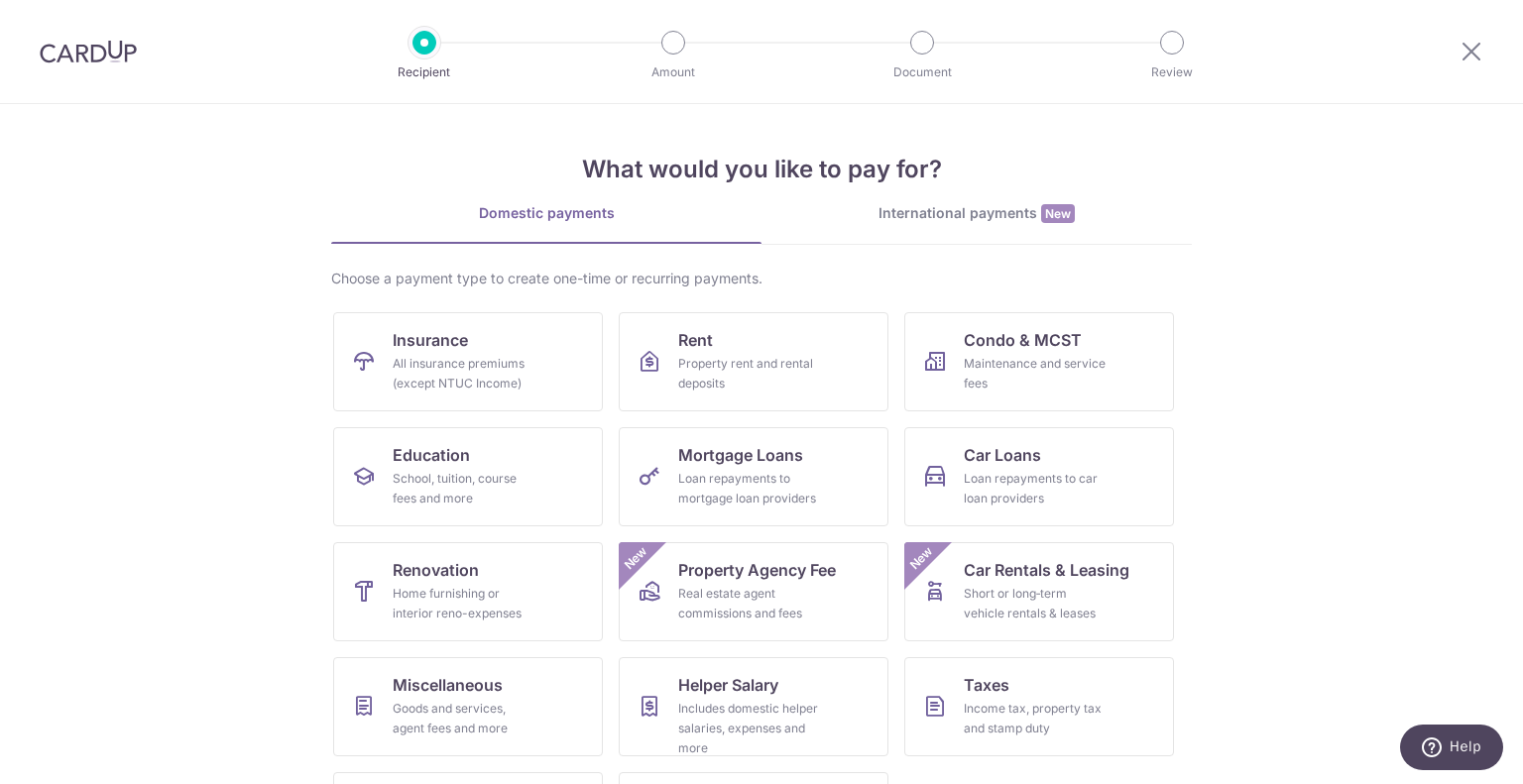 click at bounding box center [1471, 52] 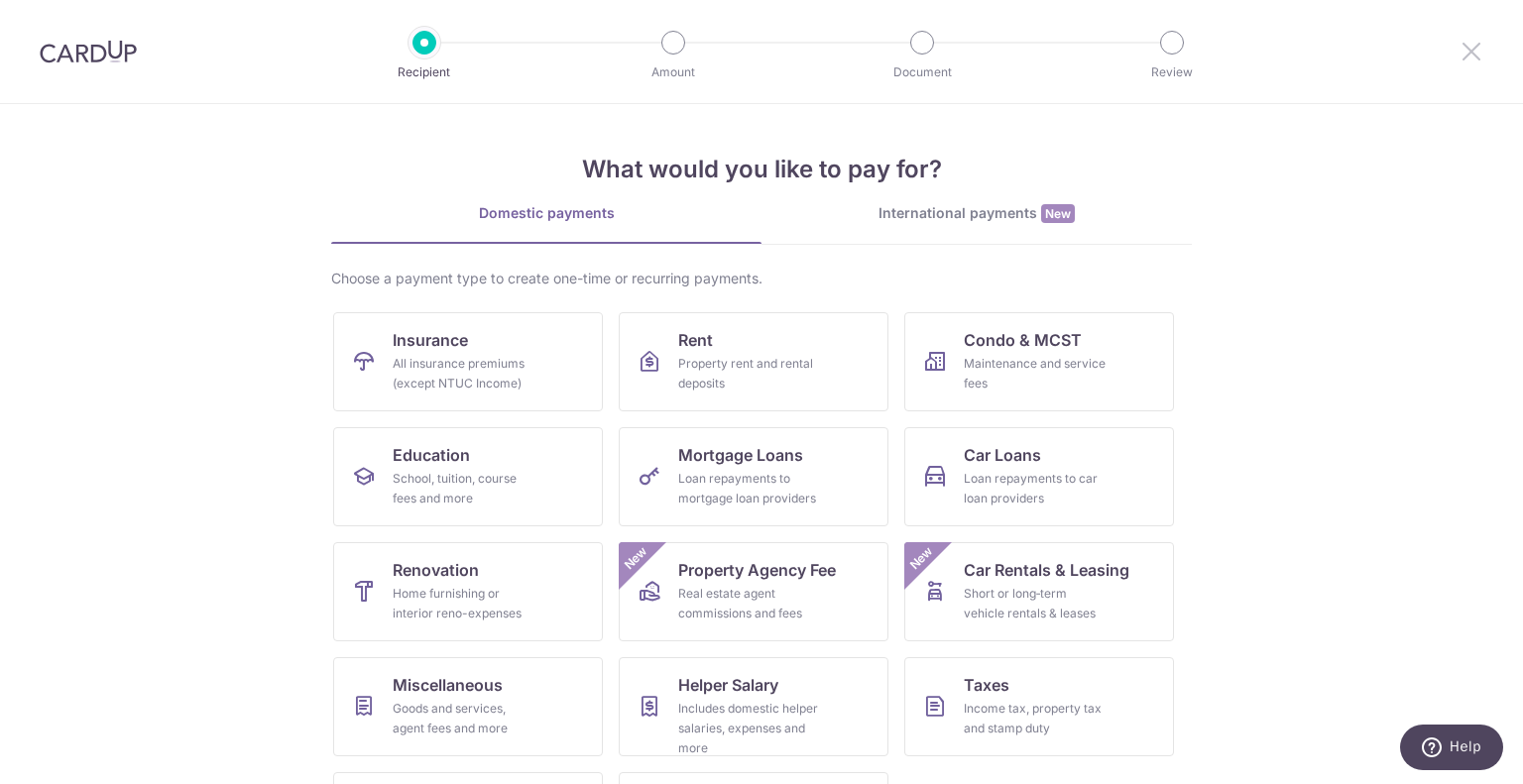 click at bounding box center (1471, 51) 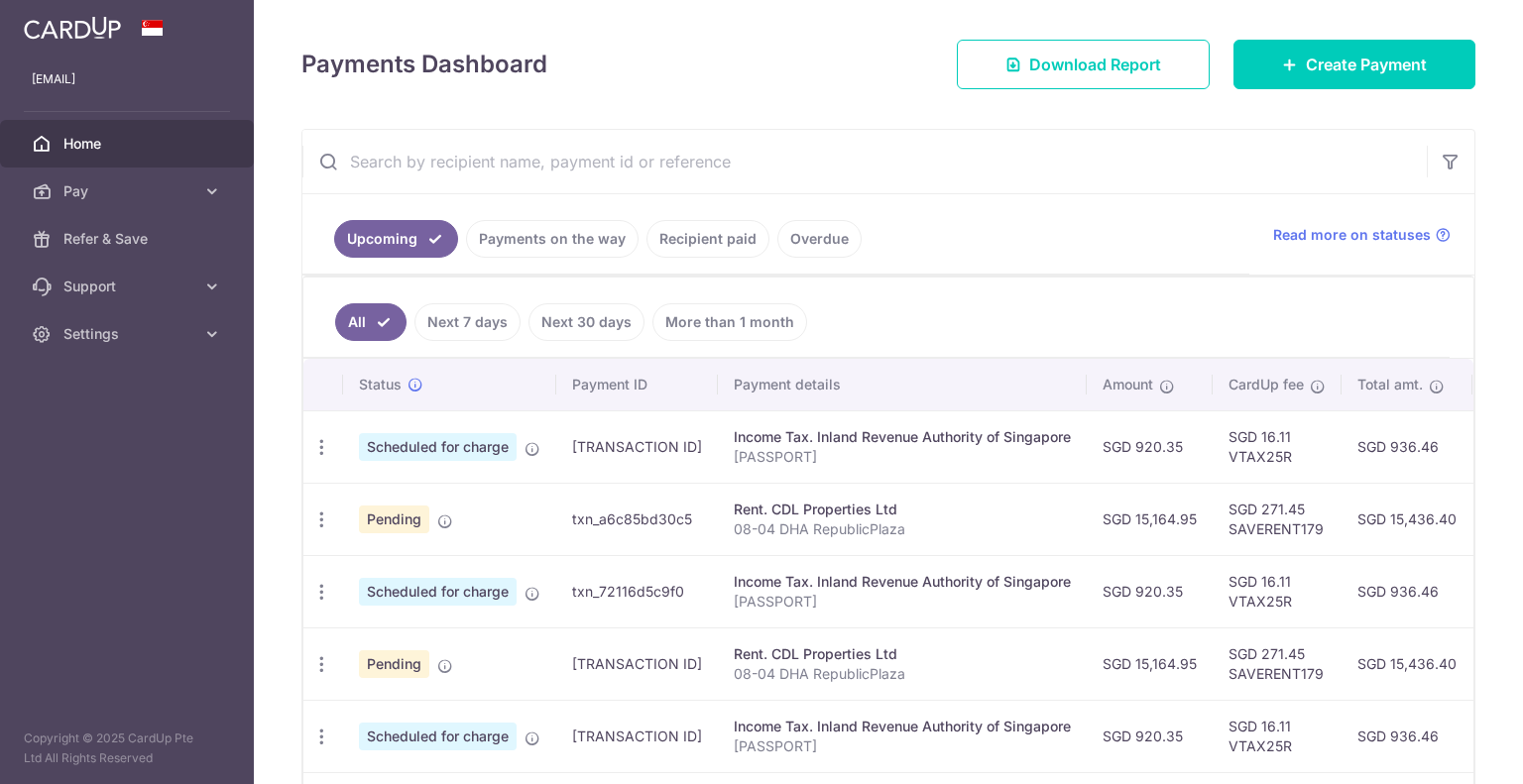 scroll, scrollTop: 0, scrollLeft: 0, axis: both 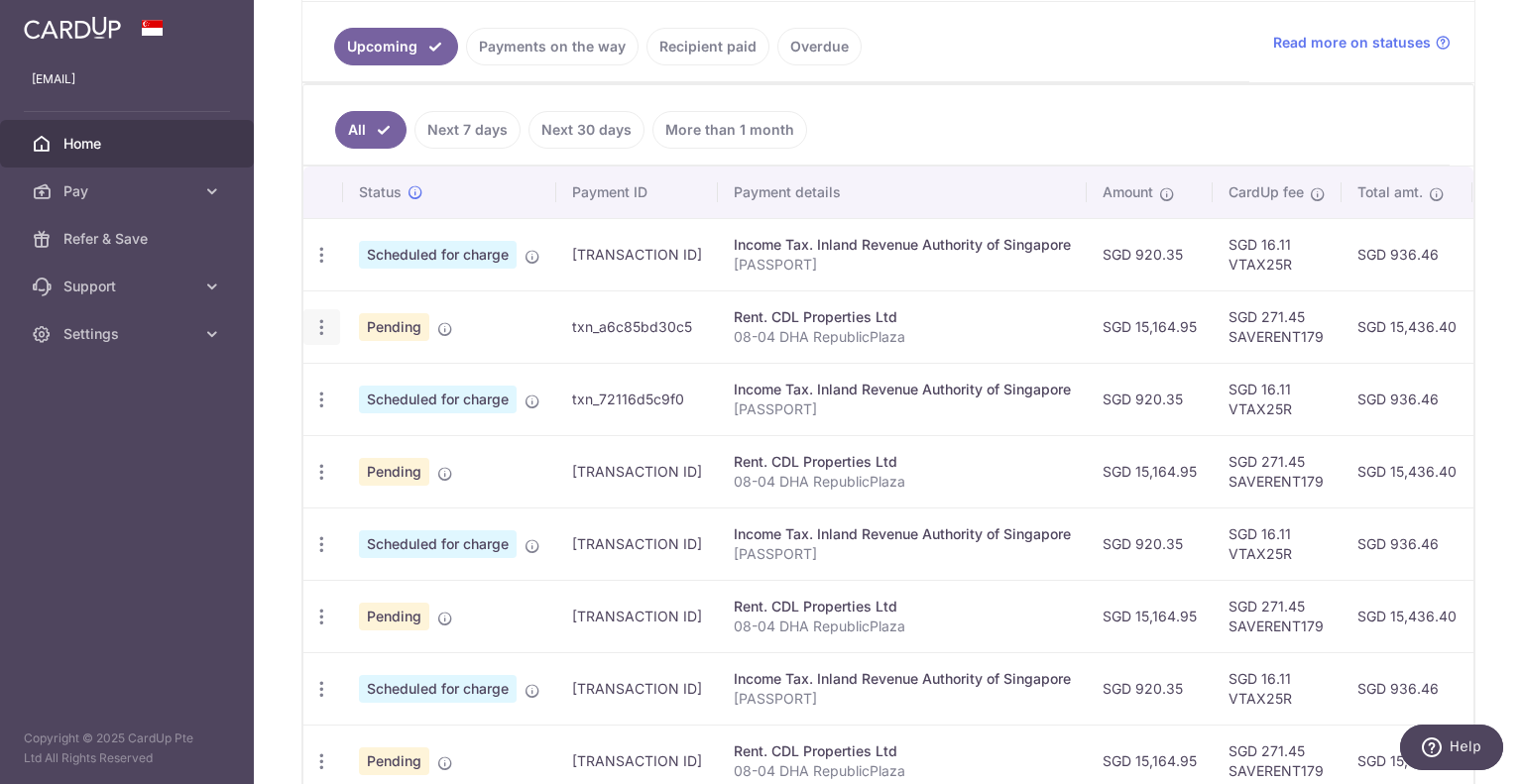 click at bounding box center (321, 255) 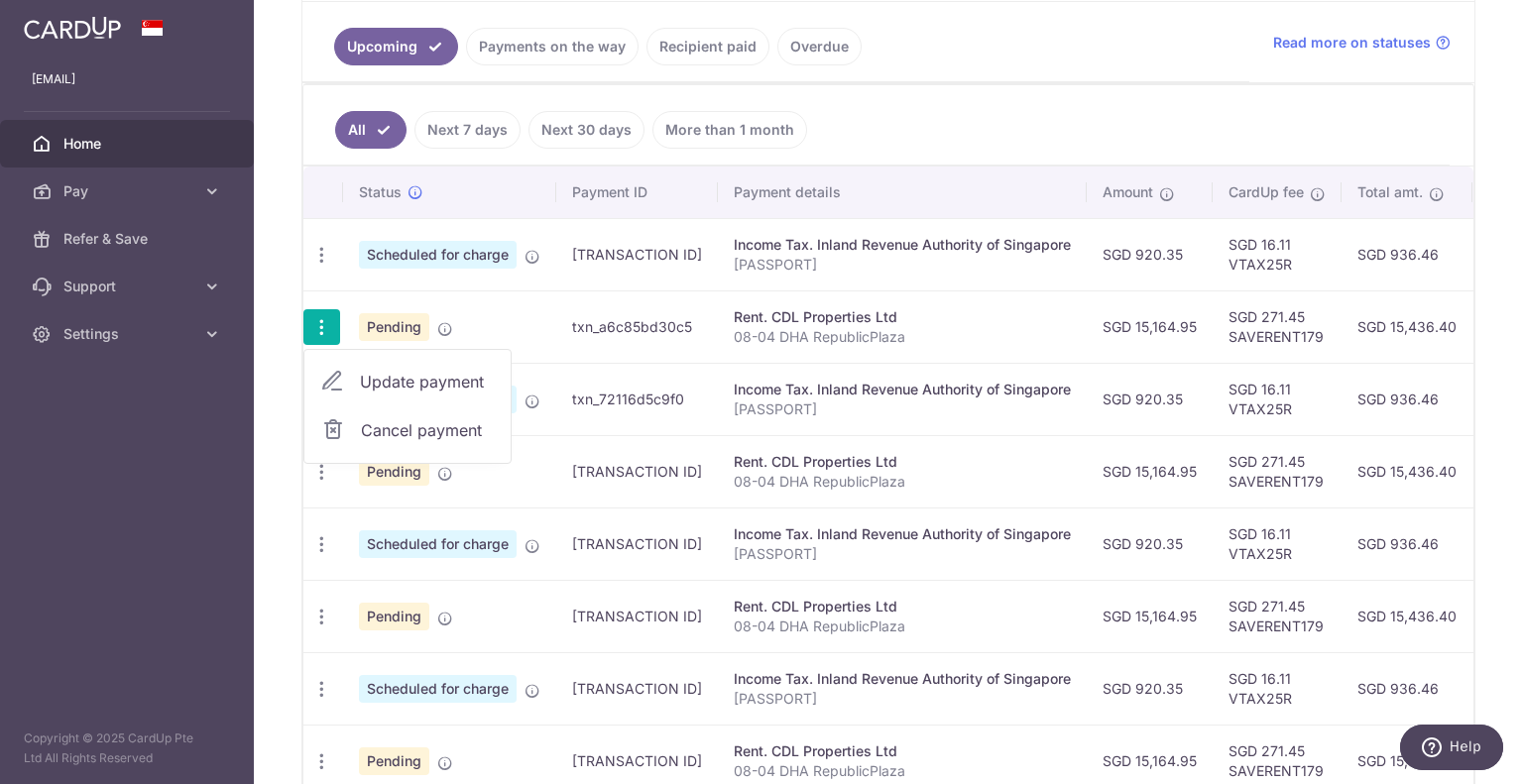 click on "Cancel payment" at bounding box center [427, 430] 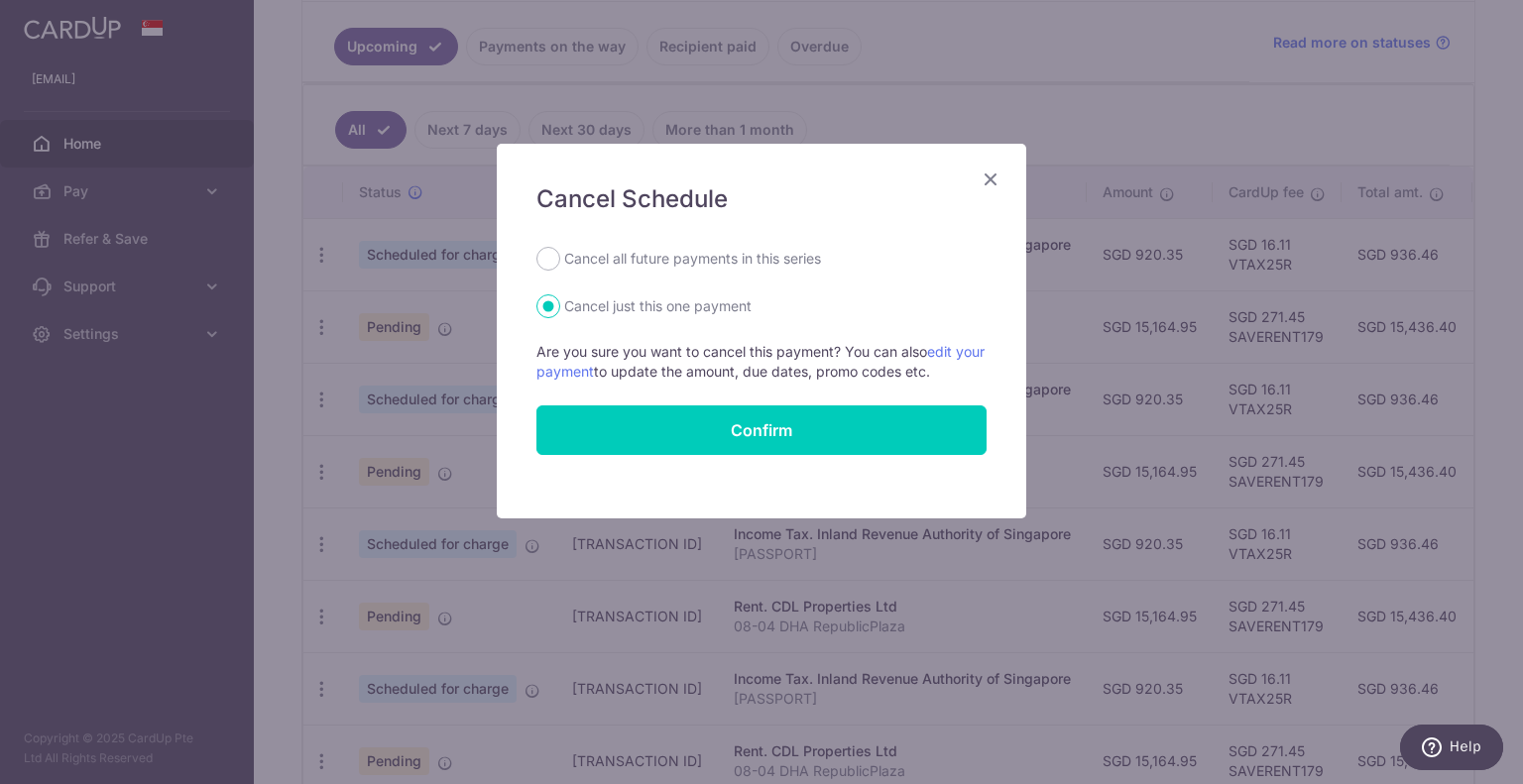 click on "Cancel all future payments in this series" at bounding box center [692, 259] 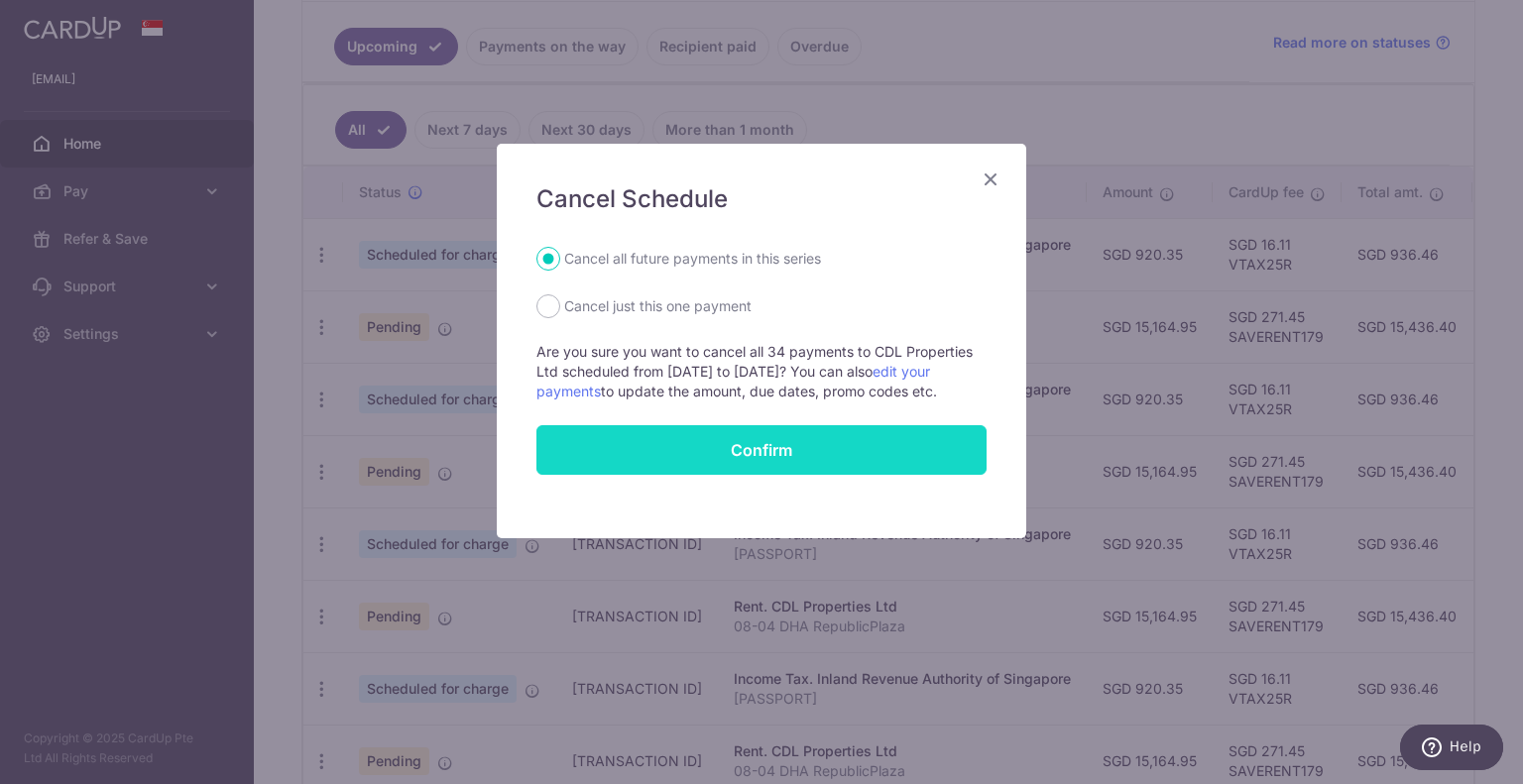 click on "Confirm" at bounding box center [762, 450] 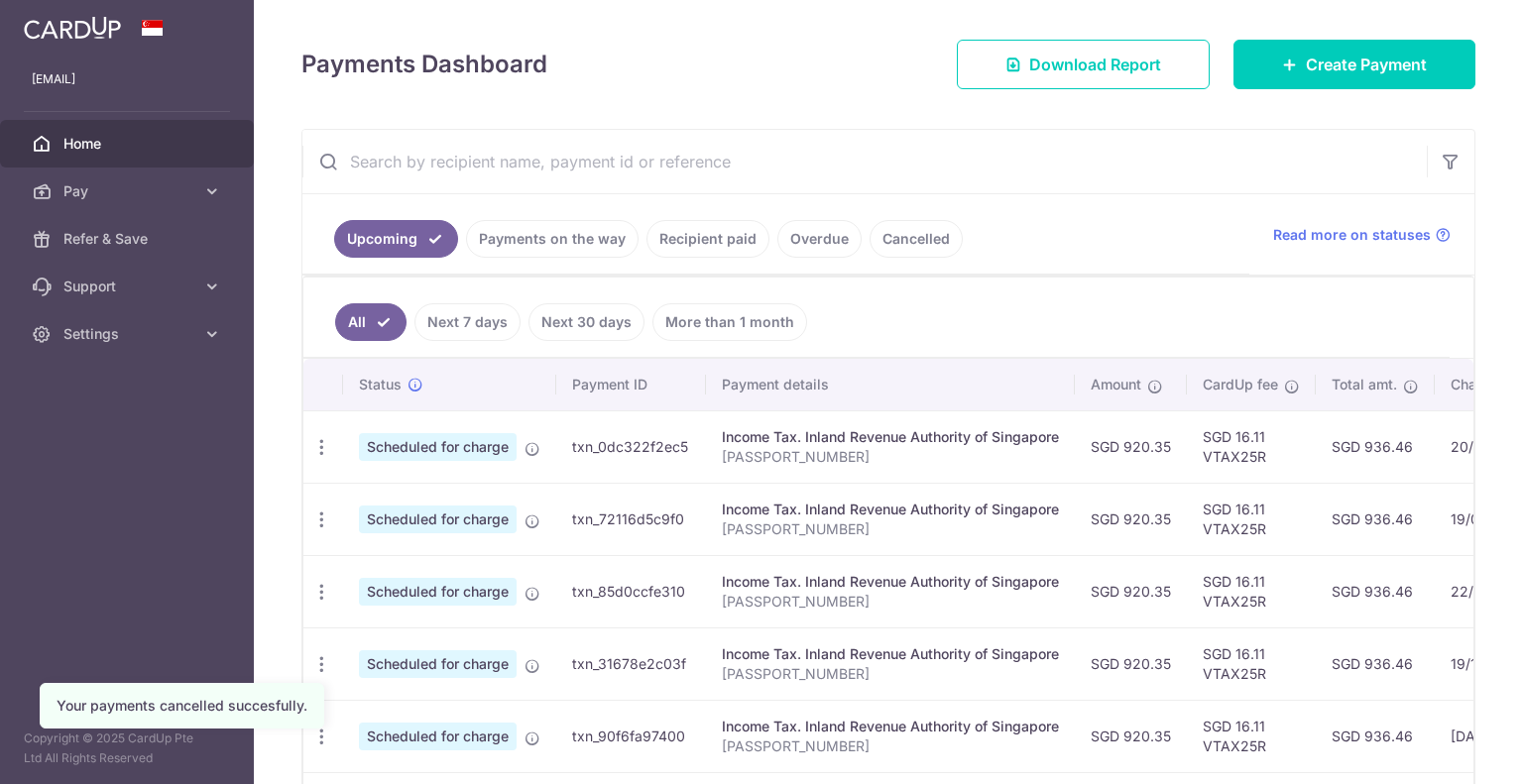 scroll, scrollTop: 0, scrollLeft: 0, axis: both 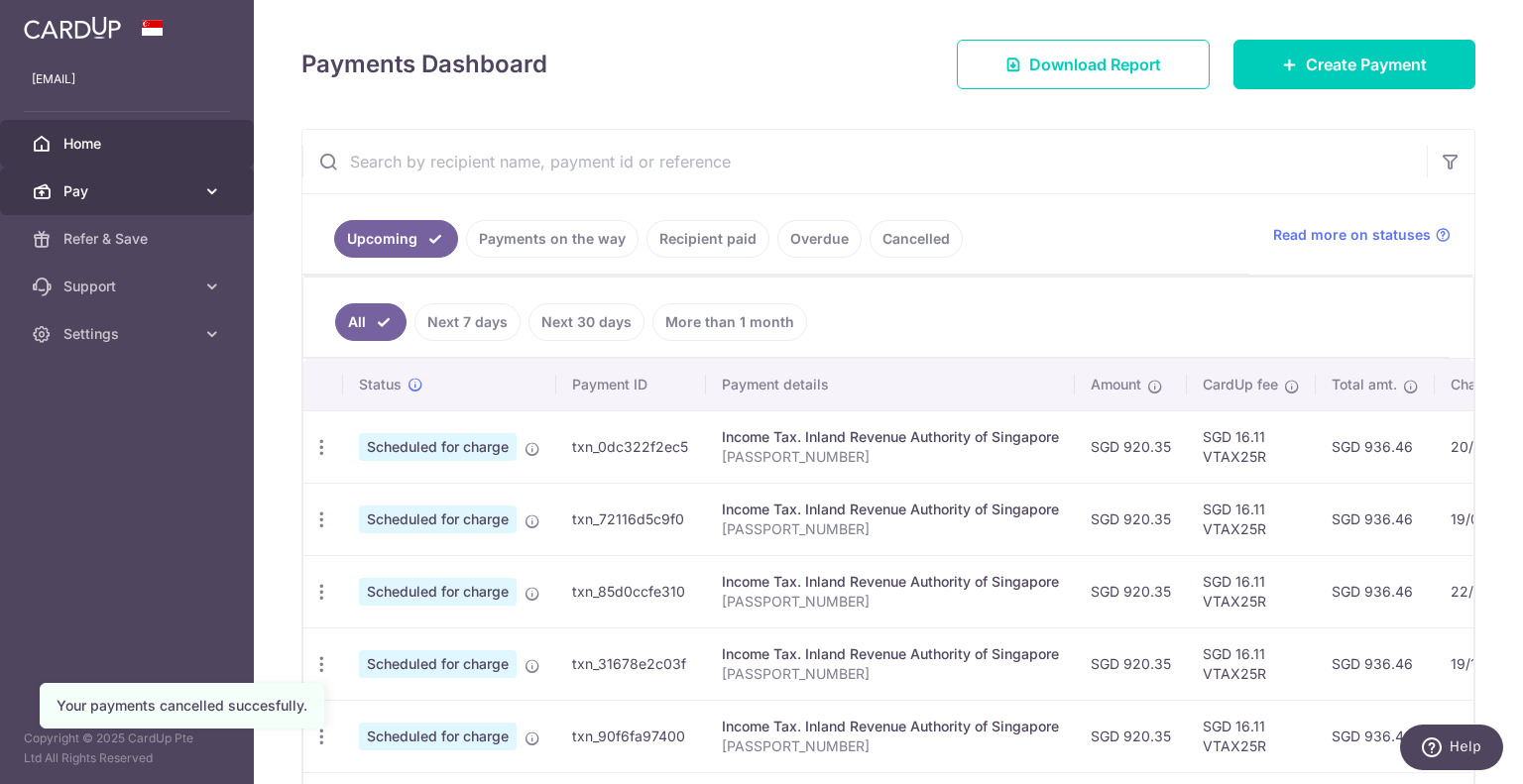 click on "Pay" at bounding box center [127, 191] 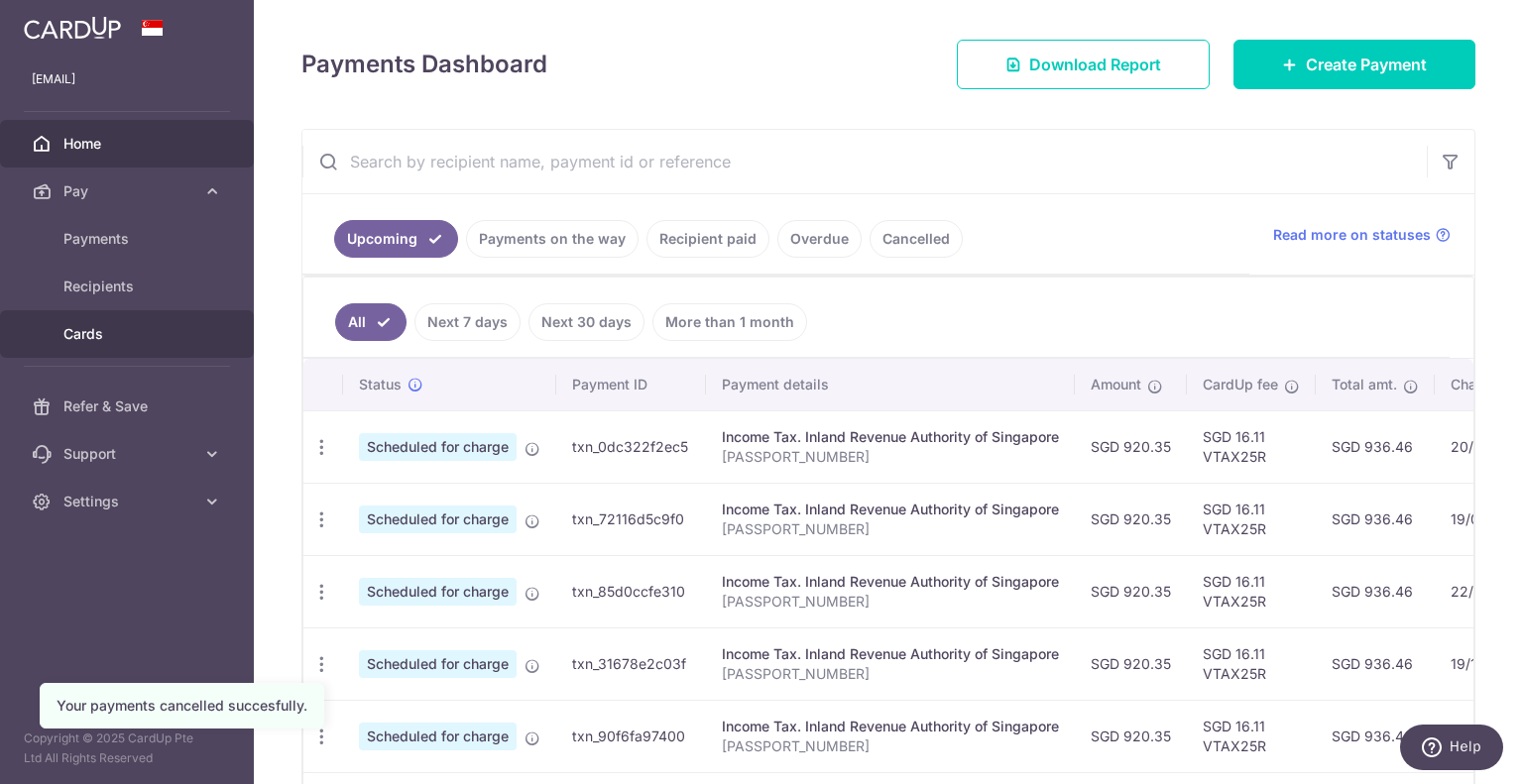 click on "Cards" at bounding box center [129, 334] 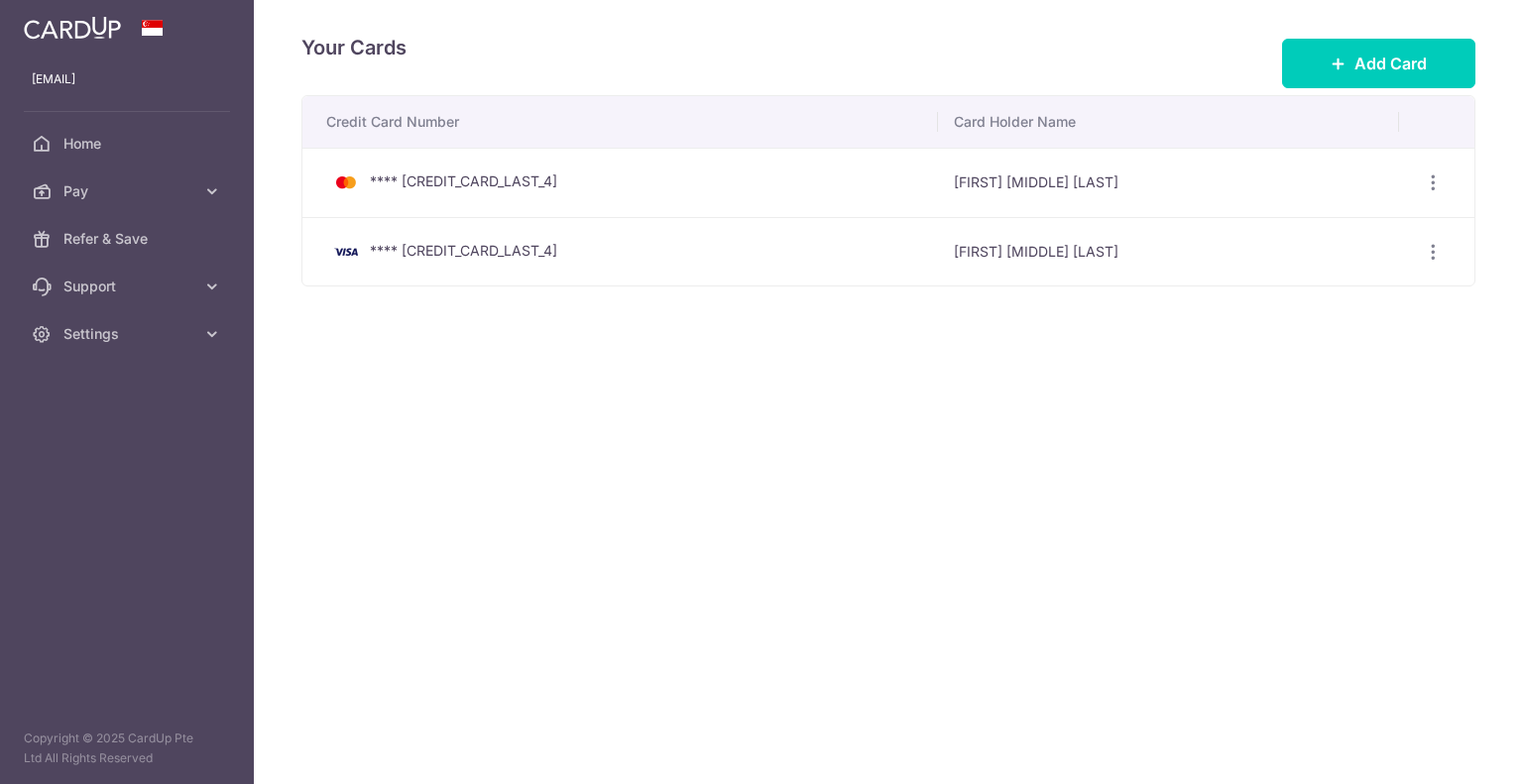 scroll, scrollTop: 0, scrollLeft: 0, axis: both 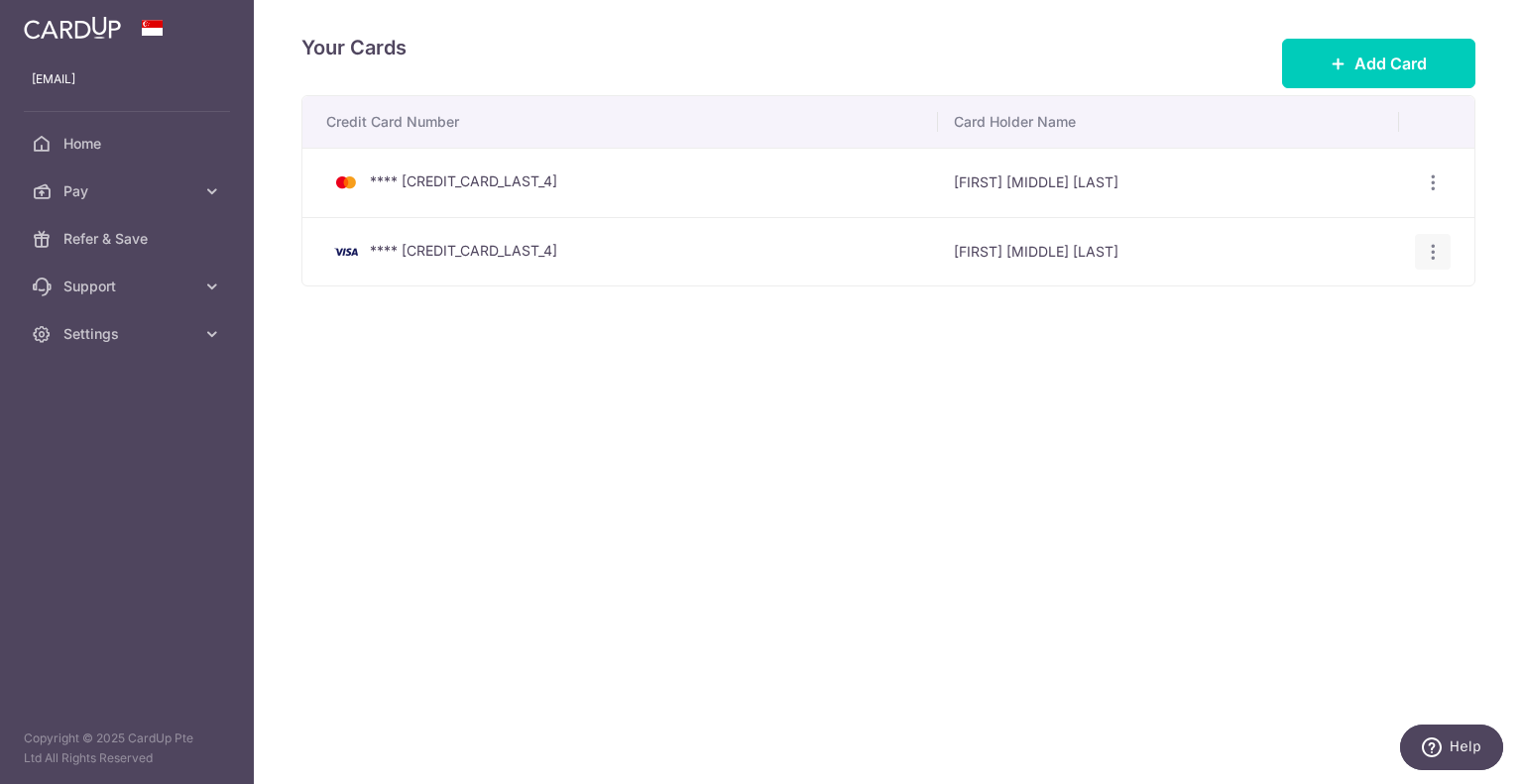 click at bounding box center [1433, 182] 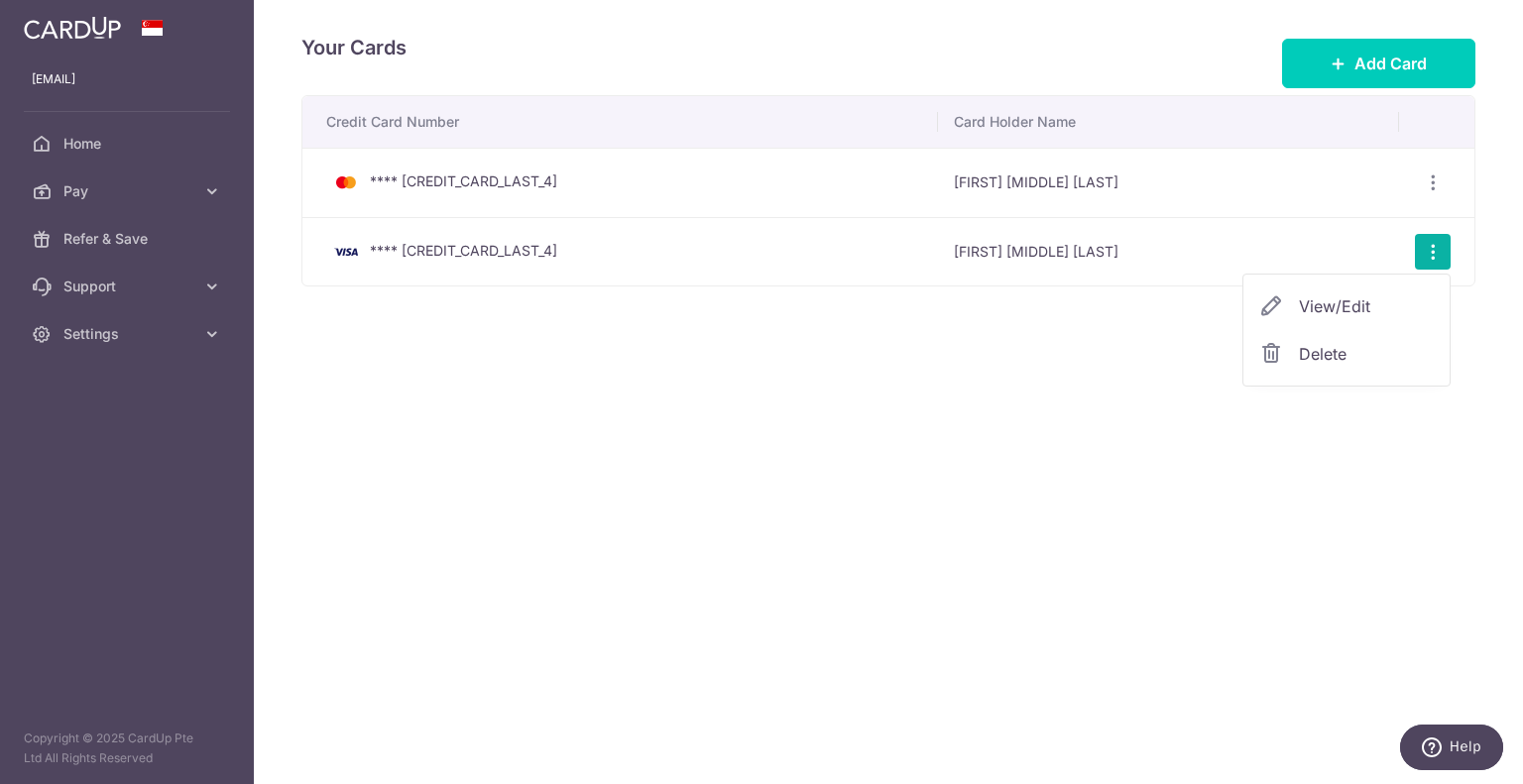 click on "Delete" at bounding box center [1347, 354] 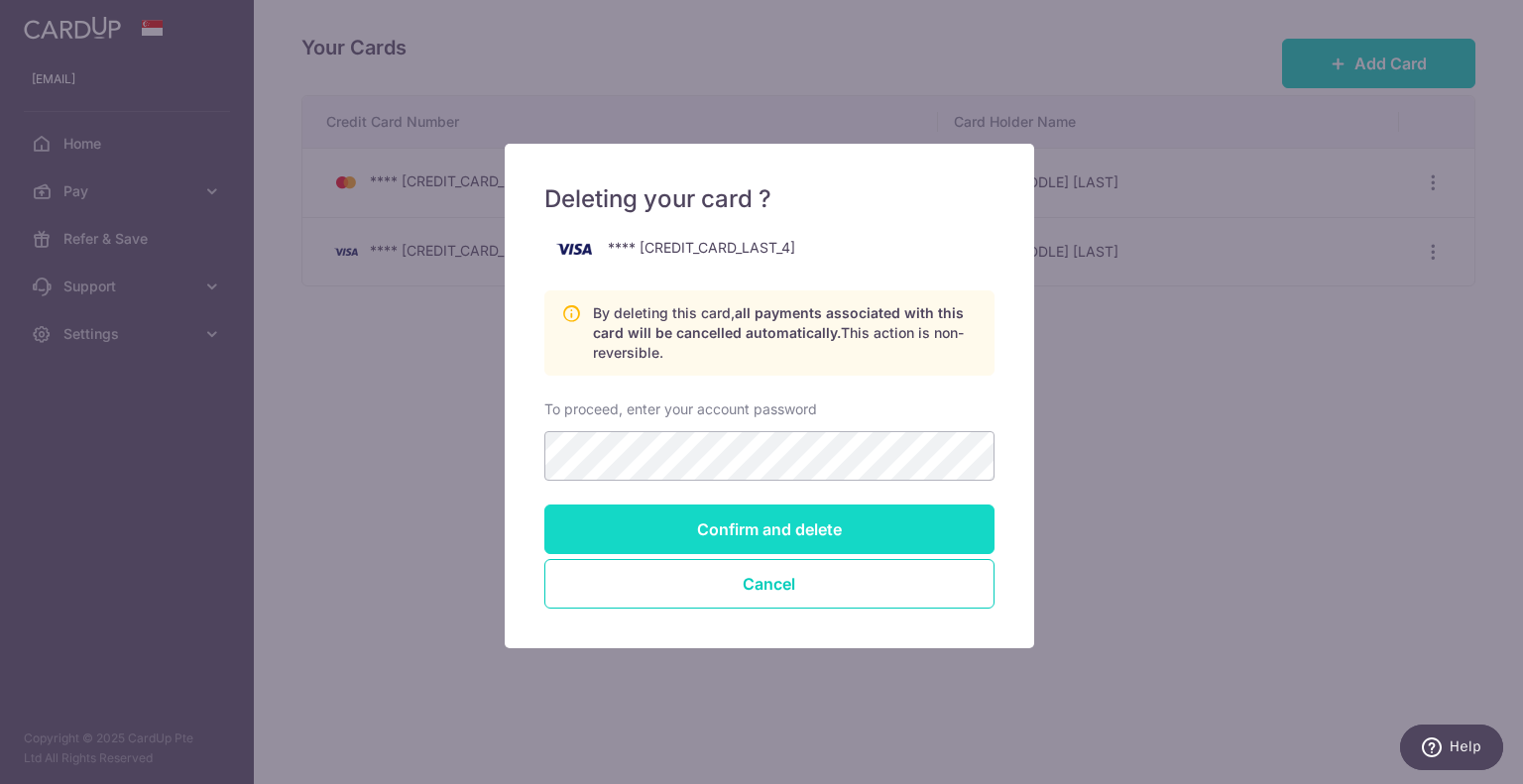 click on "Confirm and delete" at bounding box center (769, 529) 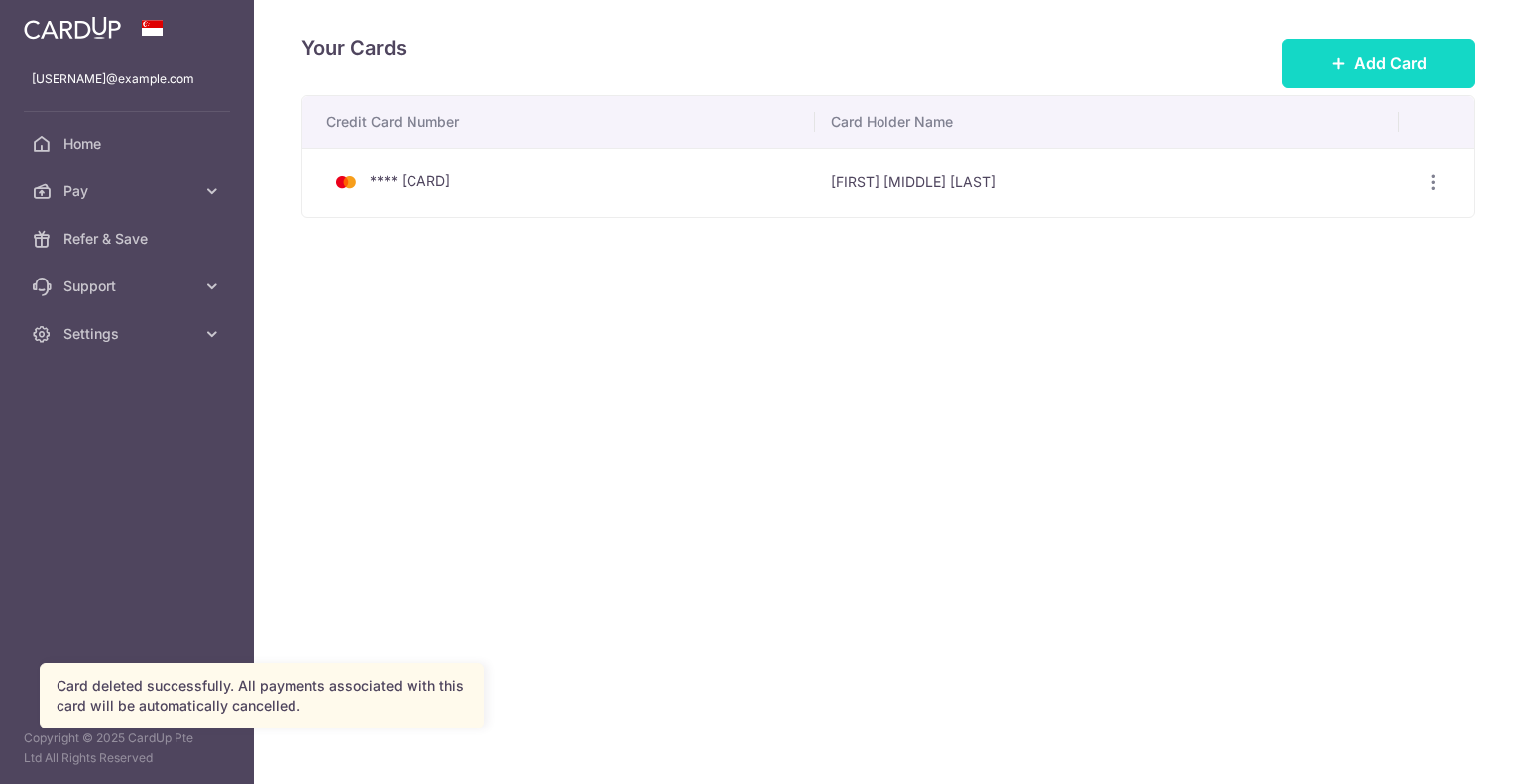scroll, scrollTop: 0, scrollLeft: 0, axis: both 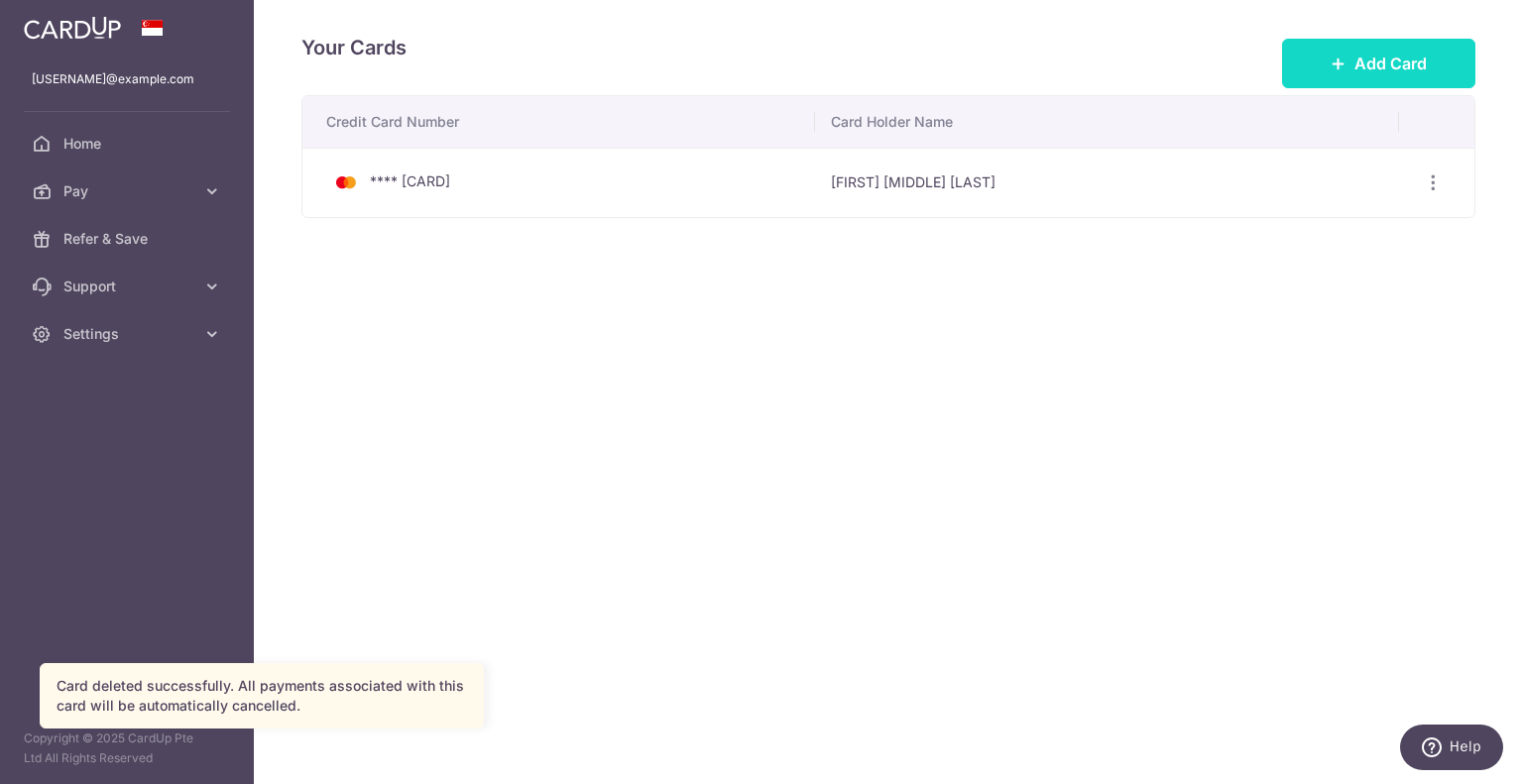 click on "Add Card" at bounding box center (1390, 63) 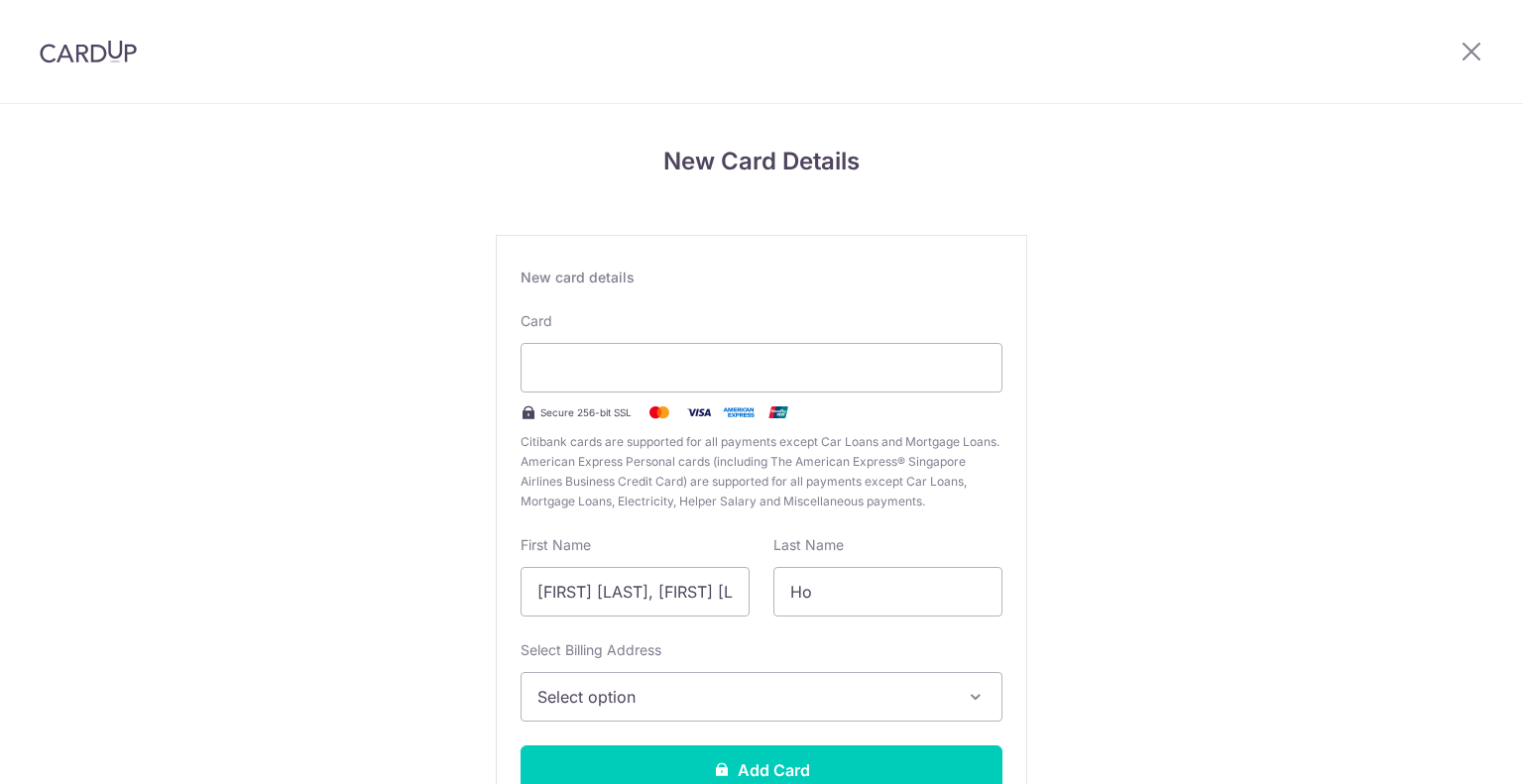 scroll, scrollTop: 0, scrollLeft: 0, axis: both 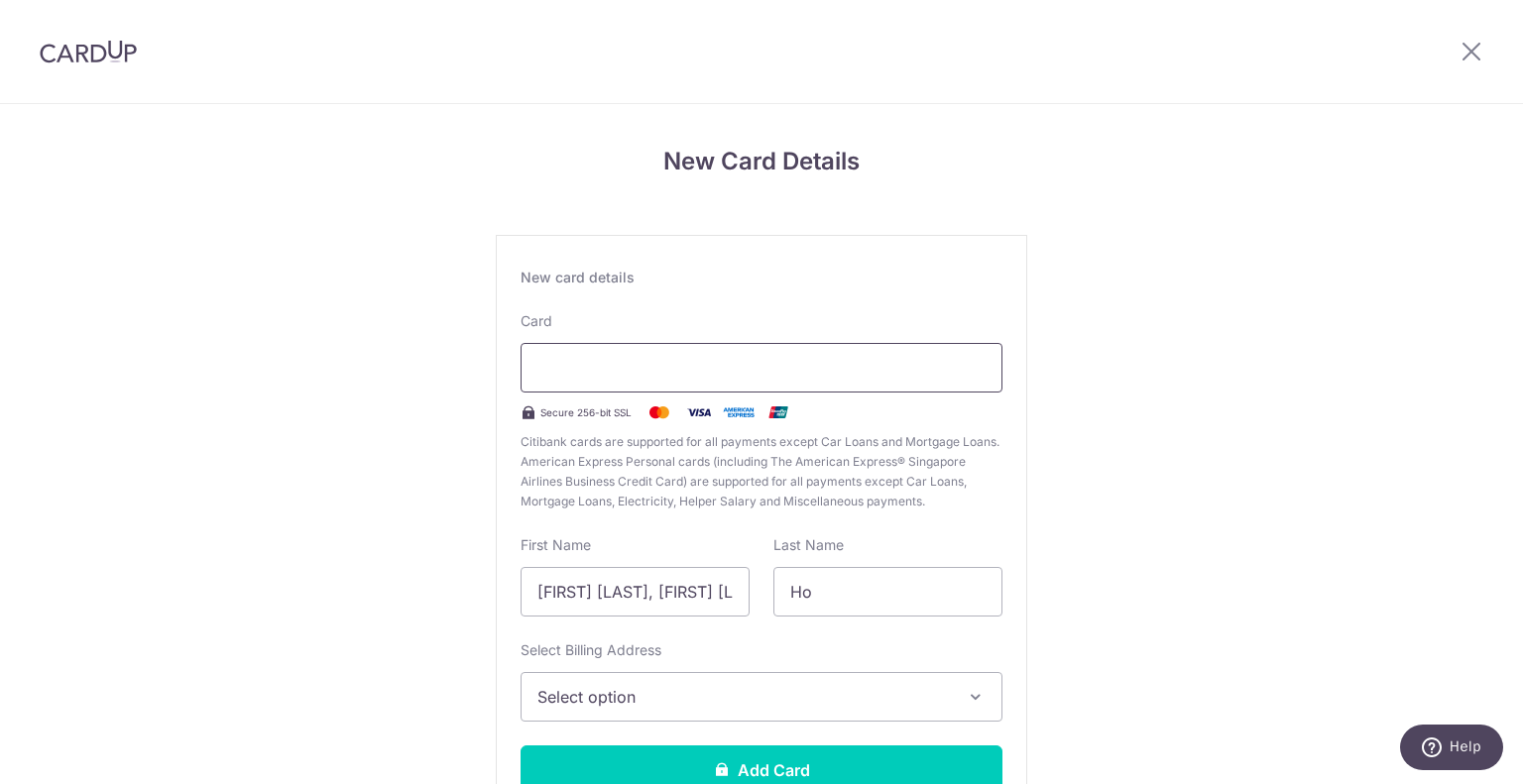 click at bounding box center [762, 368] 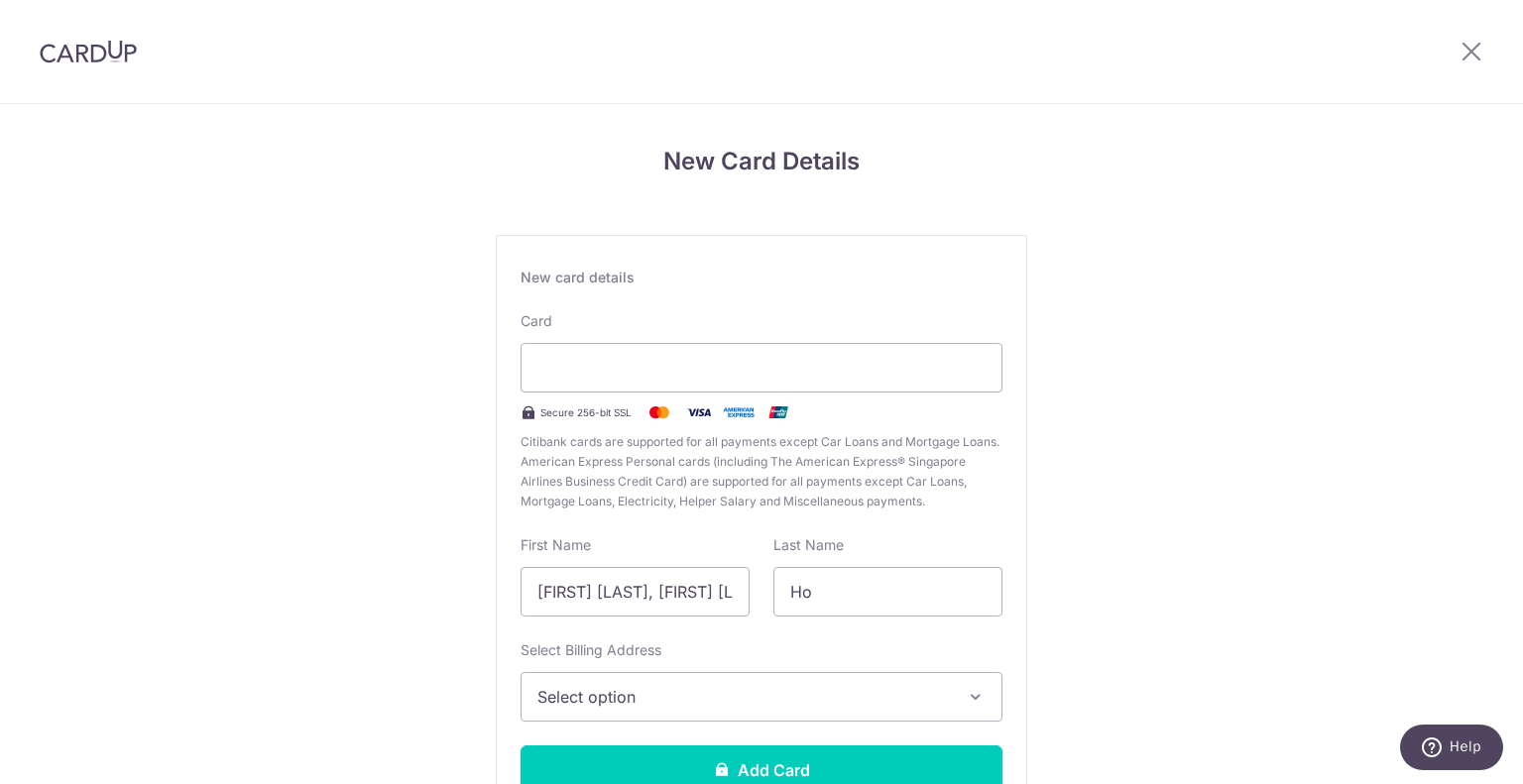 click on "New card details
Card
Secure 256-bit SSL
Citibank cards are supported for all payments except Car Loans and Mortgage Loans. American Express Personal cards (including The American Express® Singapore Airlines Business Credit Card) are supported for all payments except Car Loans, Mortgage Loans, Electricity, Helper Salary and Miscellaneous payments.
First Name
[FIRST] [LAST]
Last Name
[LAST]
Select Billing Address
Select option
Add Billing Address" at bounding box center [762, 539] 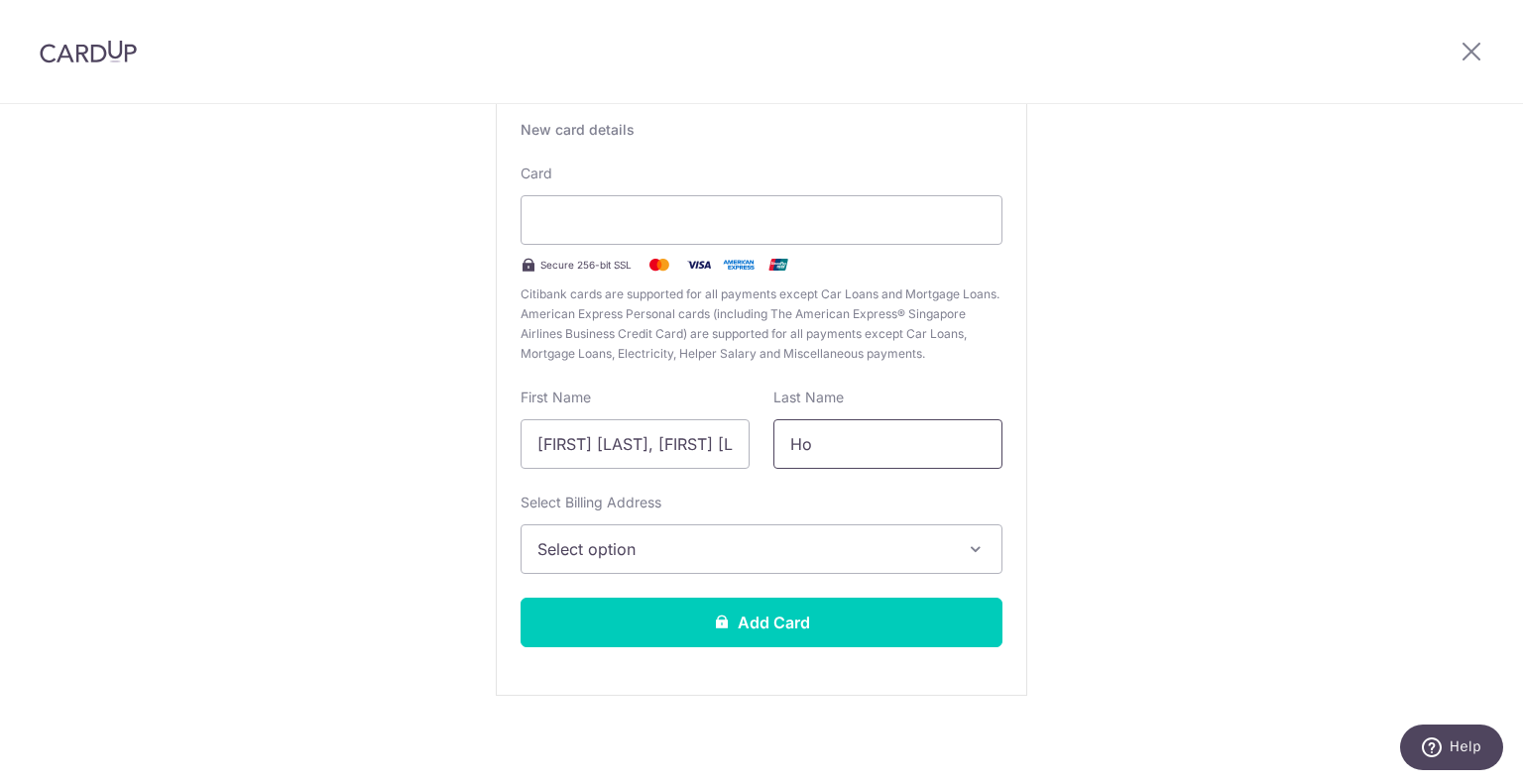 scroll, scrollTop: 151, scrollLeft: 0, axis: vertical 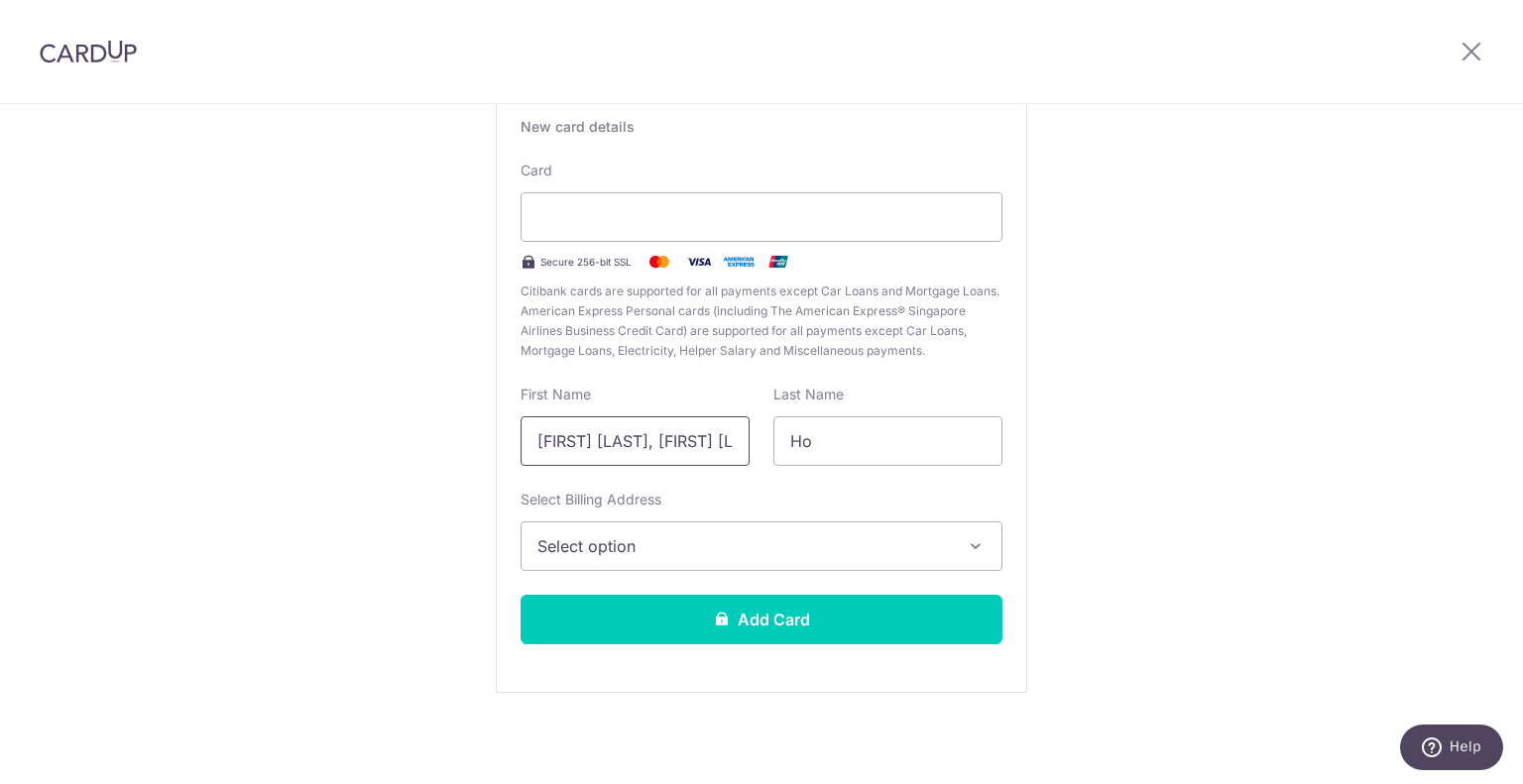click on "[FIRST] [LAST], [FIRST] [LAST]" at bounding box center (635, 441) 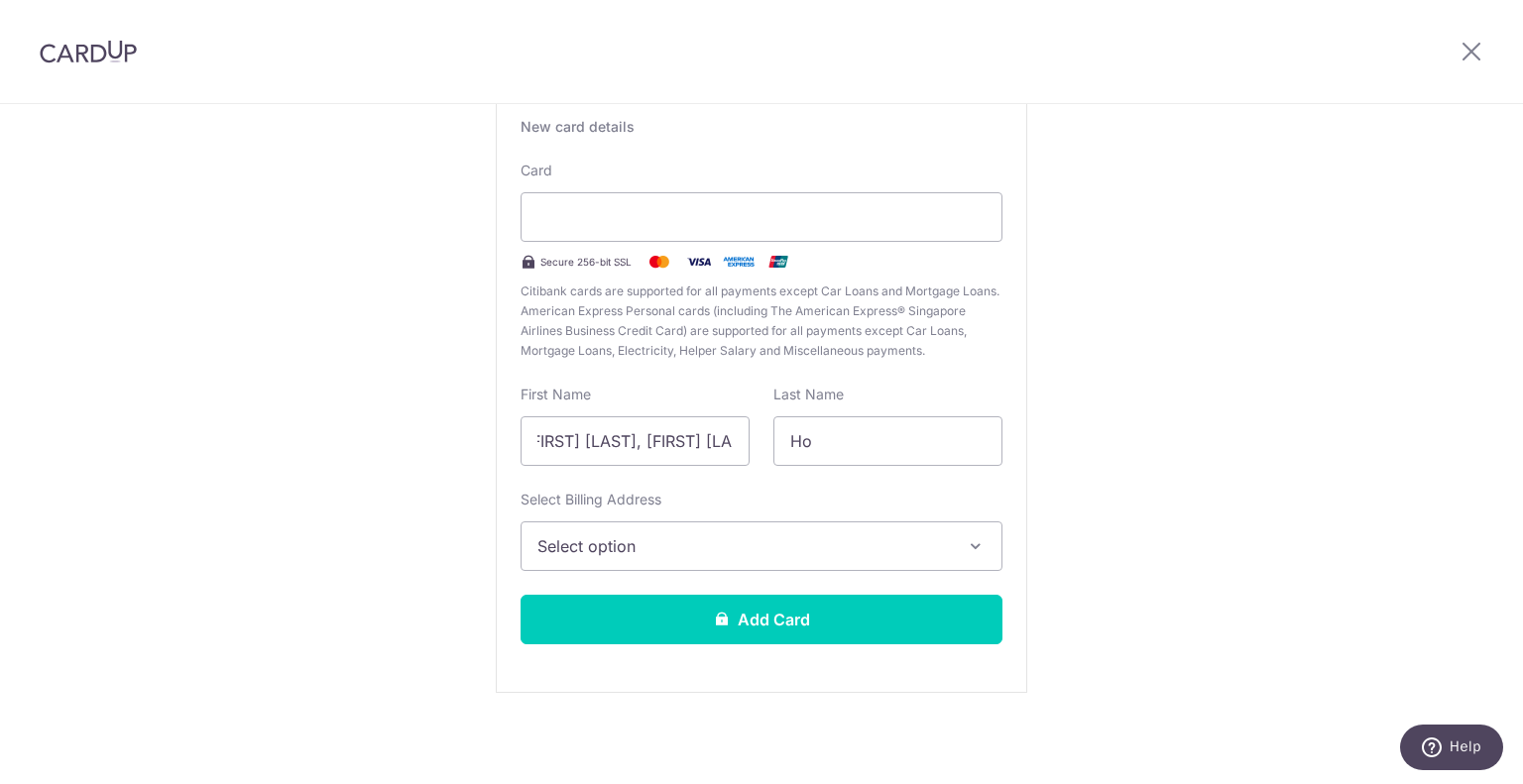 click on "New card details
Card
Secure 256-bit SSL
Citibank cards are supported for all payments except Car Loans and Mortgage Loans. American Express Personal cards (including The American Express® Singapore Airlines Business Credit Card) are supported for all payments except Car Loans, Mortgage Loans, Electricity, Helper Salary and Miscellaneous payments.
First Name
[FIRST] [LAST]
Last Name
[LAST]
Select Billing Address
Select option
Add Billing Address" at bounding box center (762, 389) 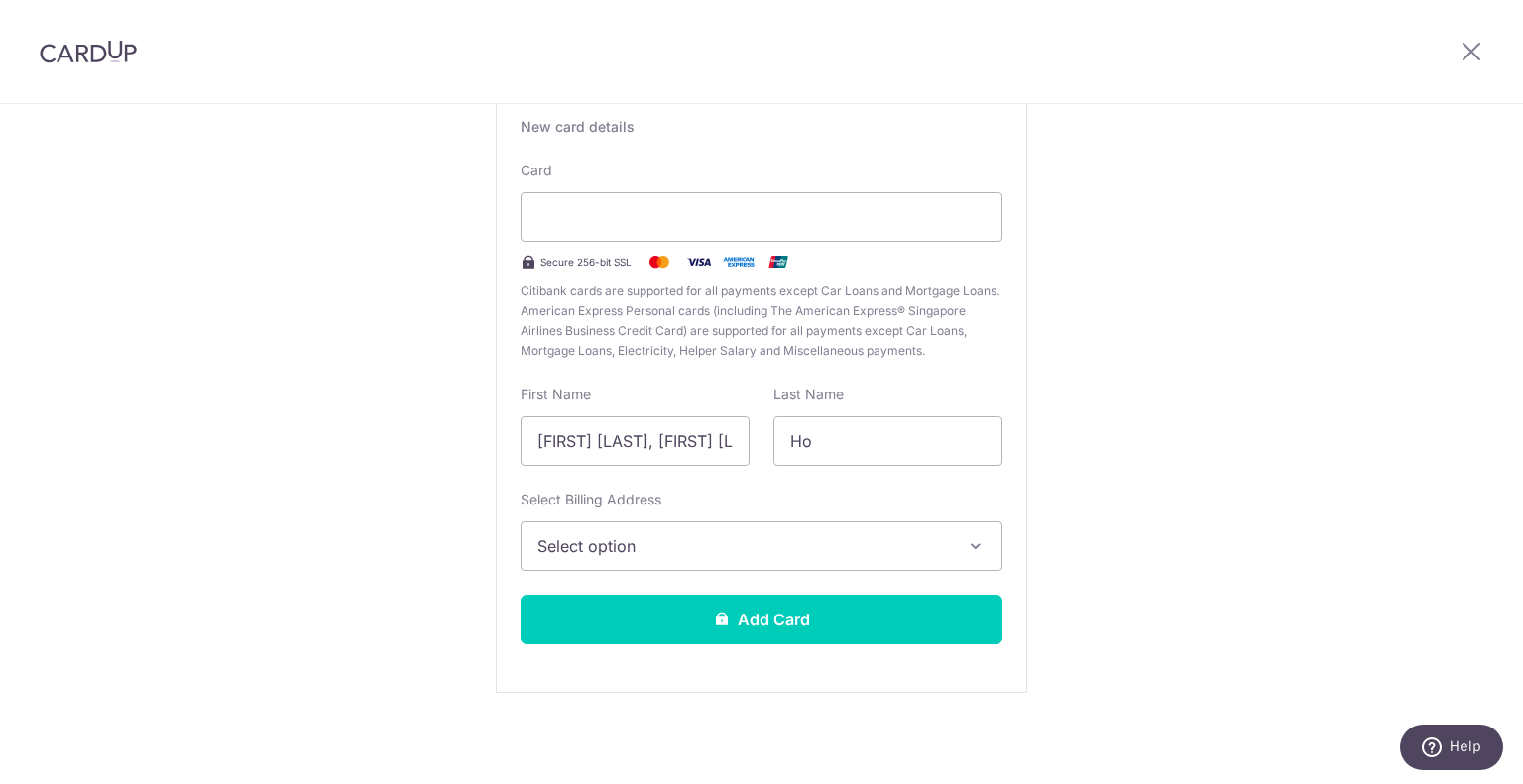 click on "Select option" at bounding box center [762, 546] 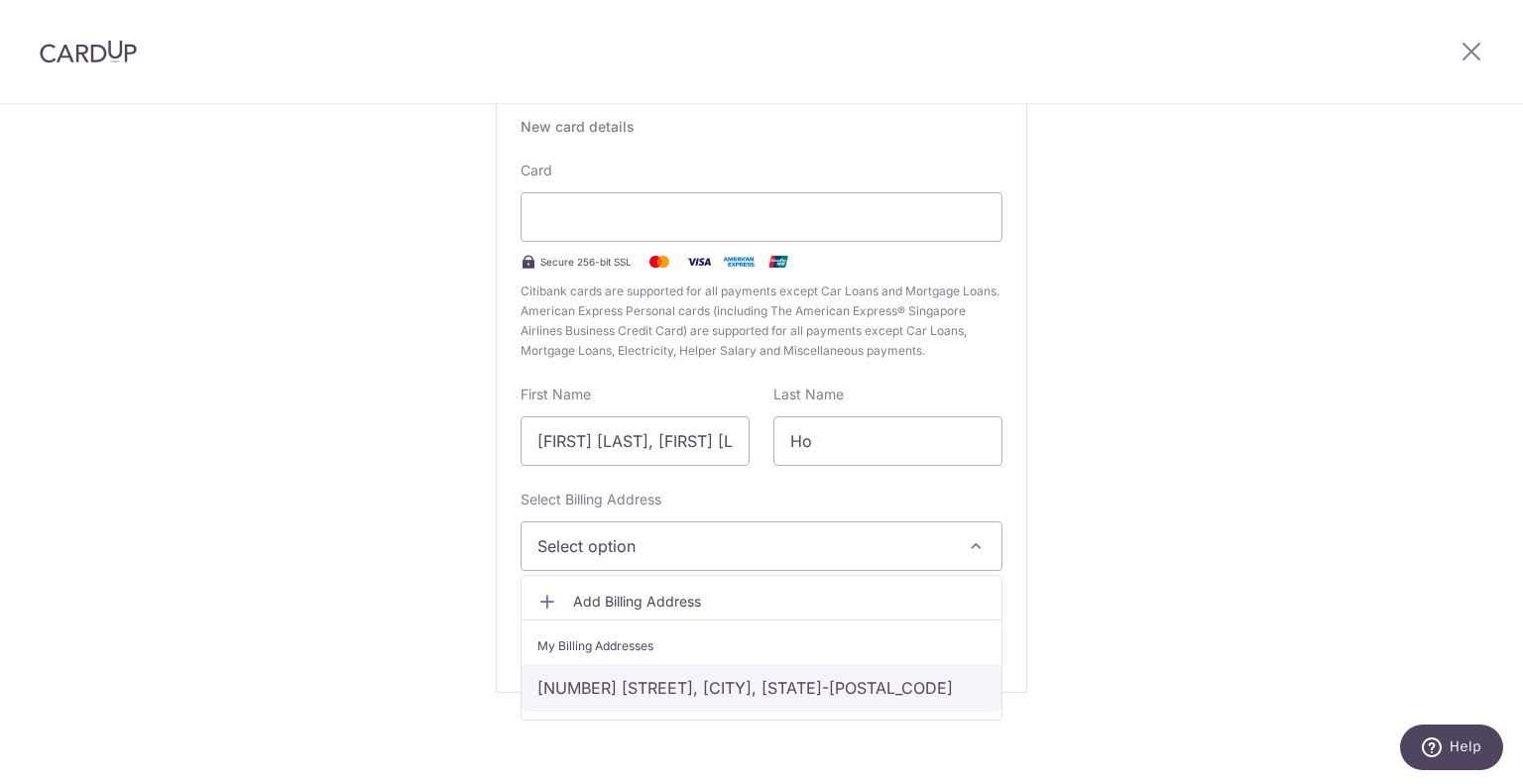 click on "[NUMBER] [STREET], [CITY], [STATE]-[POSTAL_CODE]" at bounding box center (762, 688) 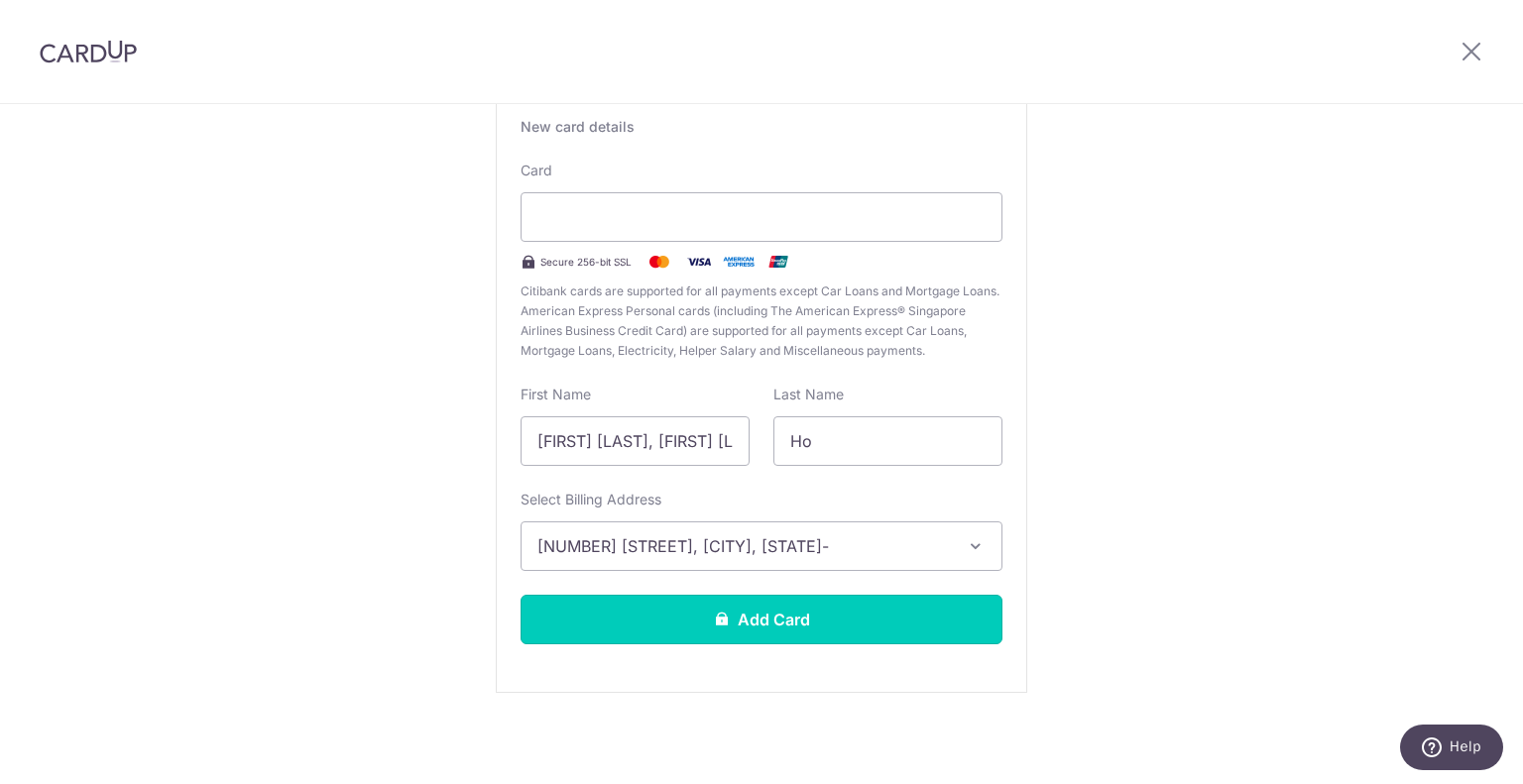drag, startPoint x: 726, startPoint y: 617, endPoint x: 741, endPoint y: 613, distance: 15.524175 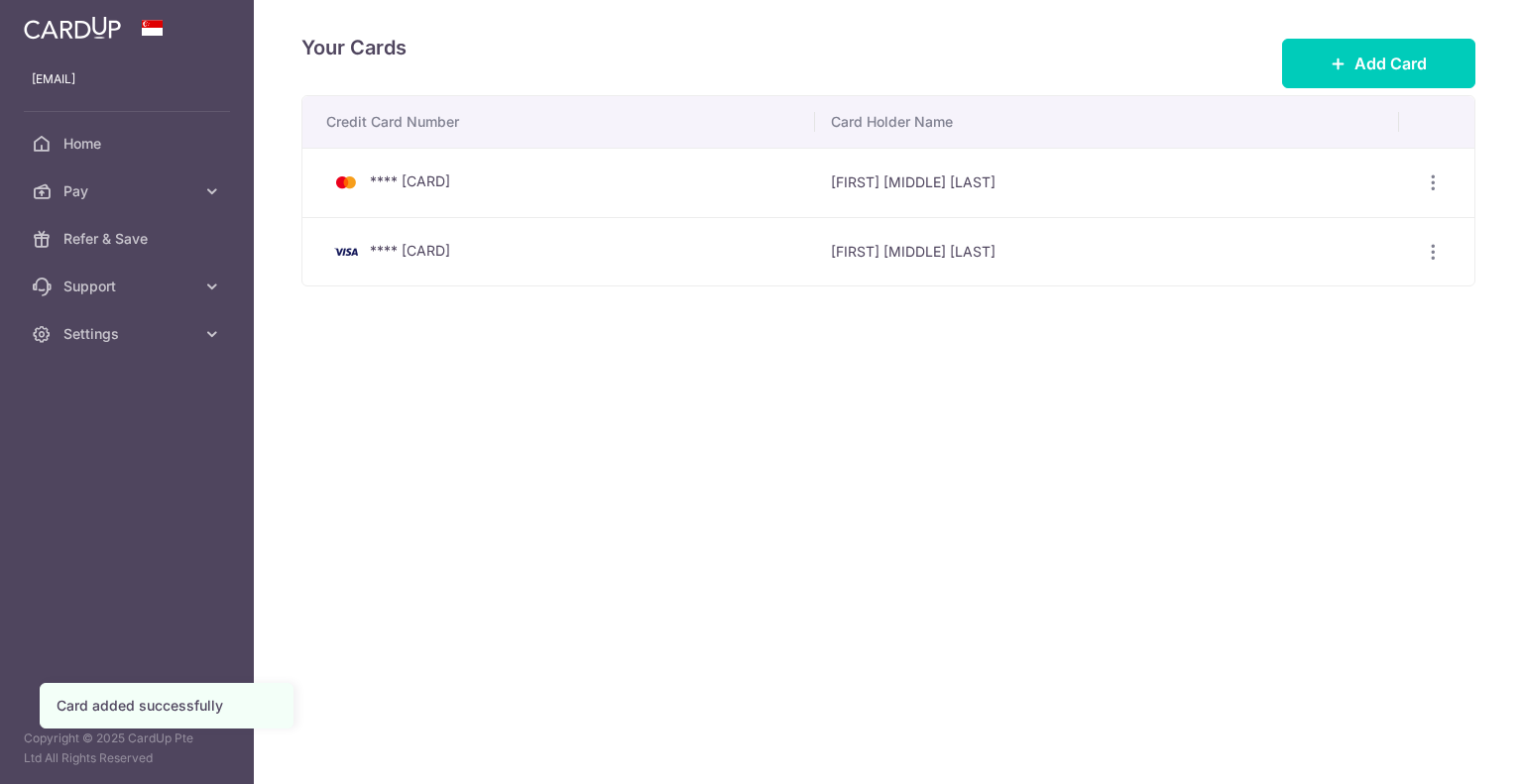 scroll, scrollTop: 0, scrollLeft: 0, axis: both 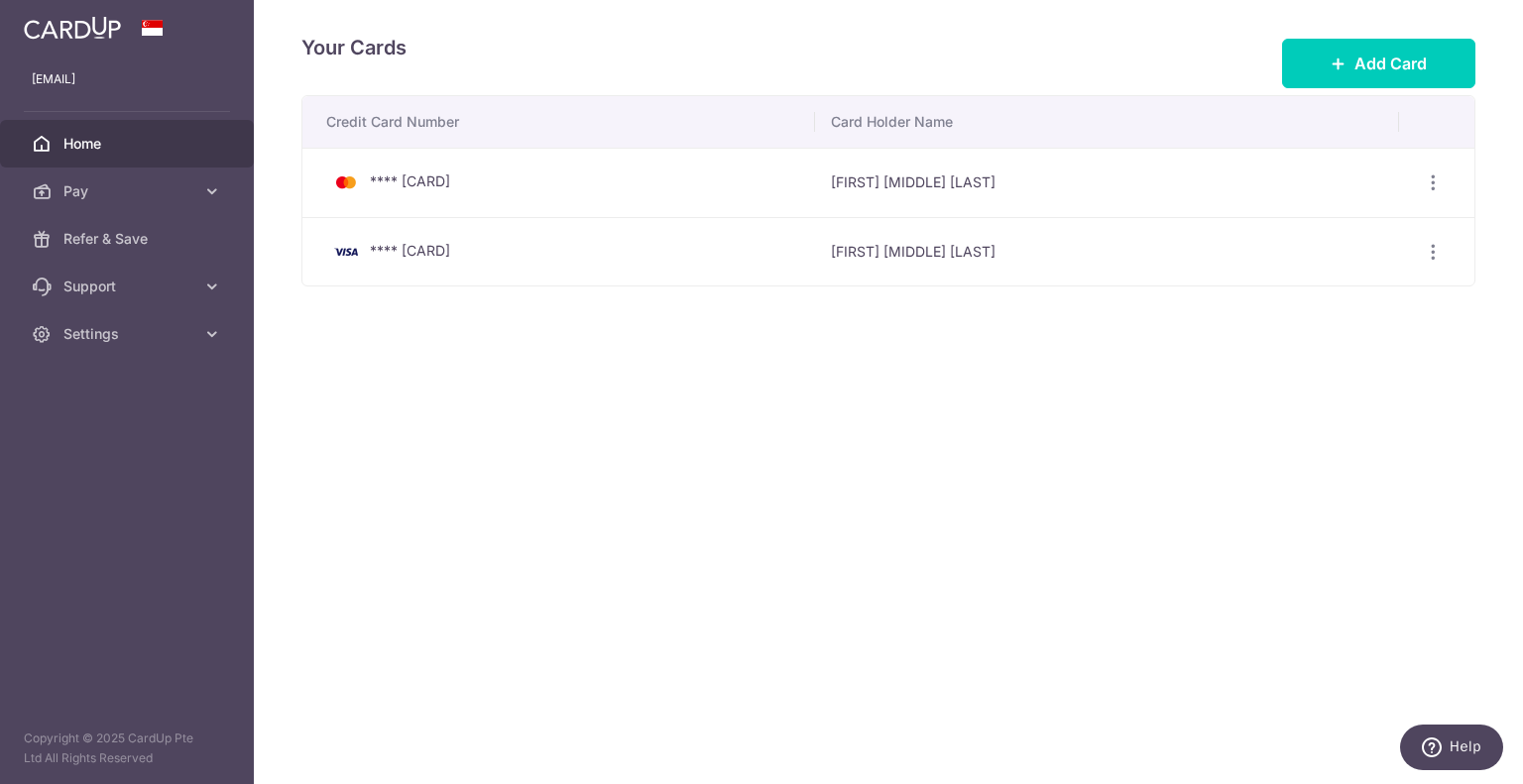 click on "Home" at bounding box center (129, 144) 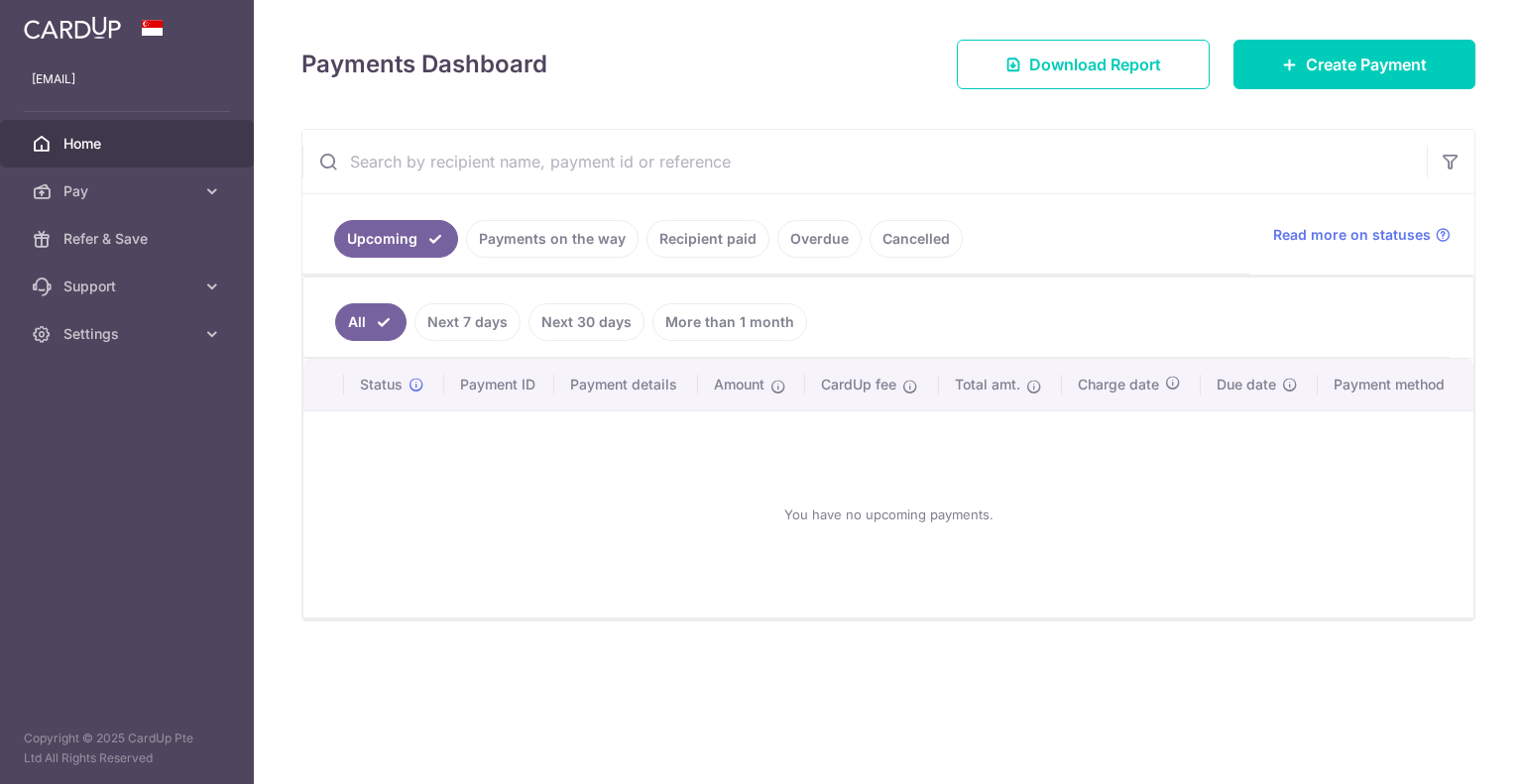 scroll, scrollTop: 0, scrollLeft: 0, axis: both 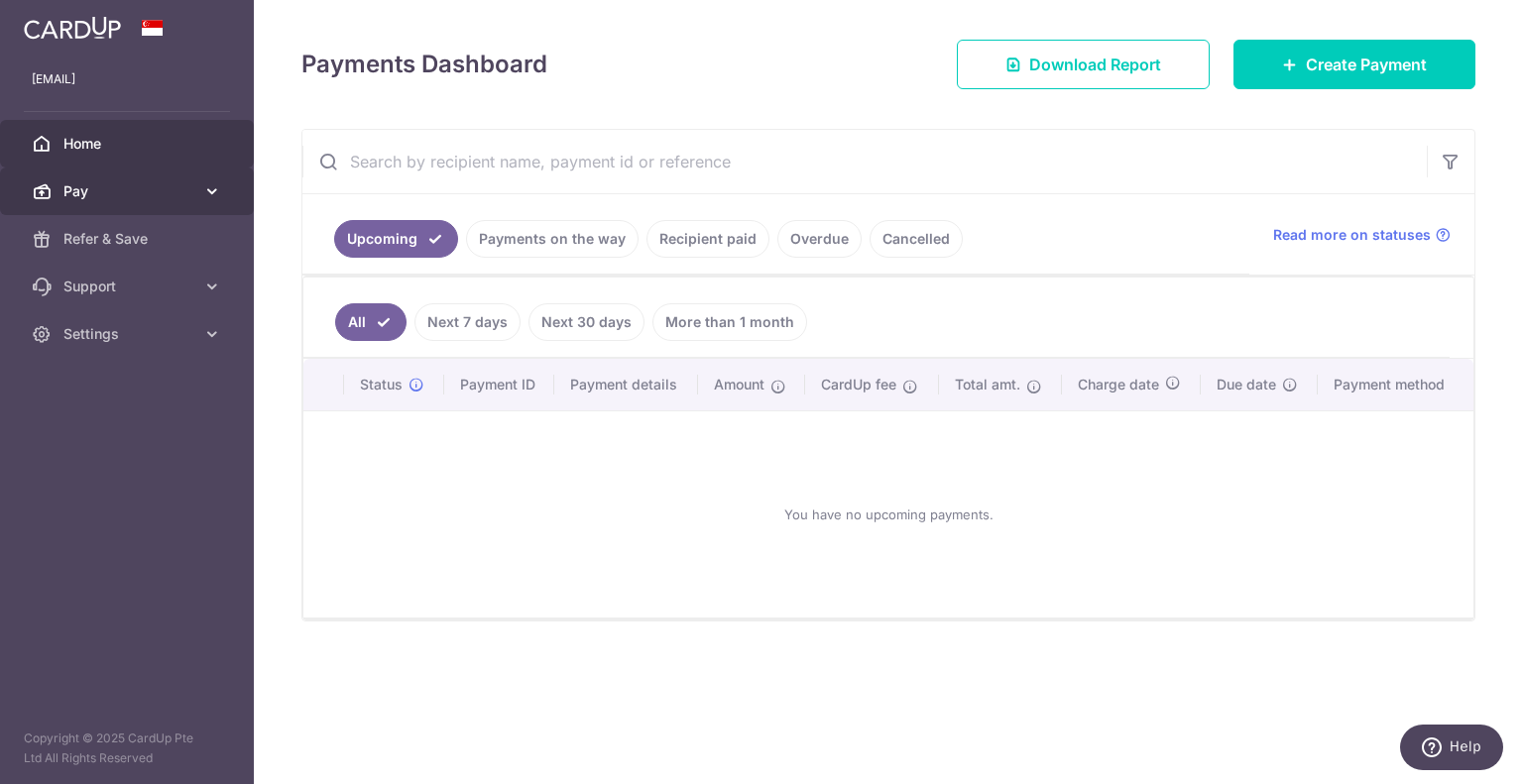 click on "Pay" at bounding box center (129, 191) 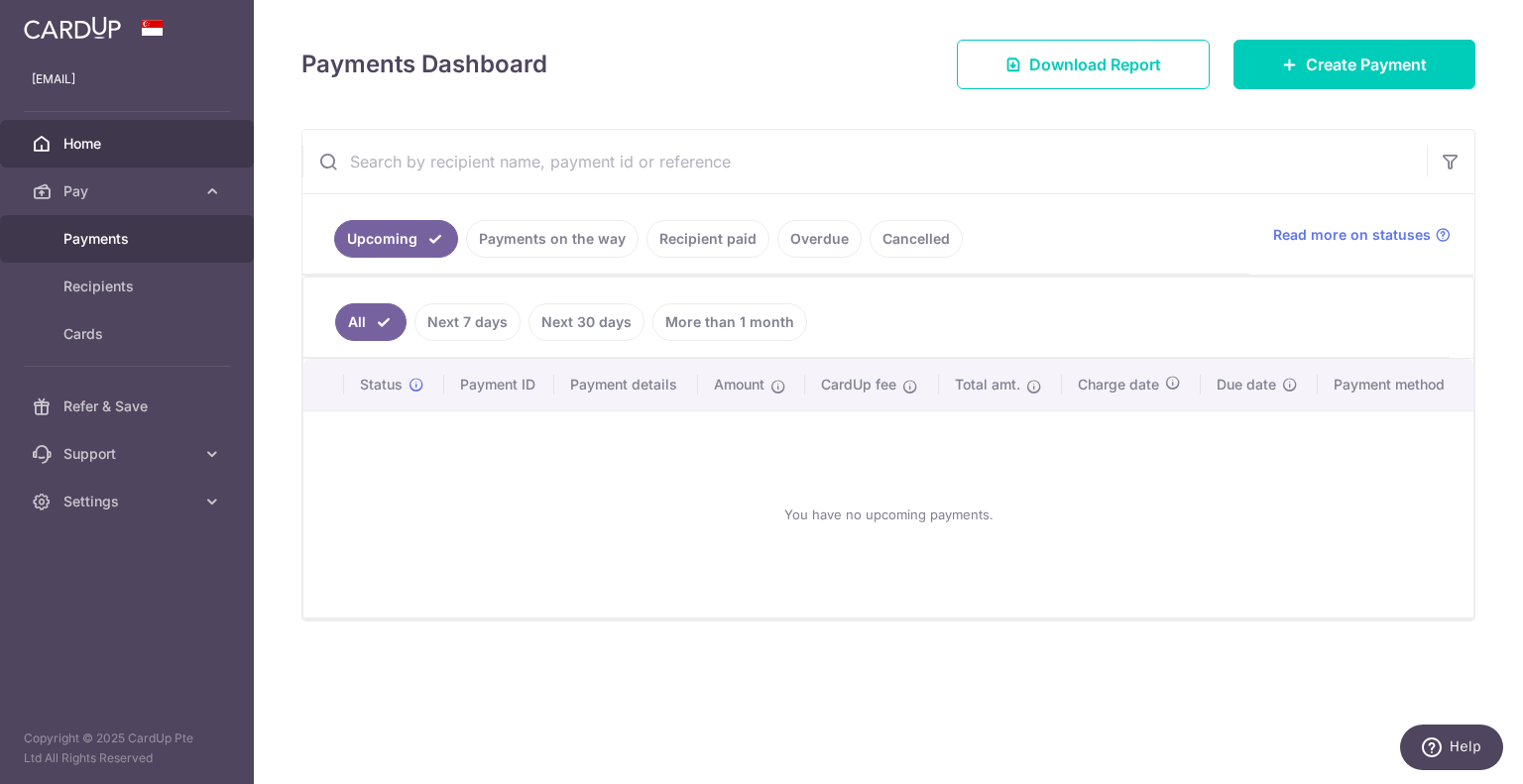 click on "Payments" at bounding box center [129, 239] 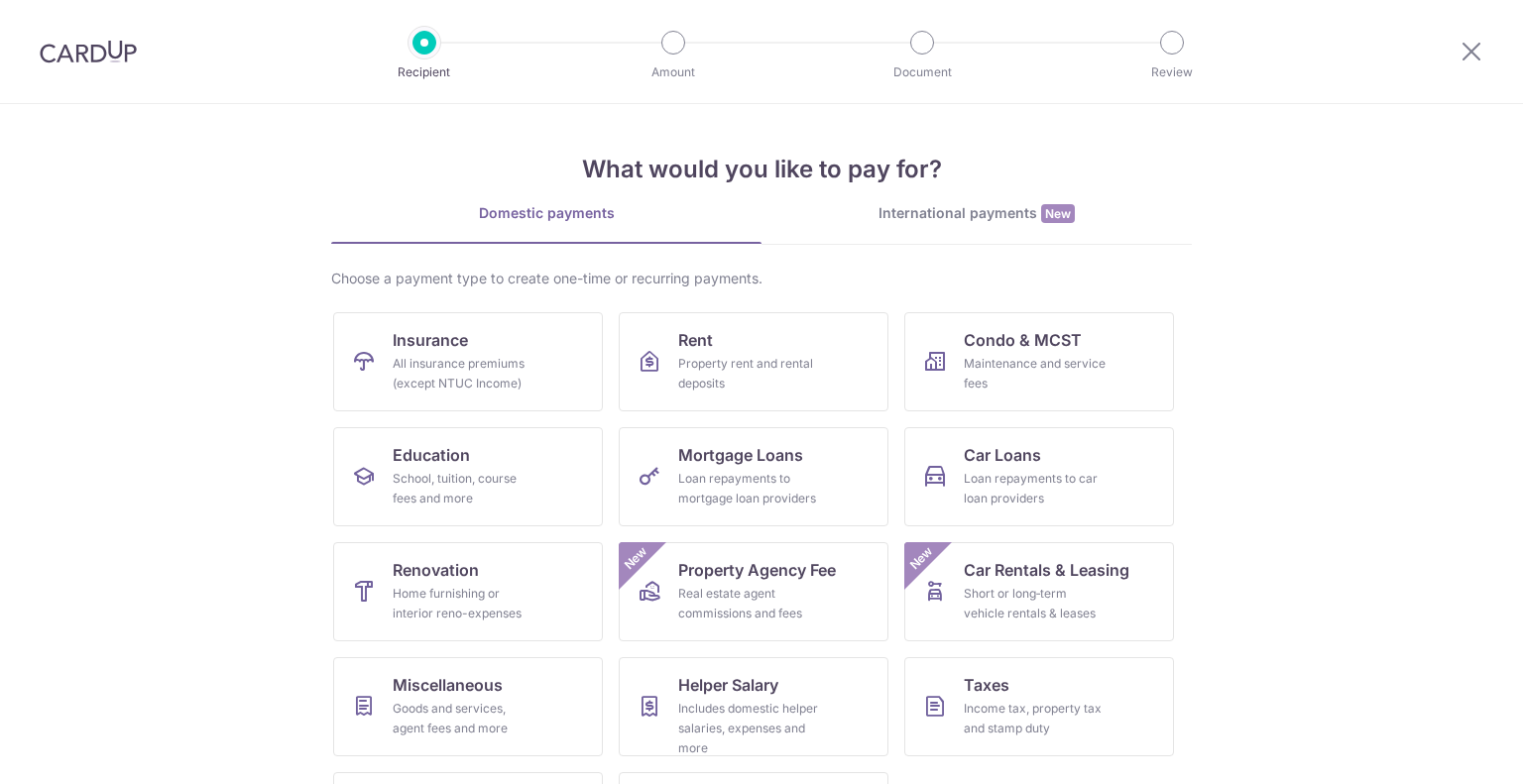 scroll, scrollTop: 0, scrollLeft: 0, axis: both 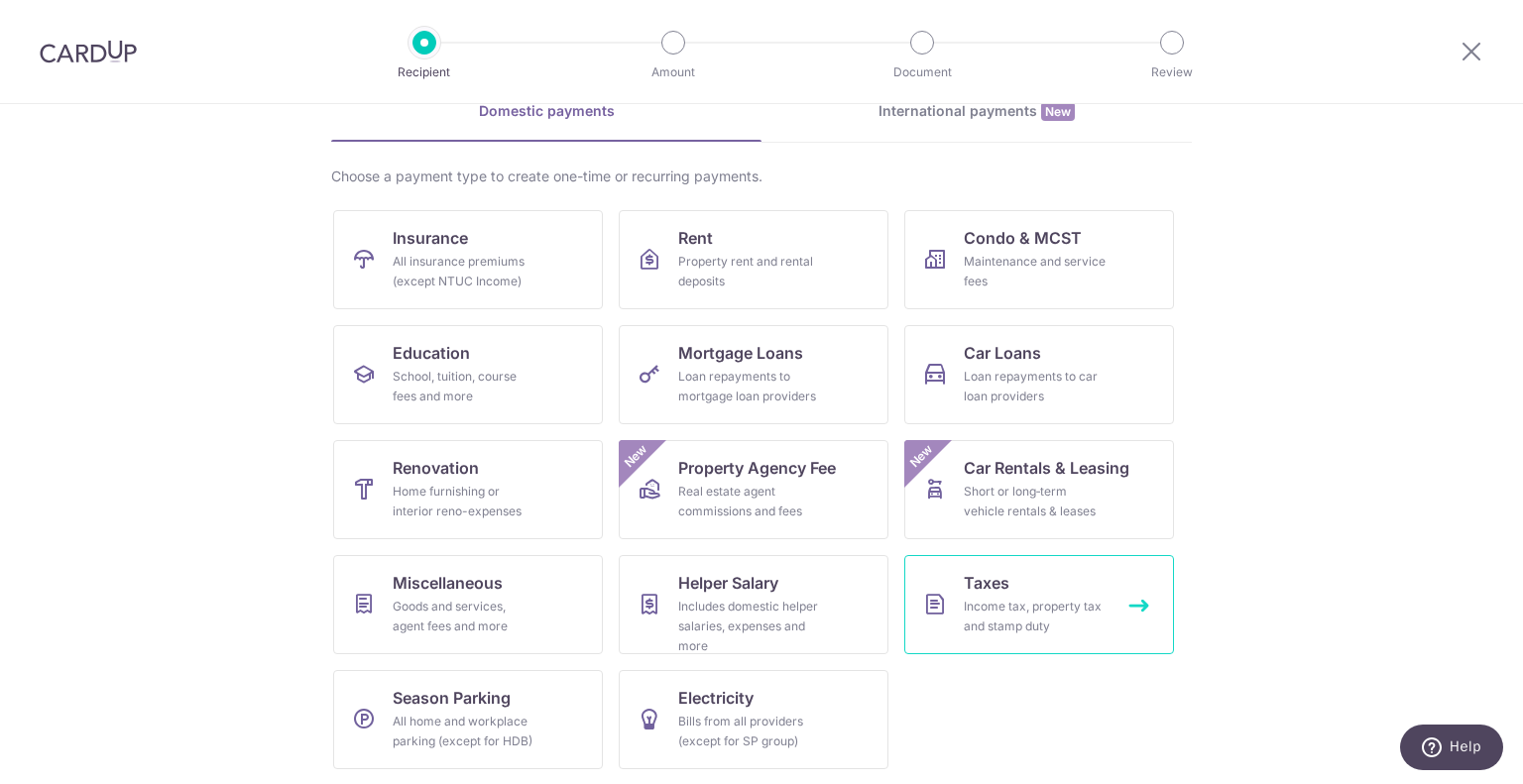 click on "Income tax, property tax and stamp duty" at bounding box center (1035, 616) 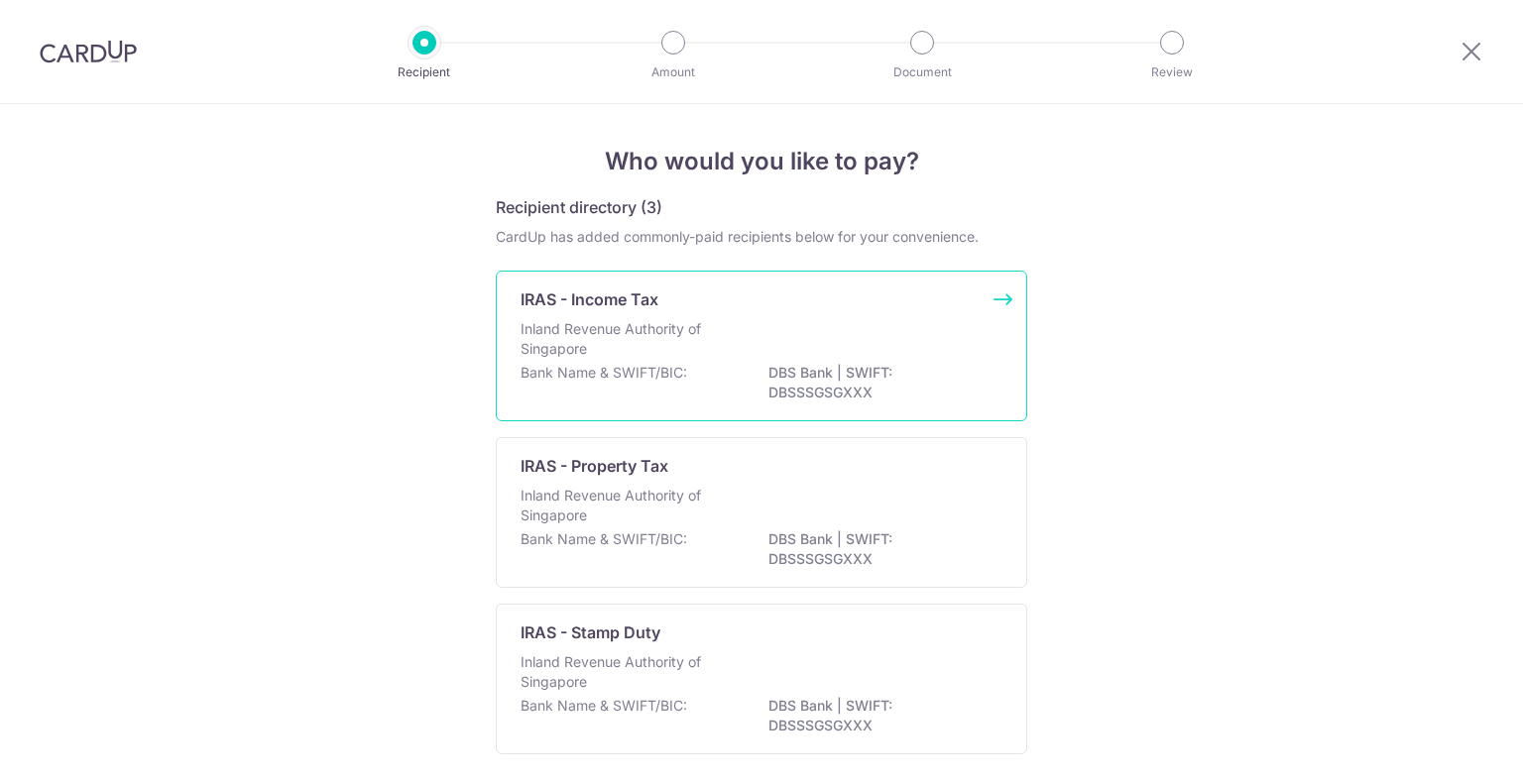 scroll, scrollTop: 0, scrollLeft: 0, axis: both 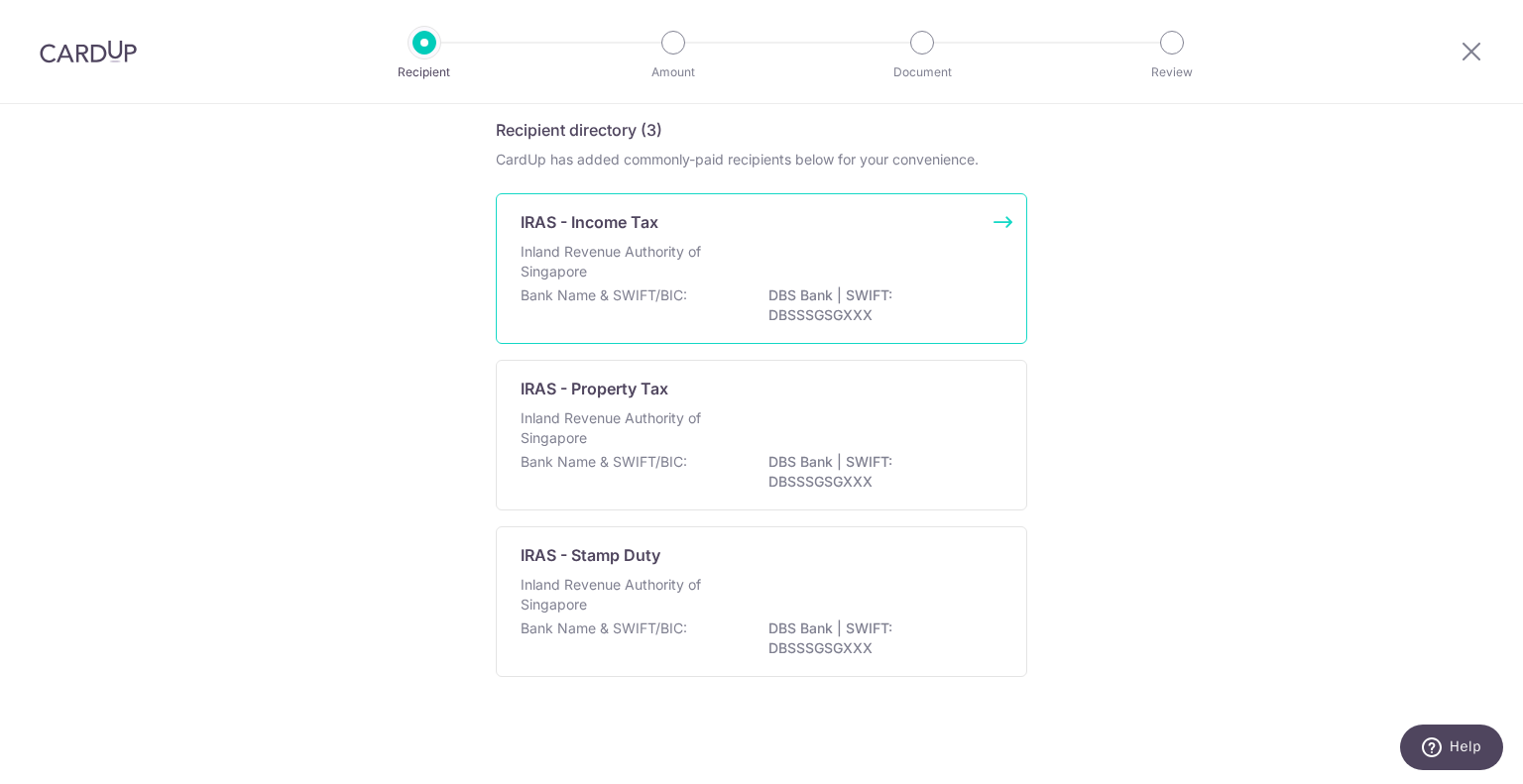 click on "Inland Revenue Authority of Singapore" at bounding box center [626, 262] 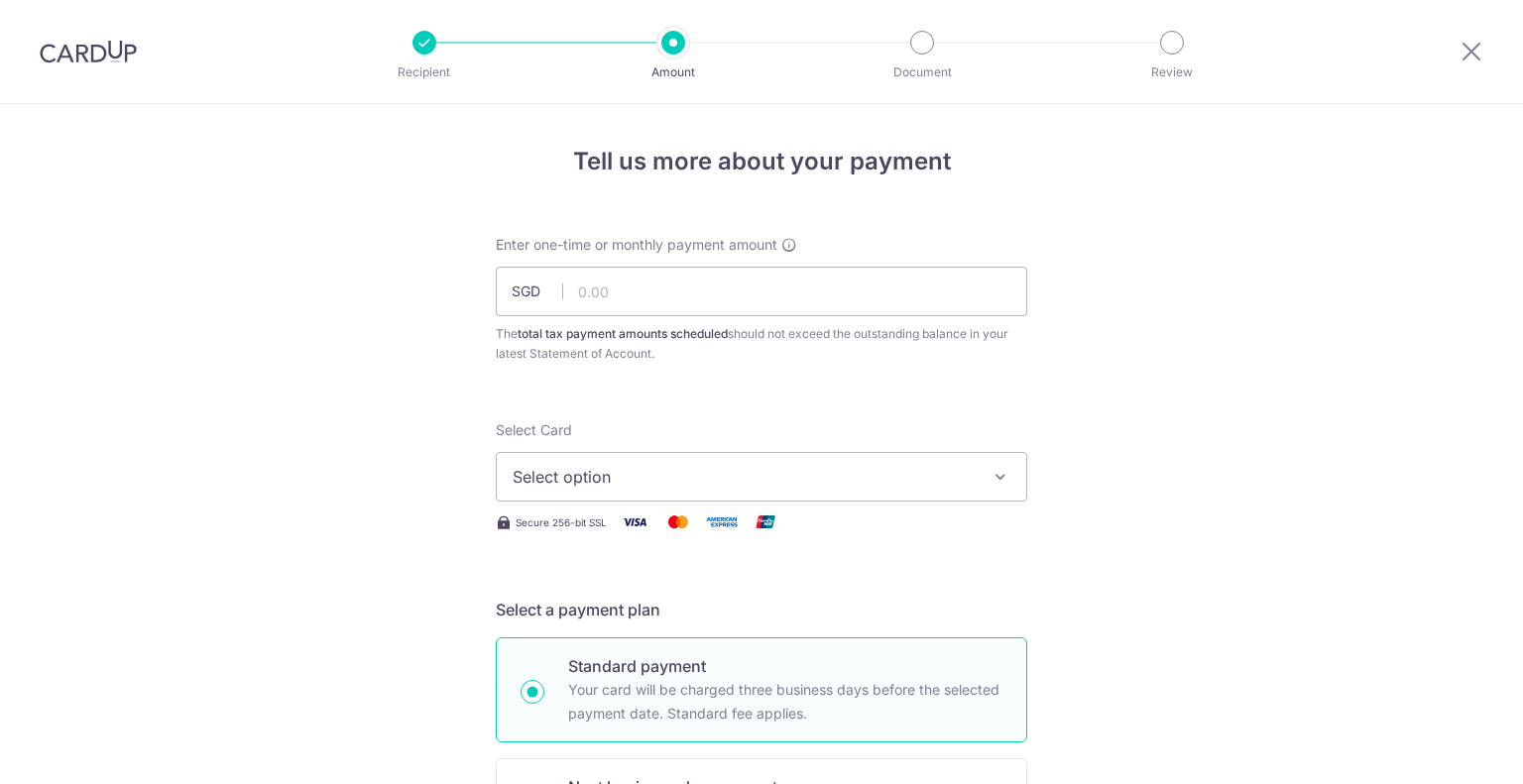 scroll, scrollTop: 0, scrollLeft: 0, axis: both 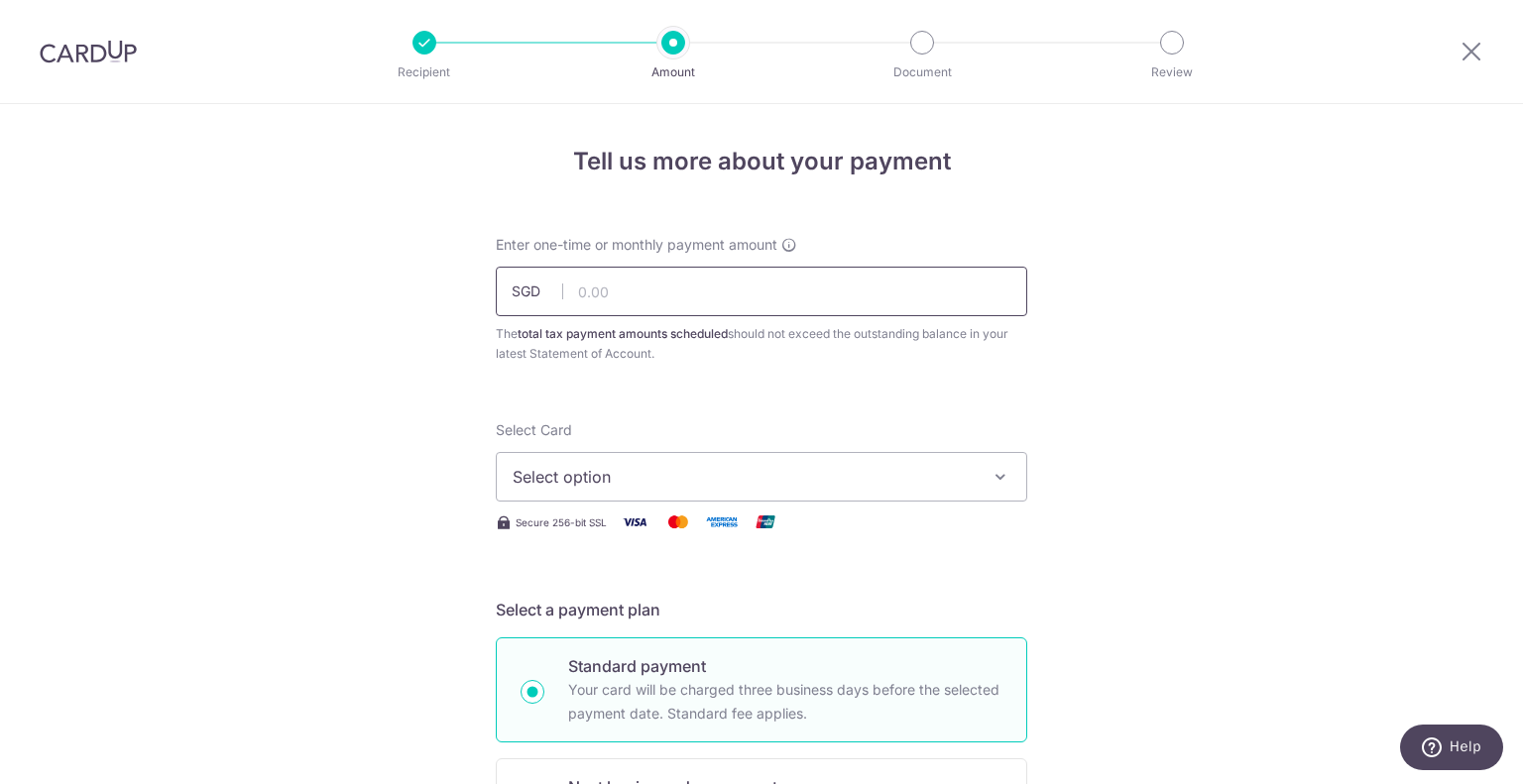 click at bounding box center (762, 291) 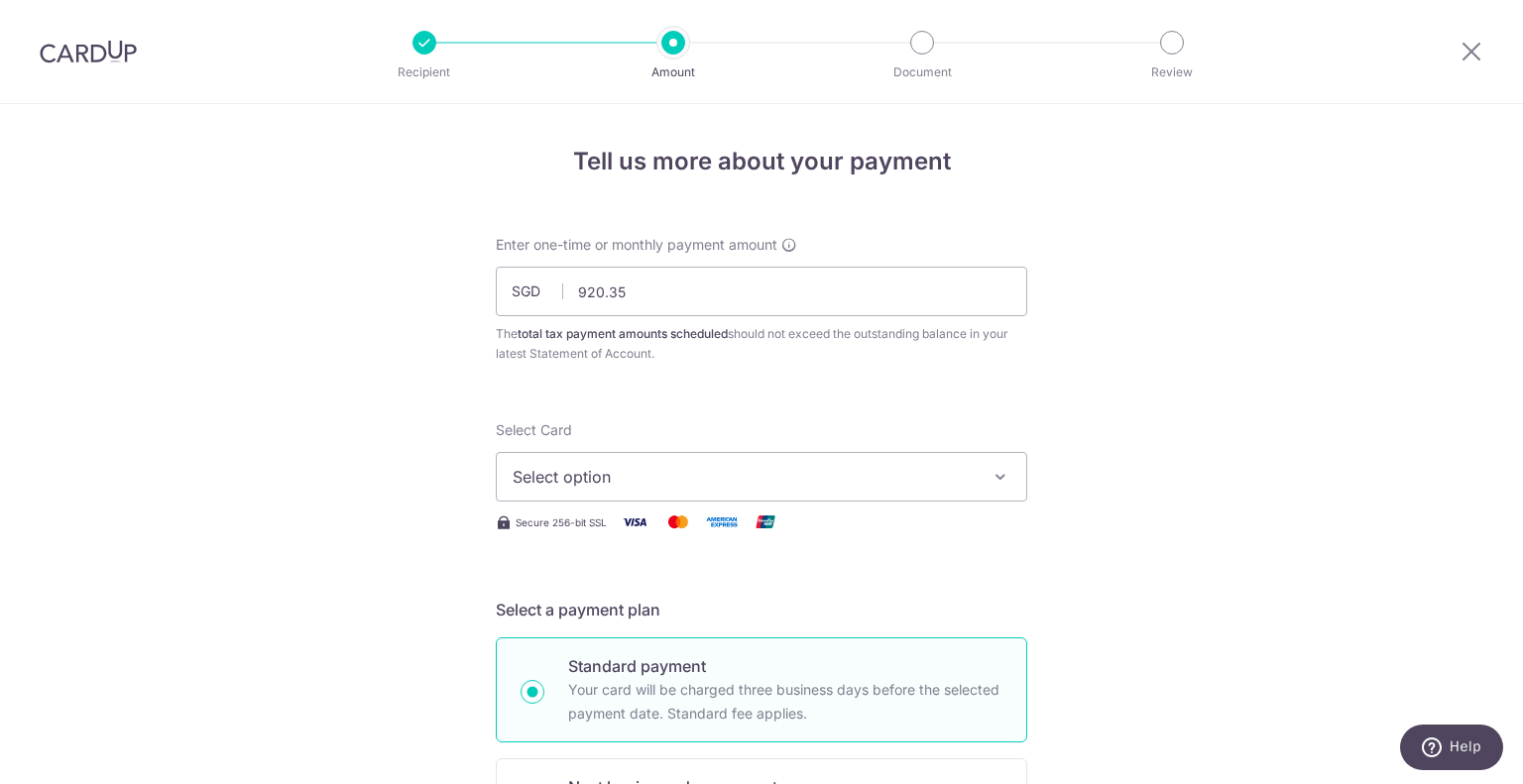 click on "Tell us more about your payment
Enter one-time or monthly payment amount
SGD
[AMOUNT]
[AMOUNT]
The  total tax payment amounts scheduled  should not exceed the outstanding balance in your latest Statement of Account.
Select Card
Select option
Add credit card
Your Cards
**** [LAST_FOUR_DIGITS]
**** [LAST_FOUR_DIGITS]
Secure 256-bit SSL
Text" at bounding box center [762, 1024] 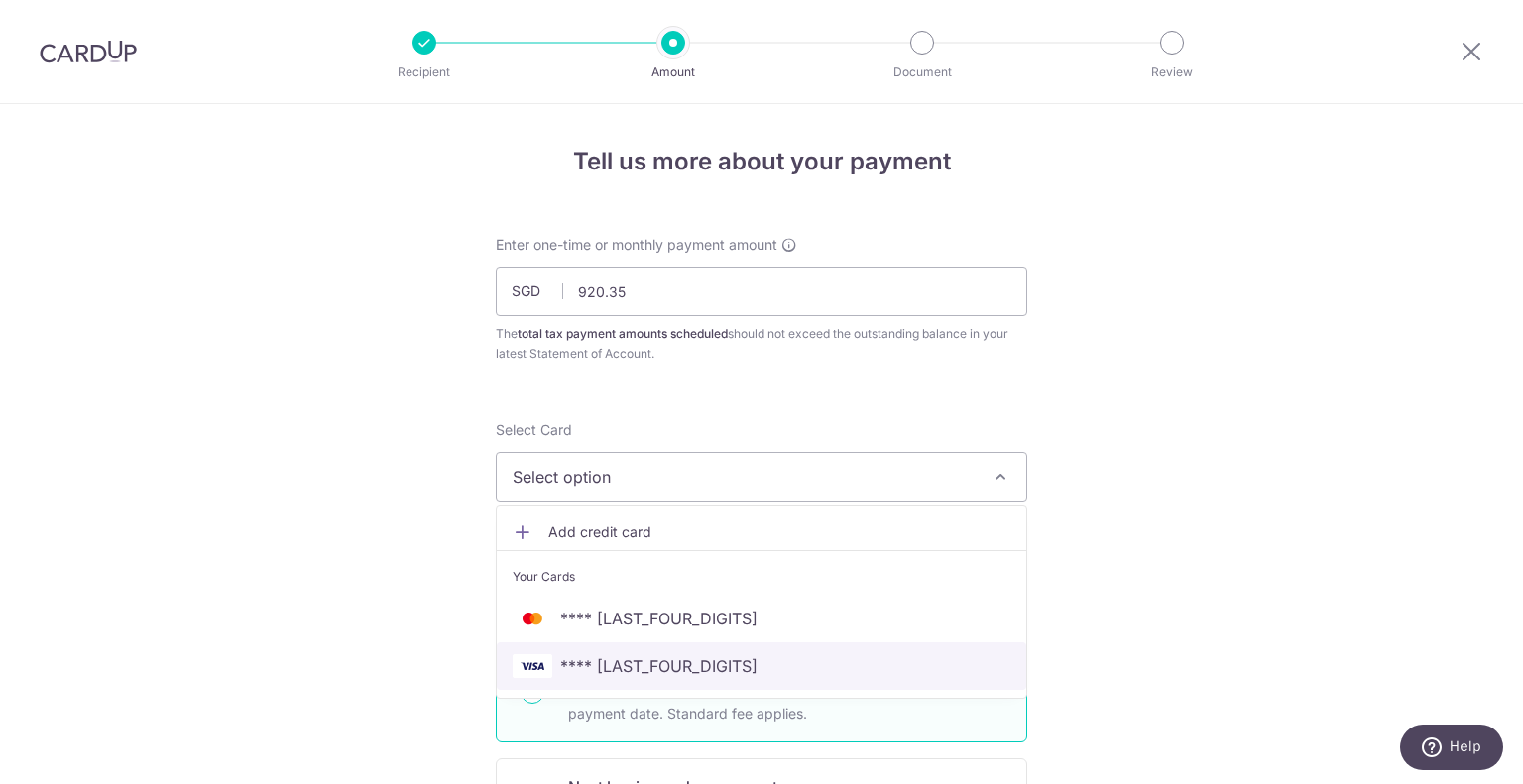 drag, startPoint x: 590, startPoint y: 669, endPoint x: 361, endPoint y: 646, distance: 230.1521 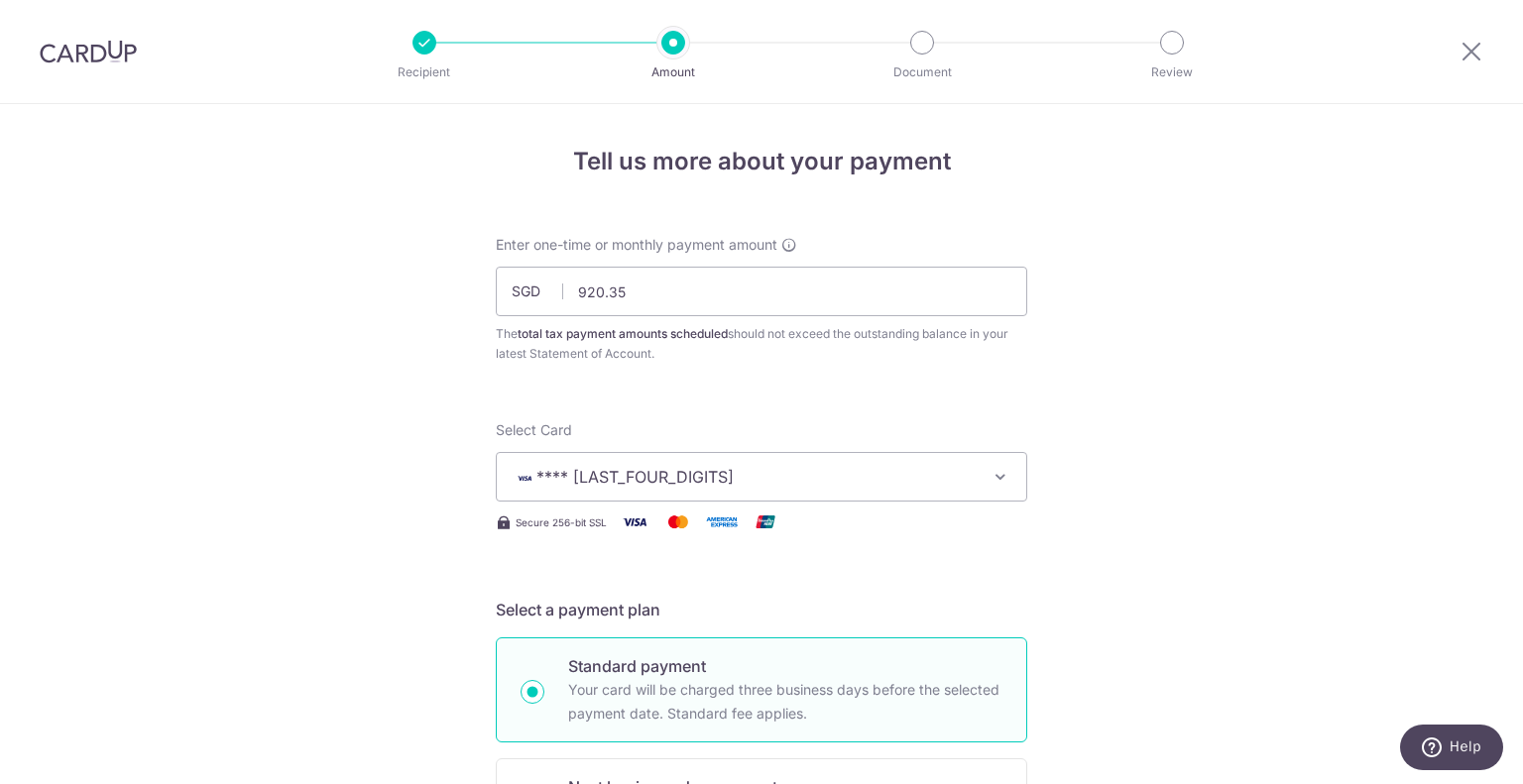 click on "Tell us more about your payment
Enter one-time or monthly payment amount
SGD
[AMOUNT]
[AMOUNT]
The  total tax payment amounts scheduled  should not exceed the outstanding balance in your latest Statement of Account.
Select Card
**** [LAST_FOUR_DIGITS]
Add credit card
Your Cards
**** [LAST_FOUR_DIGITS]
**** [LAST_FOUR_DIGITS]
Secure 256-bit SSL
Text
Ho" at bounding box center [762, 1024] 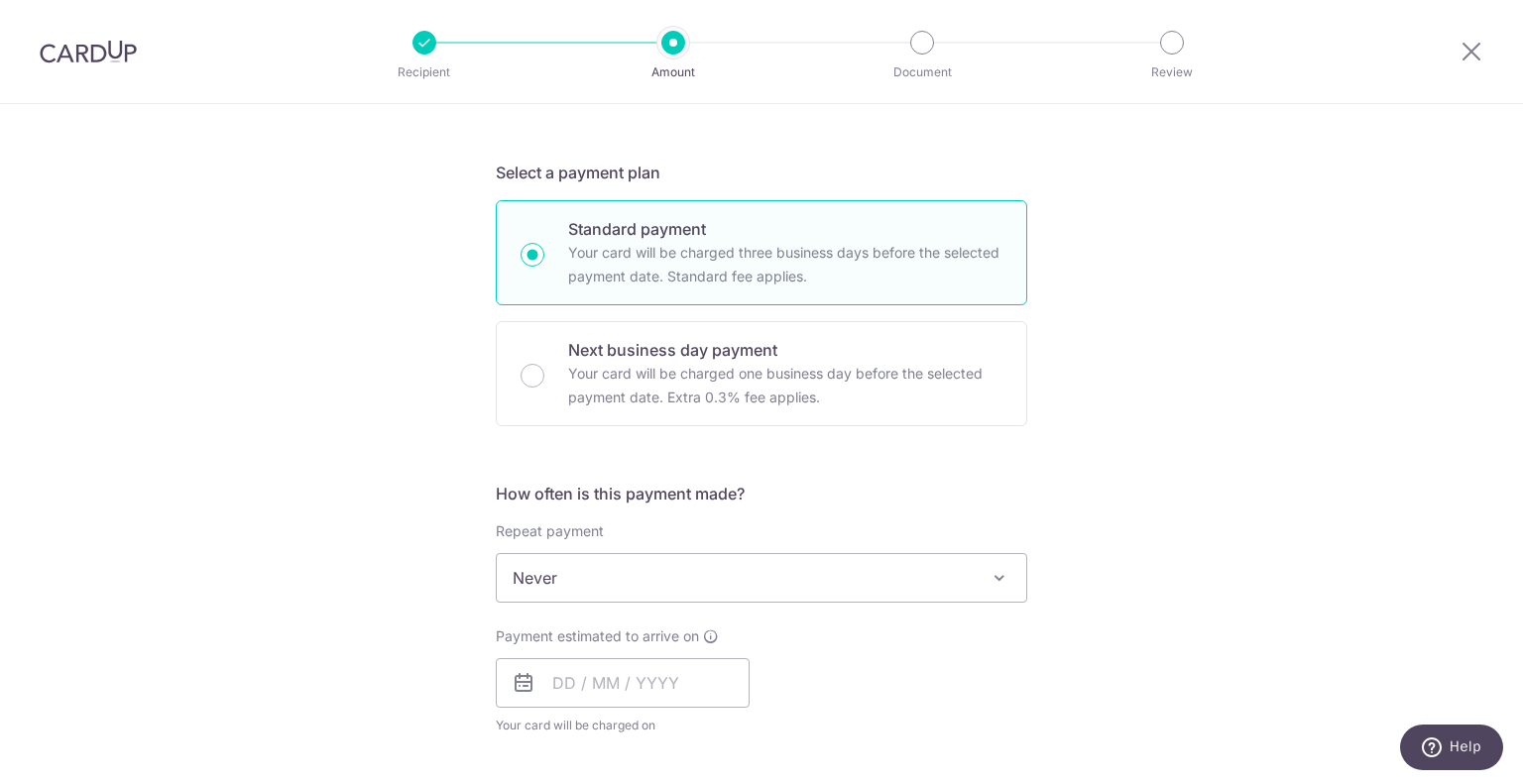 scroll, scrollTop: 438, scrollLeft: 0, axis: vertical 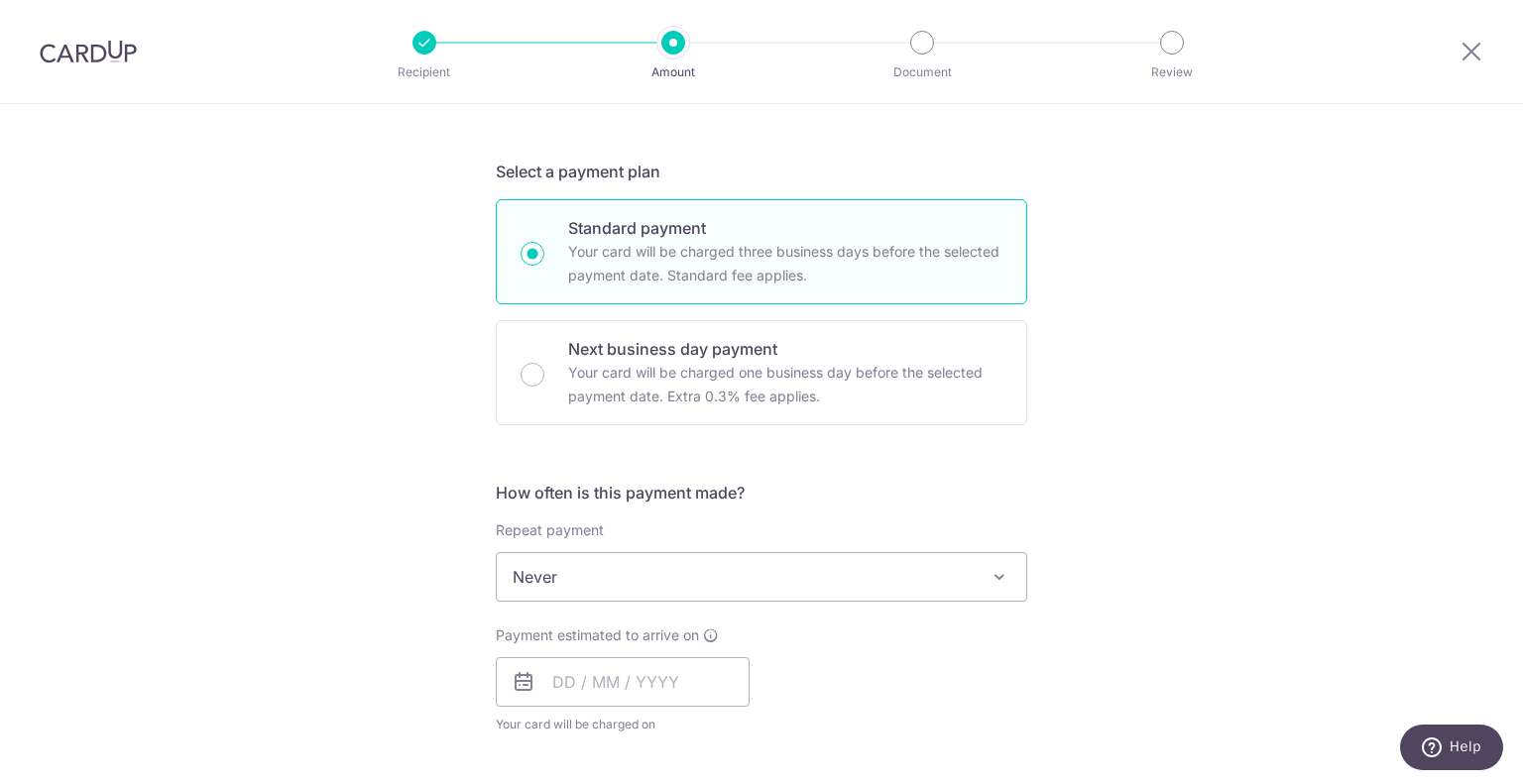 click on "Never" at bounding box center (762, 577) 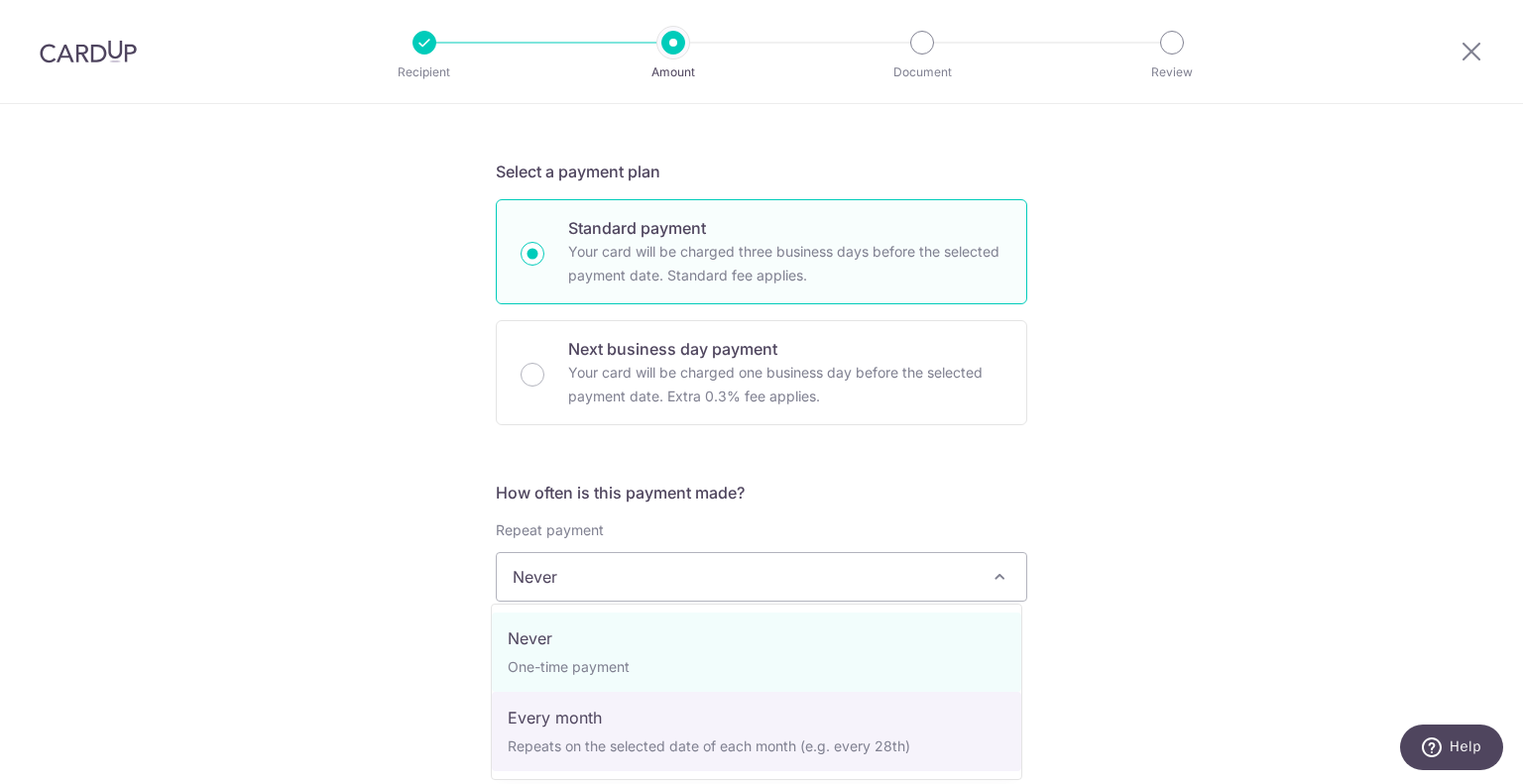 select on "3" 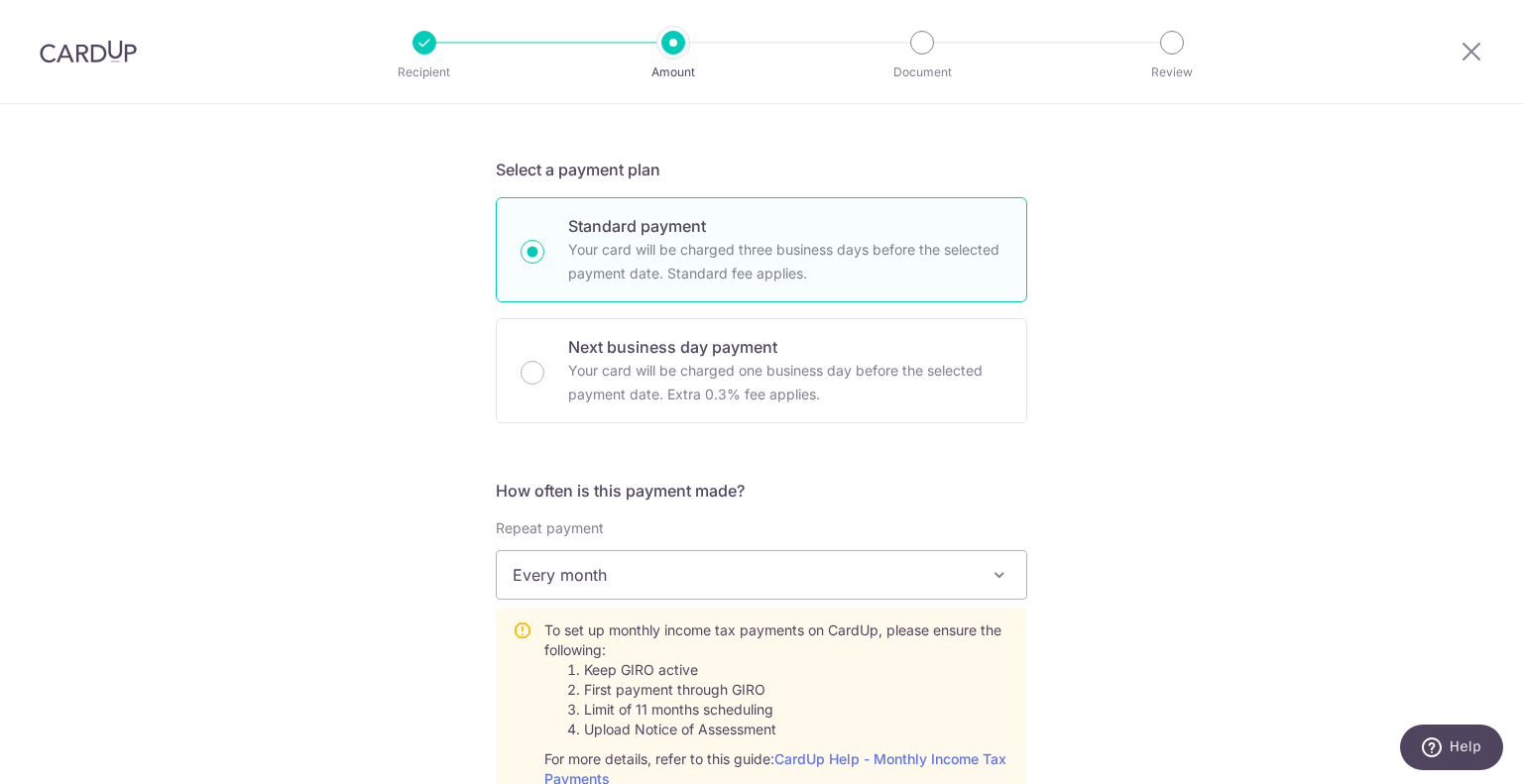 click on "Tell us more about your payment
Enter one-time or monthly payment amount
SGD
[AMOUNT]
[AMOUNT]
The  total tax payment amounts scheduled  should not exceed the outstanding balance in your latest Statement of Account.
Select Card
**** [LAST_FOUR_DIGITS]
Add credit card
Your Cards
**** [LAST_FOUR_DIGITS]
**** [LAST_FOUR_DIGITS]
Secure 256-bit SSL
Text
Ho" at bounding box center [762, 697] 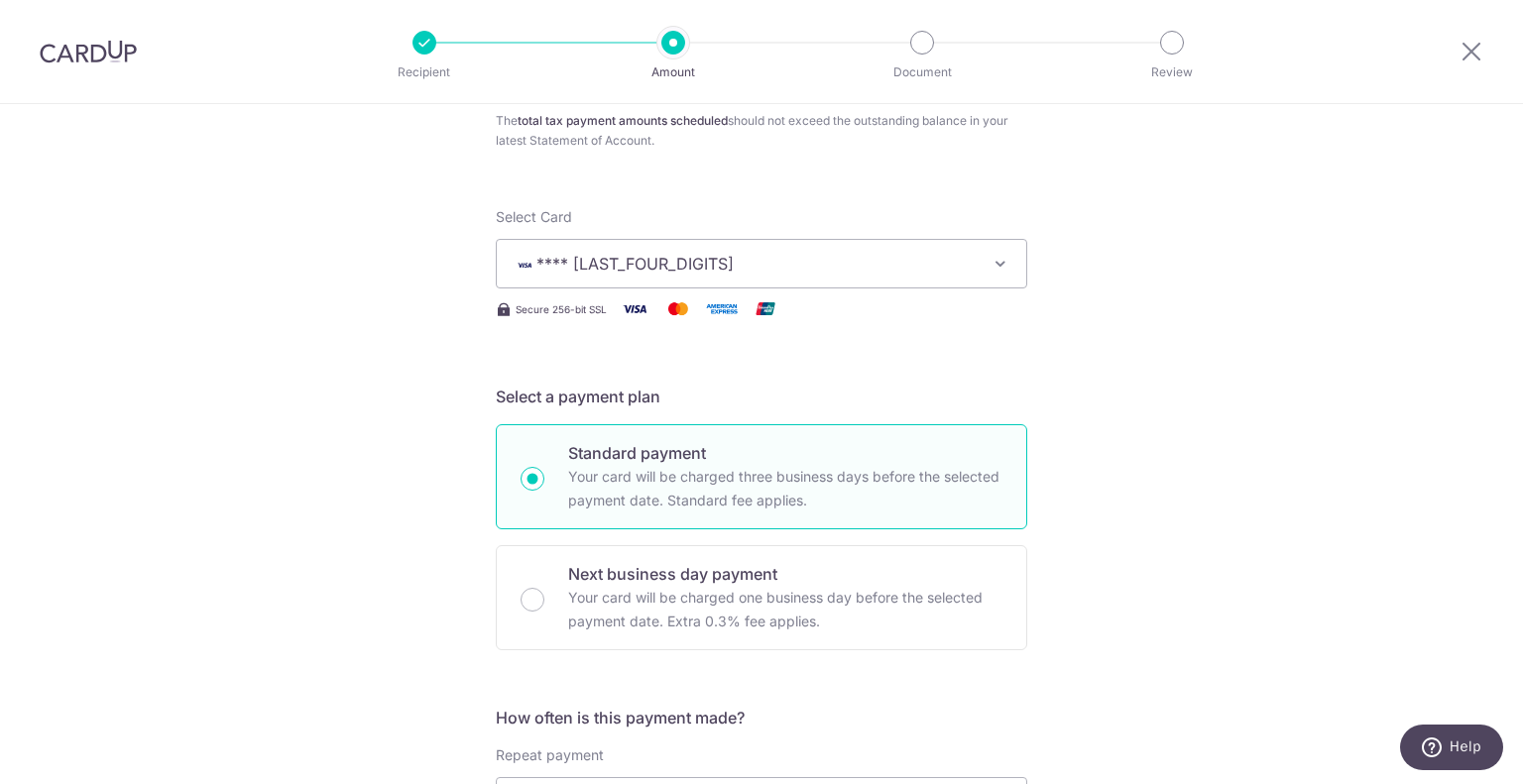 scroll, scrollTop: 210, scrollLeft: 0, axis: vertical 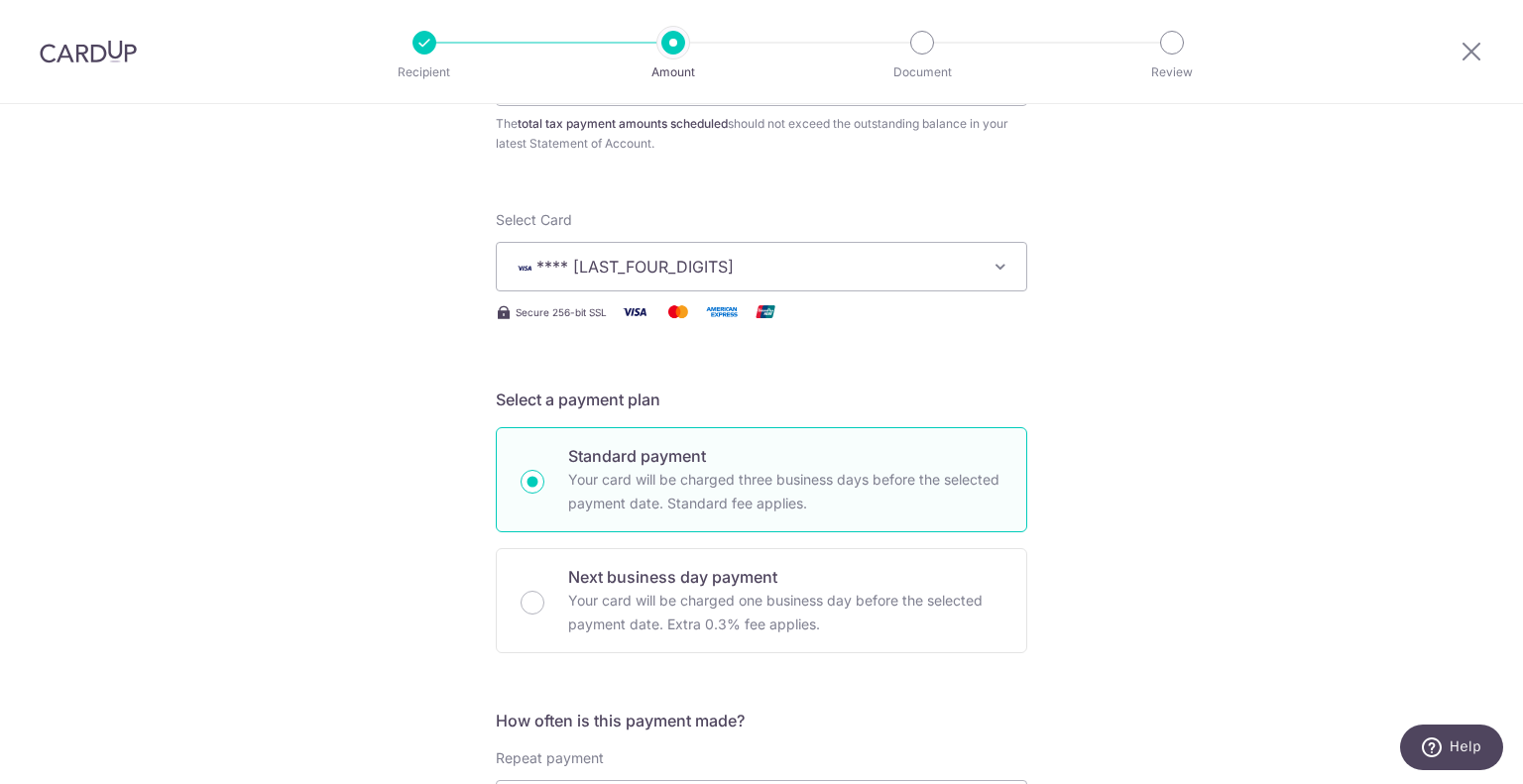 click on "Tell us more about your payment
Enter one-time or monthly payment amount
SGD
[AMOUNT]
[AMOUNT]
The  total tax payment amounts scheduled  should not exceed the outstanding balance in your latest Statement of Account.
Select Card
**** [LAST_FOUR_DIGITS]
Add credit card
Your Cards
**** [LAST_FOUR_DIGITS]
**** [LAST_FOUR_DIGITS]
Secure 256-bit SSL
Text
Ho" at bounding box center (762, 927) 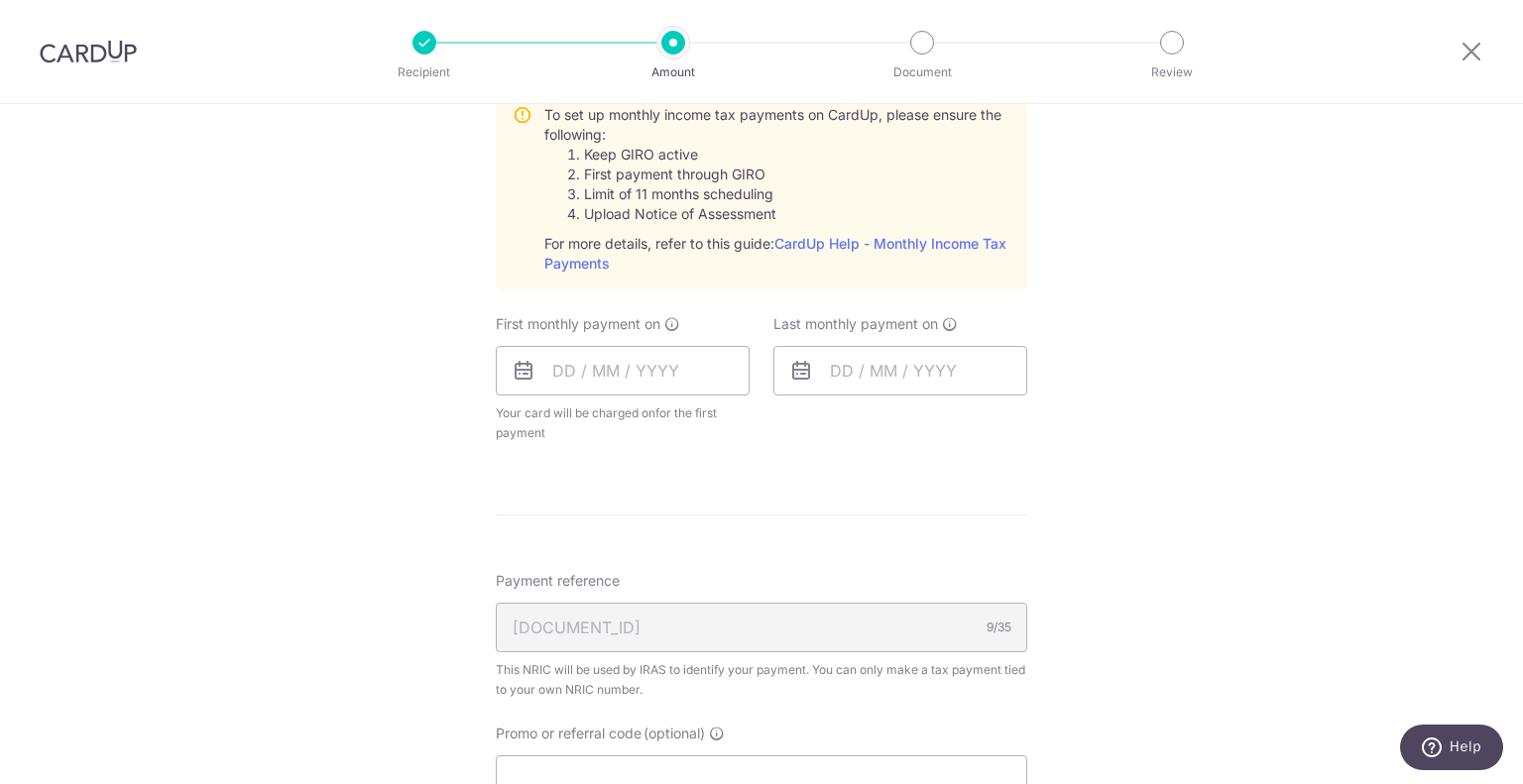 scroll, scrollTop: 957, scrollLeft: 0, axis: vertical 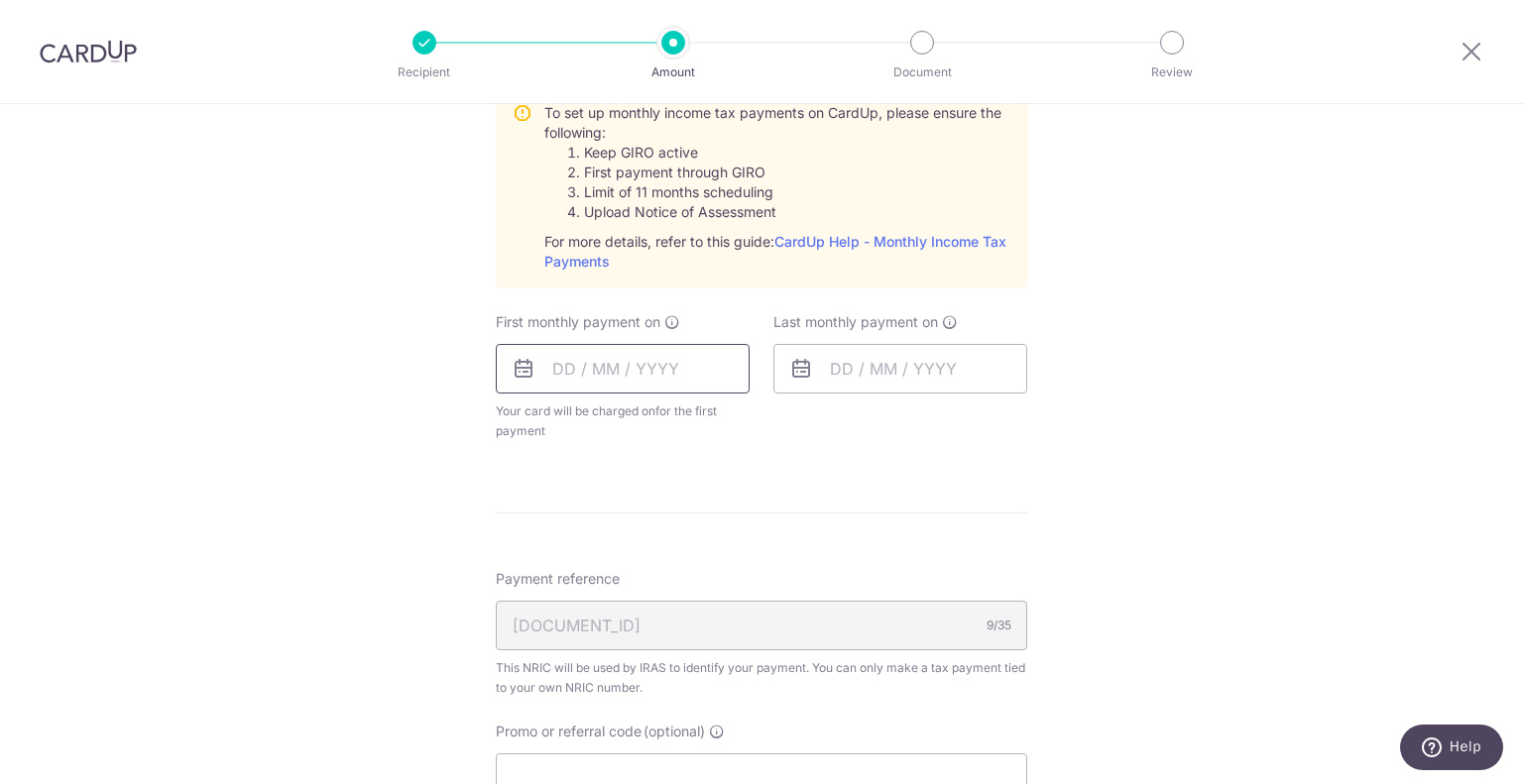 click at bounding box center (623, 369) 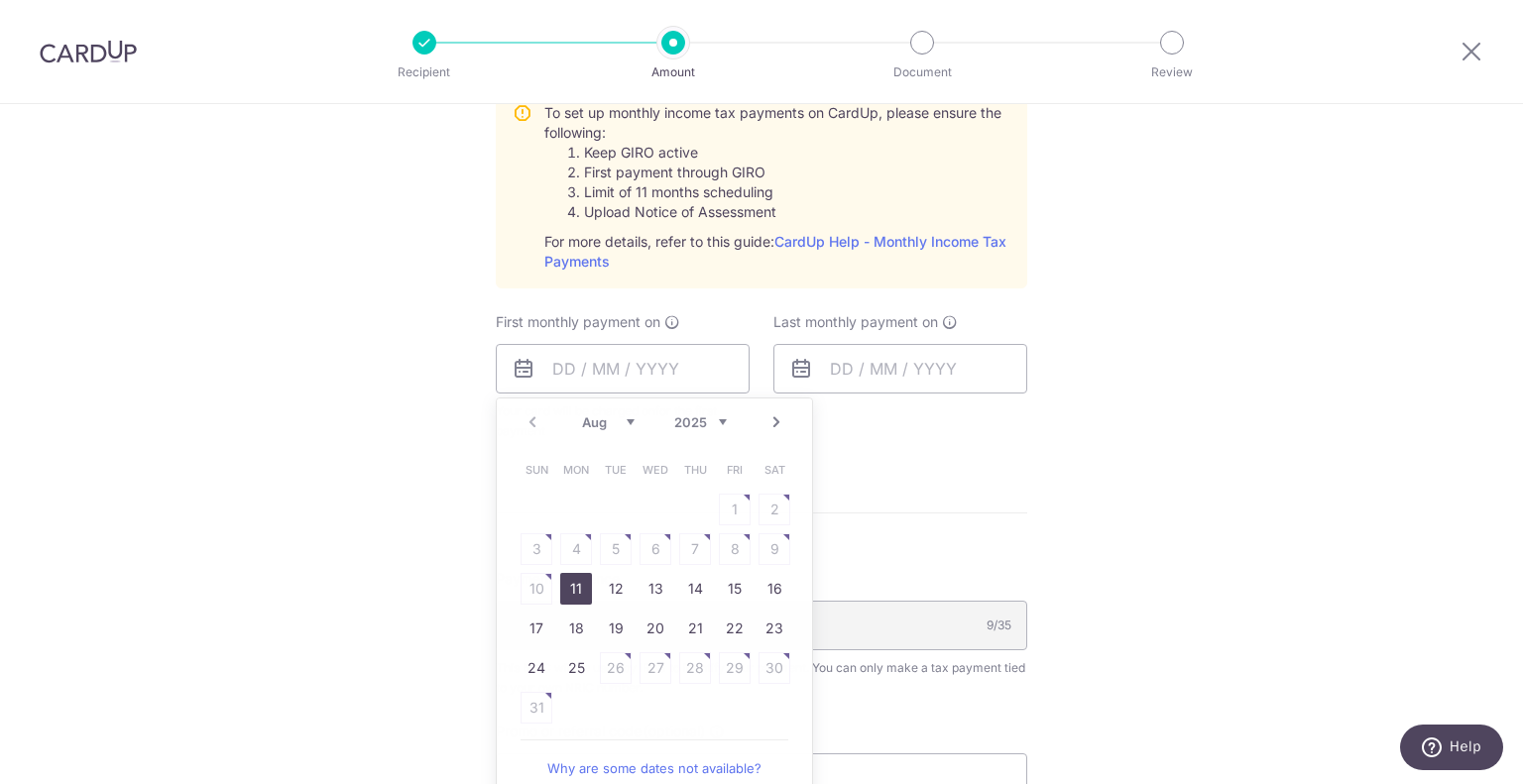 click on "Tell us more about your payment
Enter one-time or monthly payment amount
SGD
920.35
920.35
The  total tax payment amounts scheduled  should not exceed the outstanding balance in your latest Statement of Account.
Select Card
**** 8846
Add credit card
Your Cards
**** 1755
**** 8846
Secure 256-bit SSL
Text
Ho" at bounding box center (762, 179) 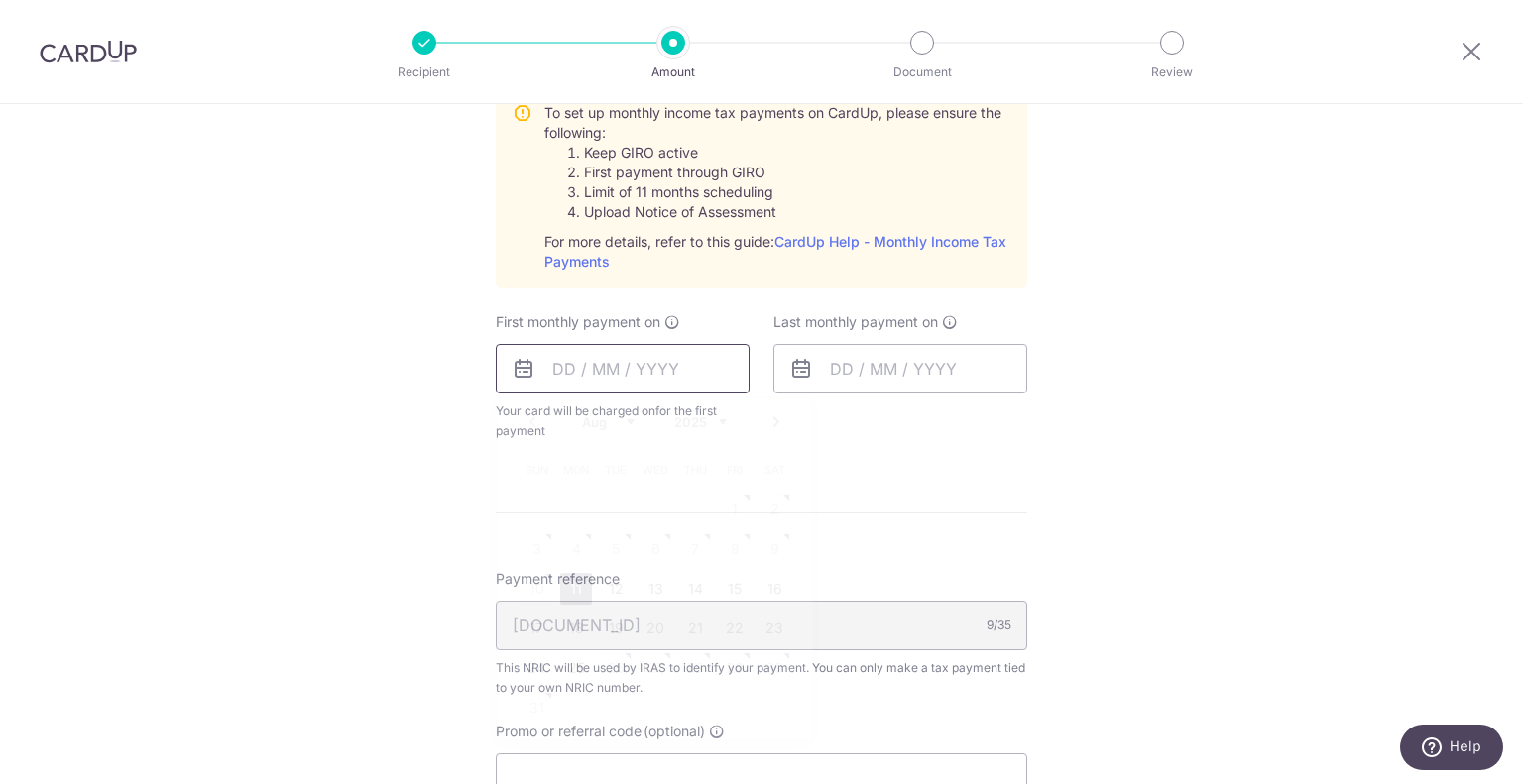 click at bounding box center [623, 369] 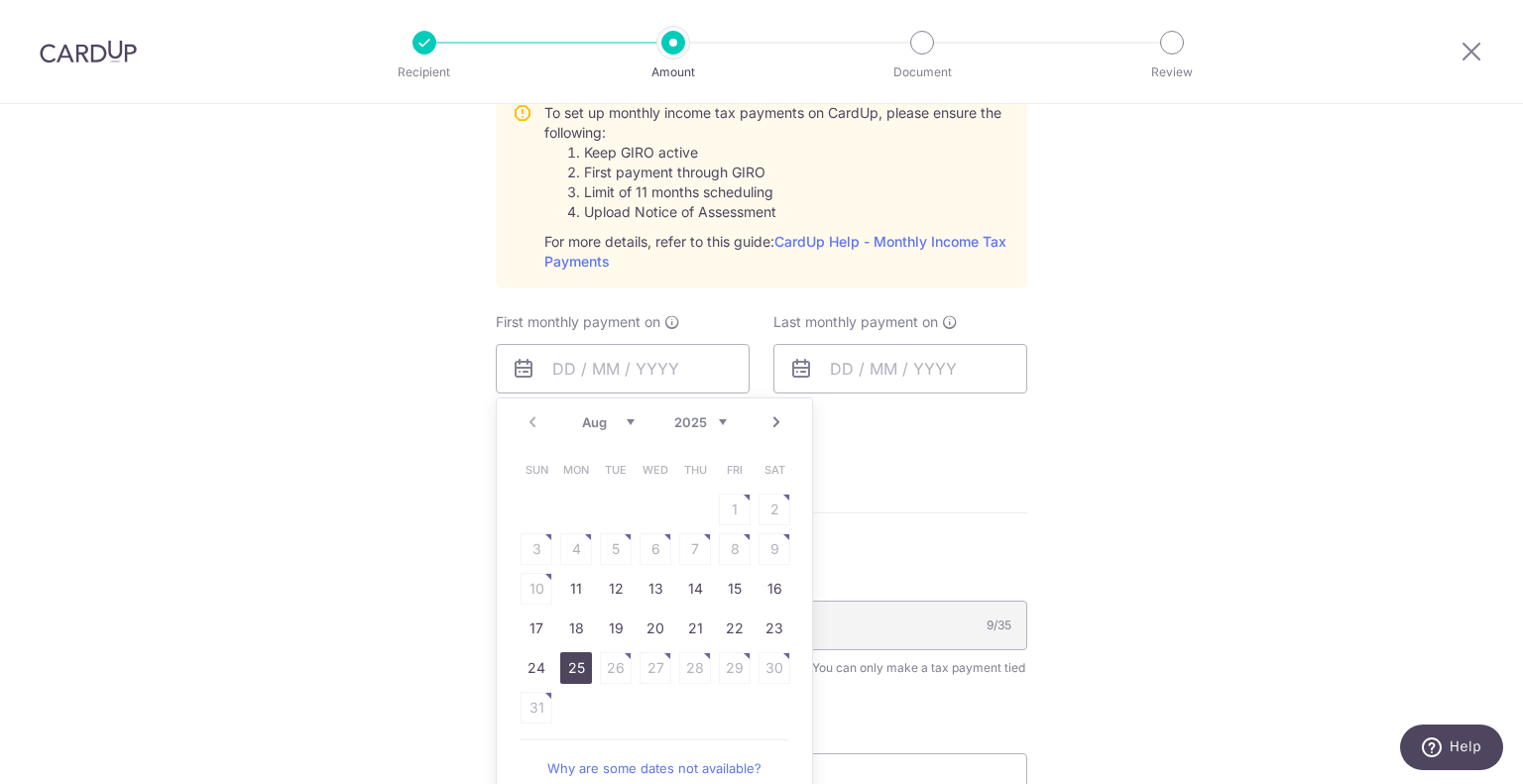 click on "25" at bounding box center (576, 668) 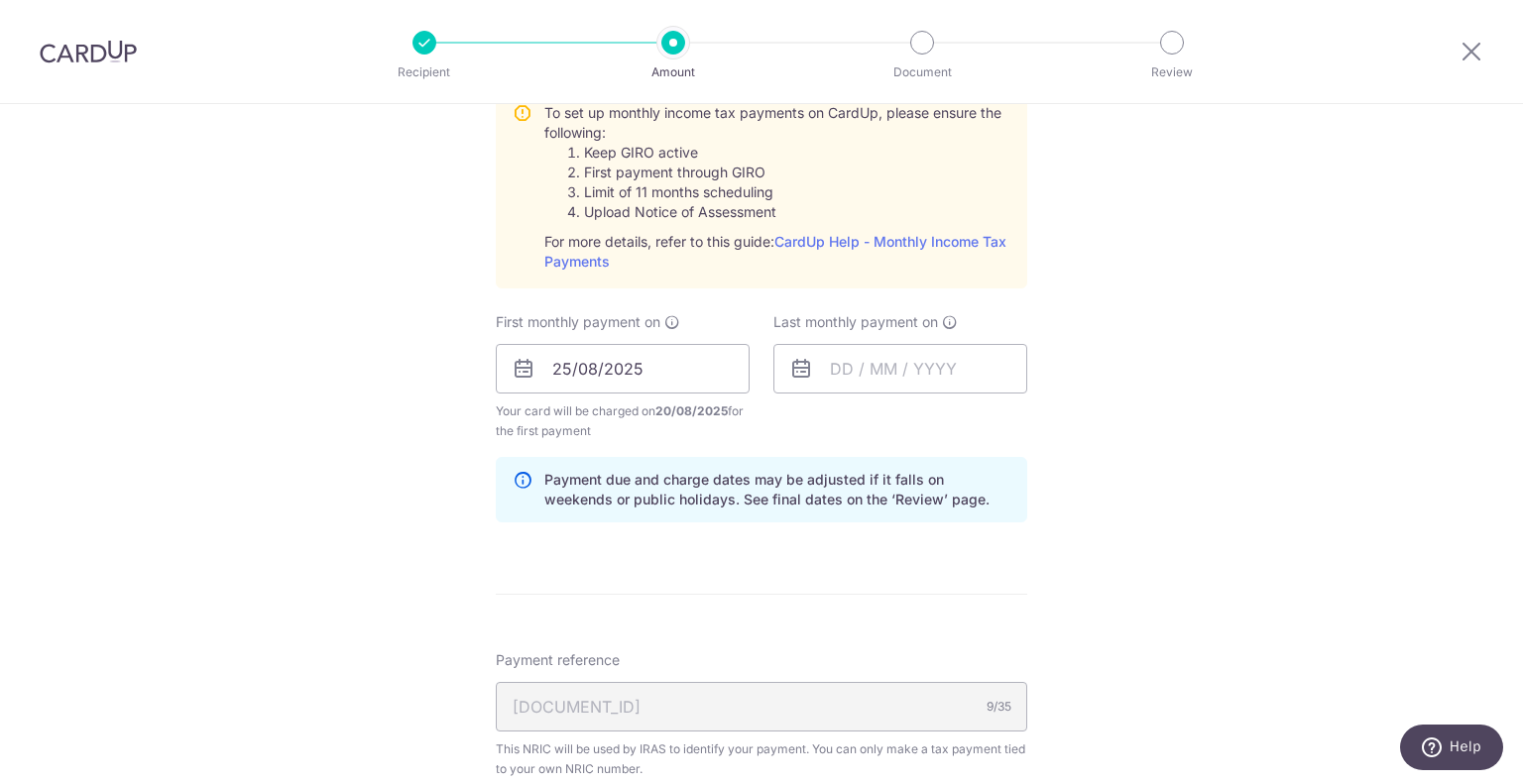 click on "Tell us more about your payment
Enter one-time or monthly payment amount
SGD
920.35
920.35
The  total tax payment amounts scheduled  should not exceed the outstanding balance in your latest Statement of Account.
Select Card
**** 8846
Add credit card
Your Cards
**** 1755
**** 8846
Secure 256-bit SSL
Text
Ho" at bounding box center (762, 220) 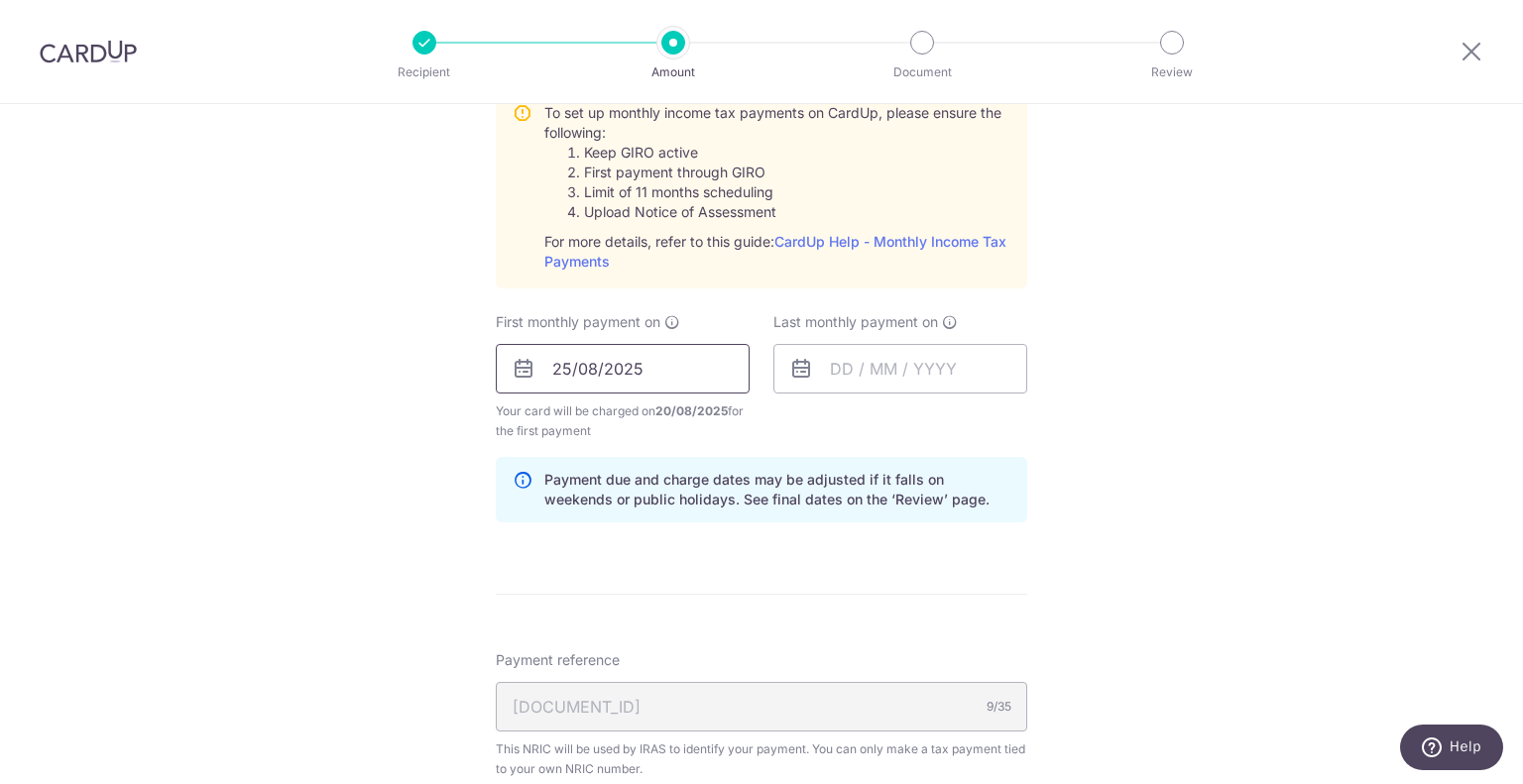 click on "25/08/2025" at bounding box center [623, 369] 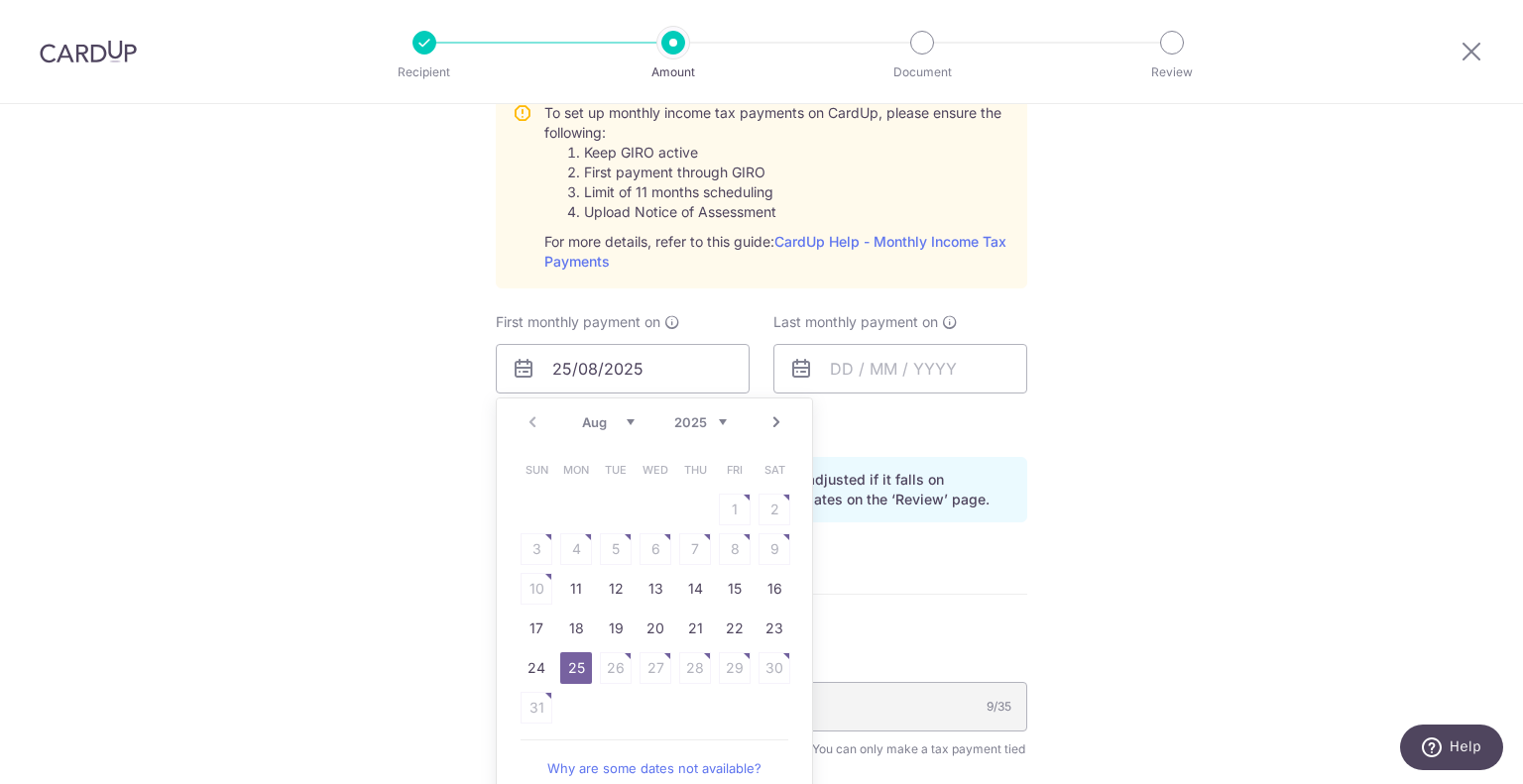 click on "Next" at bounding box center (776, 422) 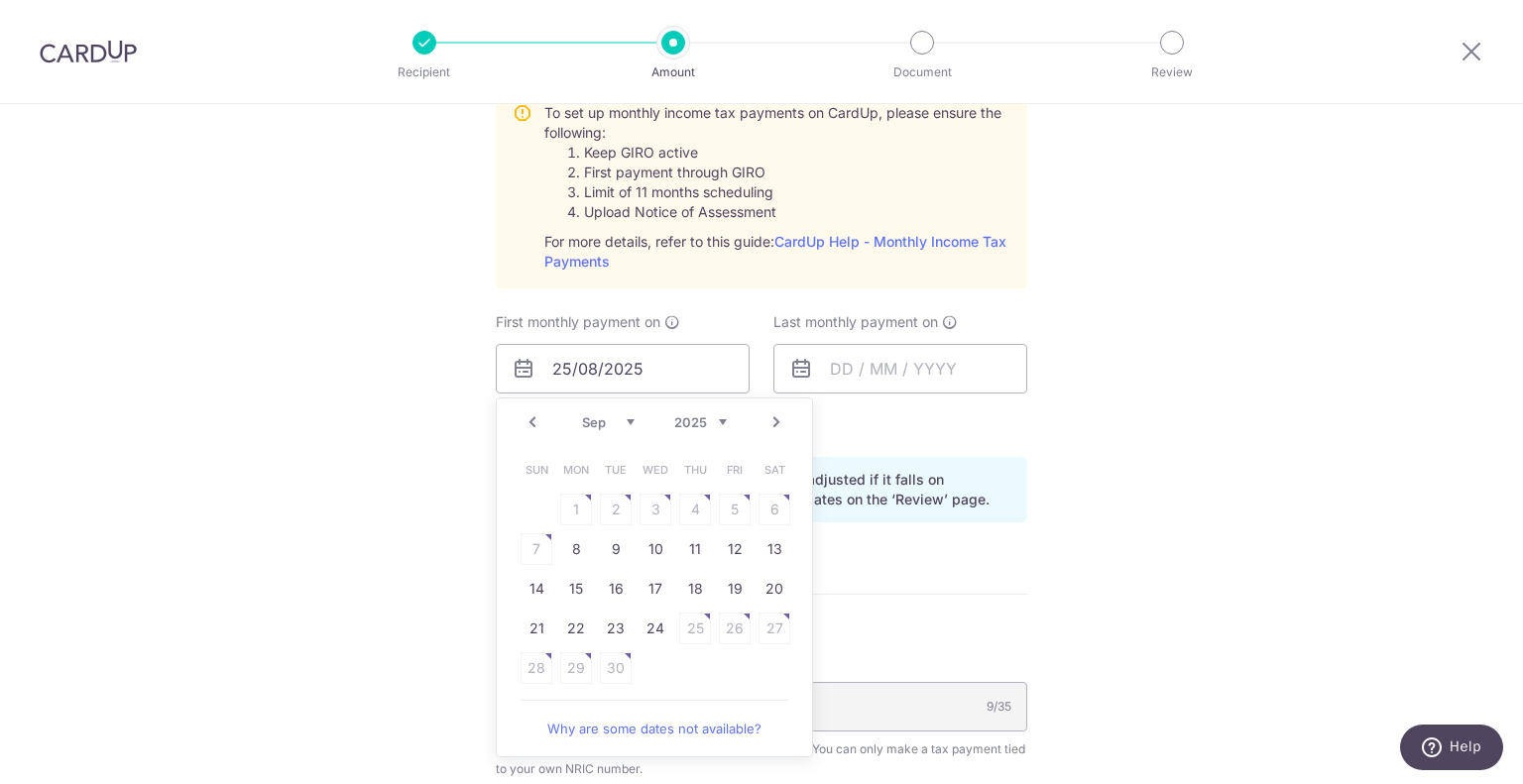 click on "Prev" at bounding box center [532, 422] 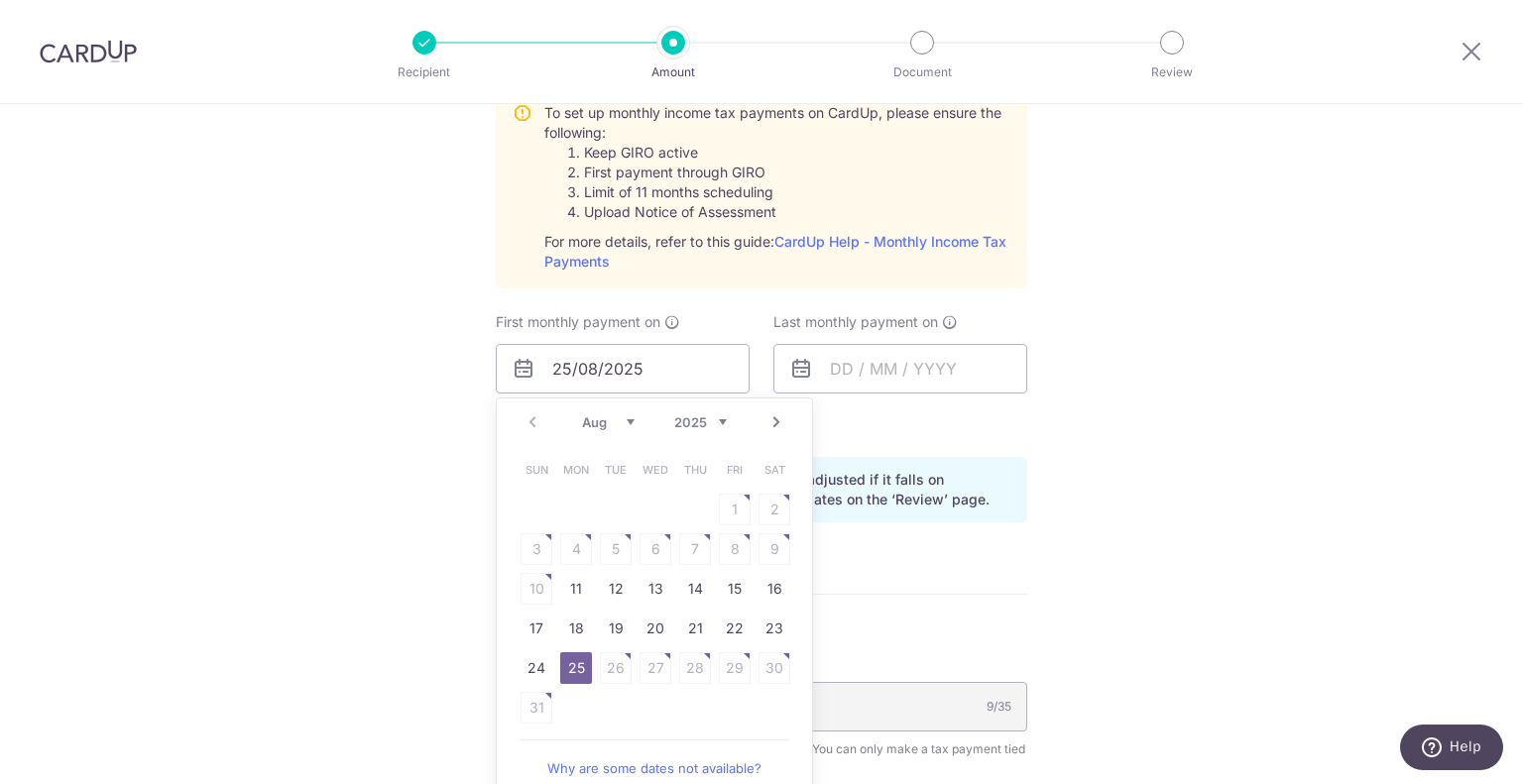 click on "Sun Mon Tue Wed Thu Fri Sat           1 2 3 4 5 6 7 8 9 10 11 12 13 14 15 16 17 18 19 20 21 22 23 24 25 26 27 28 29 30 31" at bounding box center [655, 589] 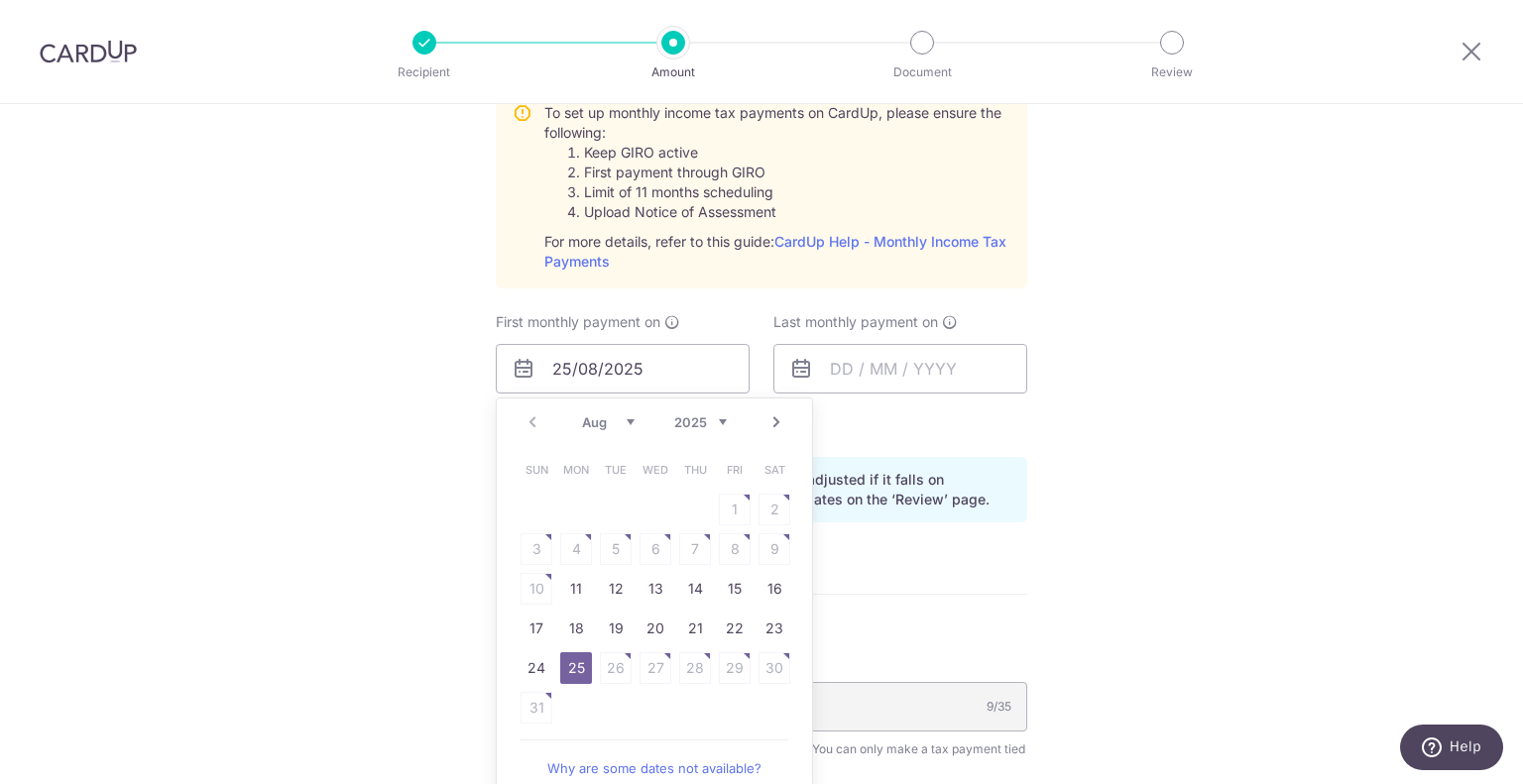 click on "Why are some dates not available?" at bounding box center (654, 768) 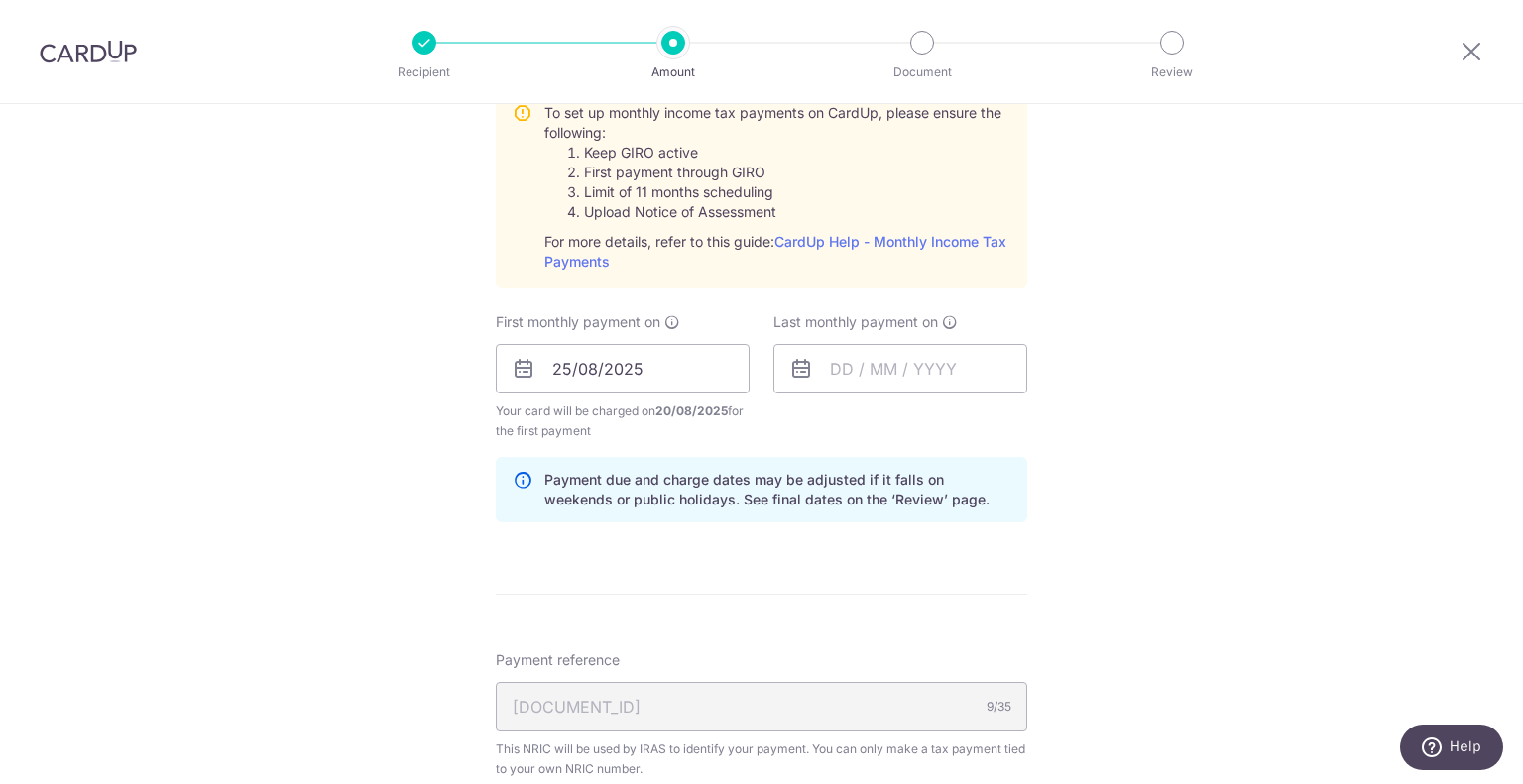 drag, startPoint x: 456, startPoint y: 525, endPoint x: 532, endPoint y: 487, distance: 84.970583 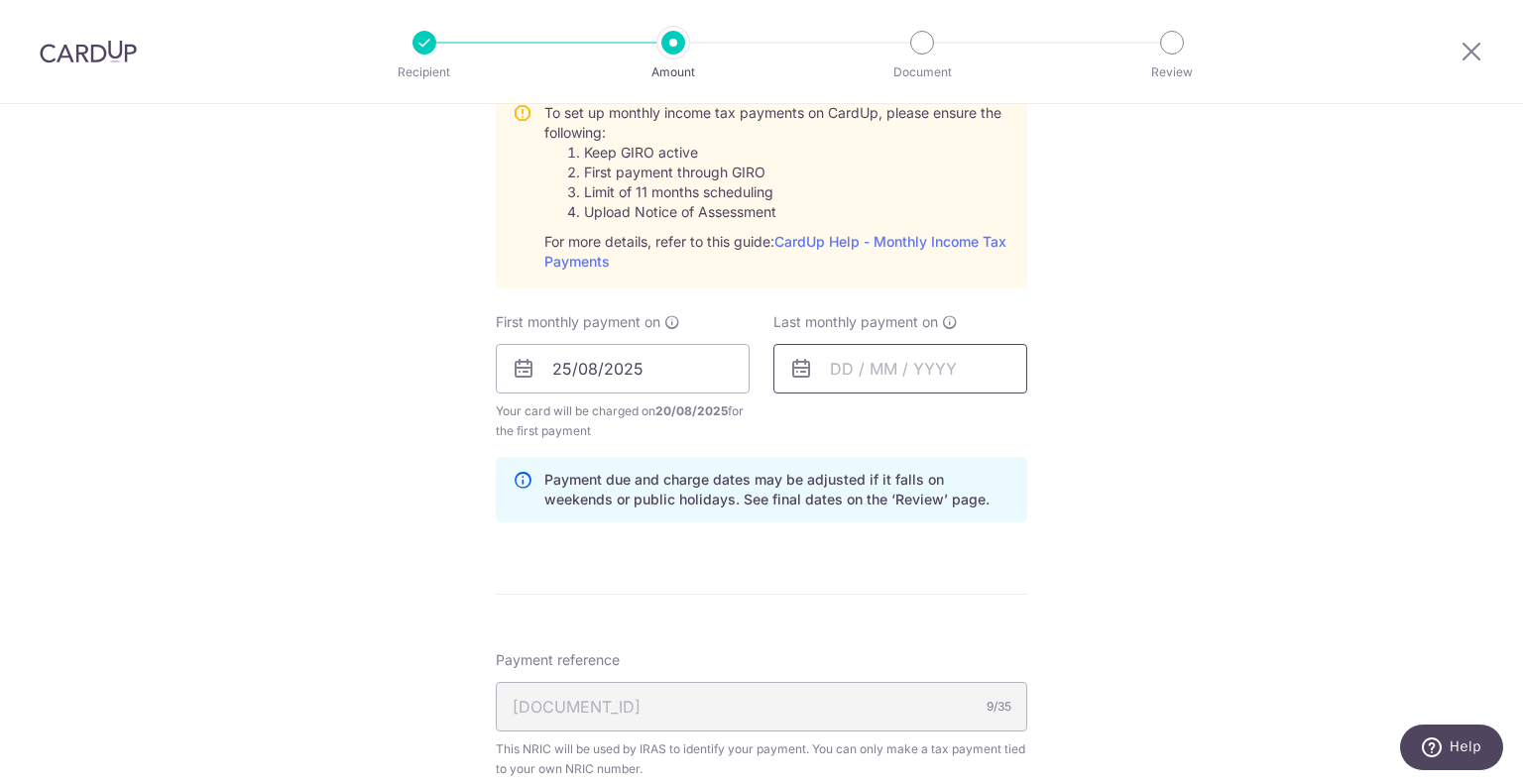 click at bounding box center [900, 369] 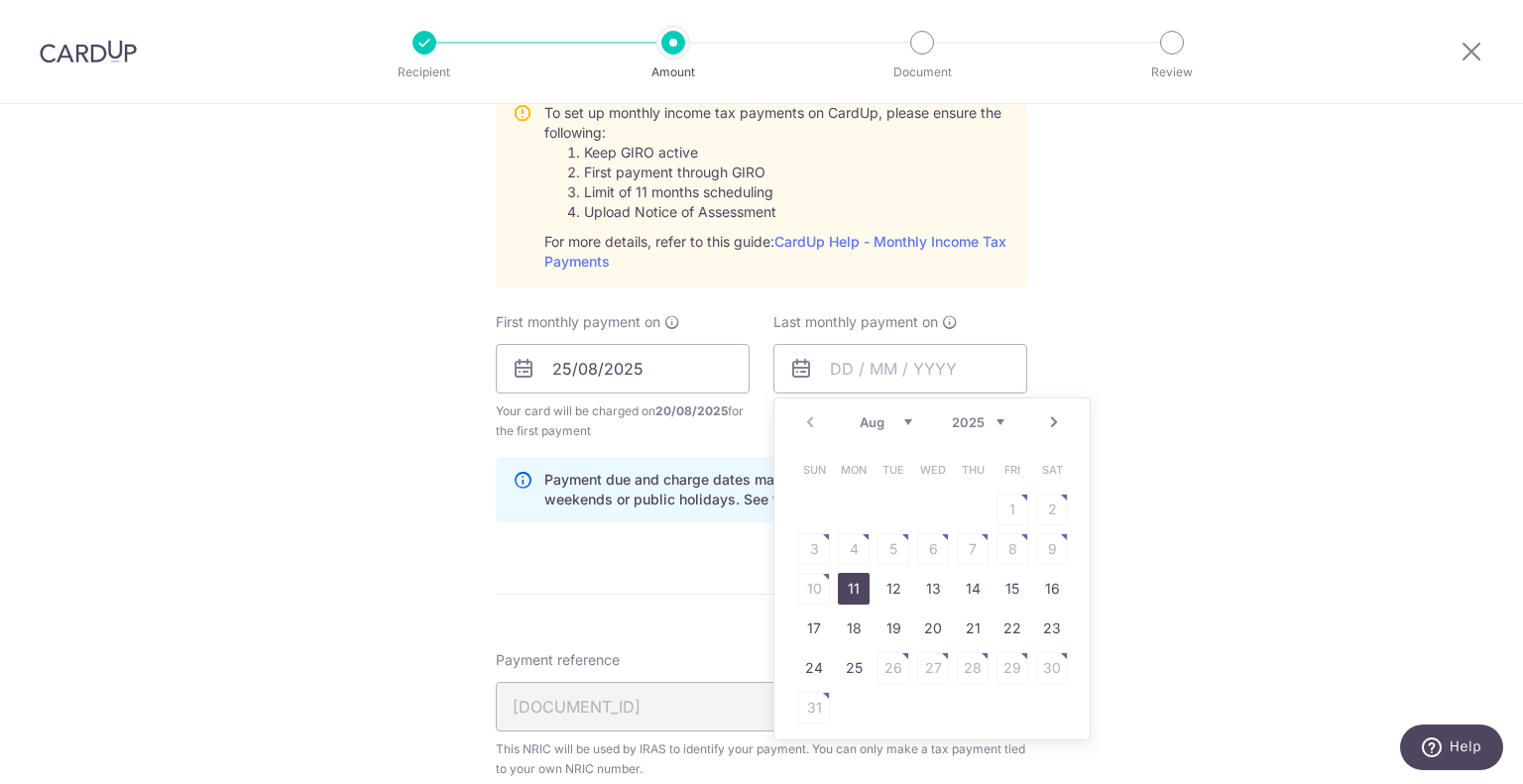 drag, startPoint x: 474, startPoint y: 576, endPoint x: 791, endPoint y: 495, distance: 327.18496 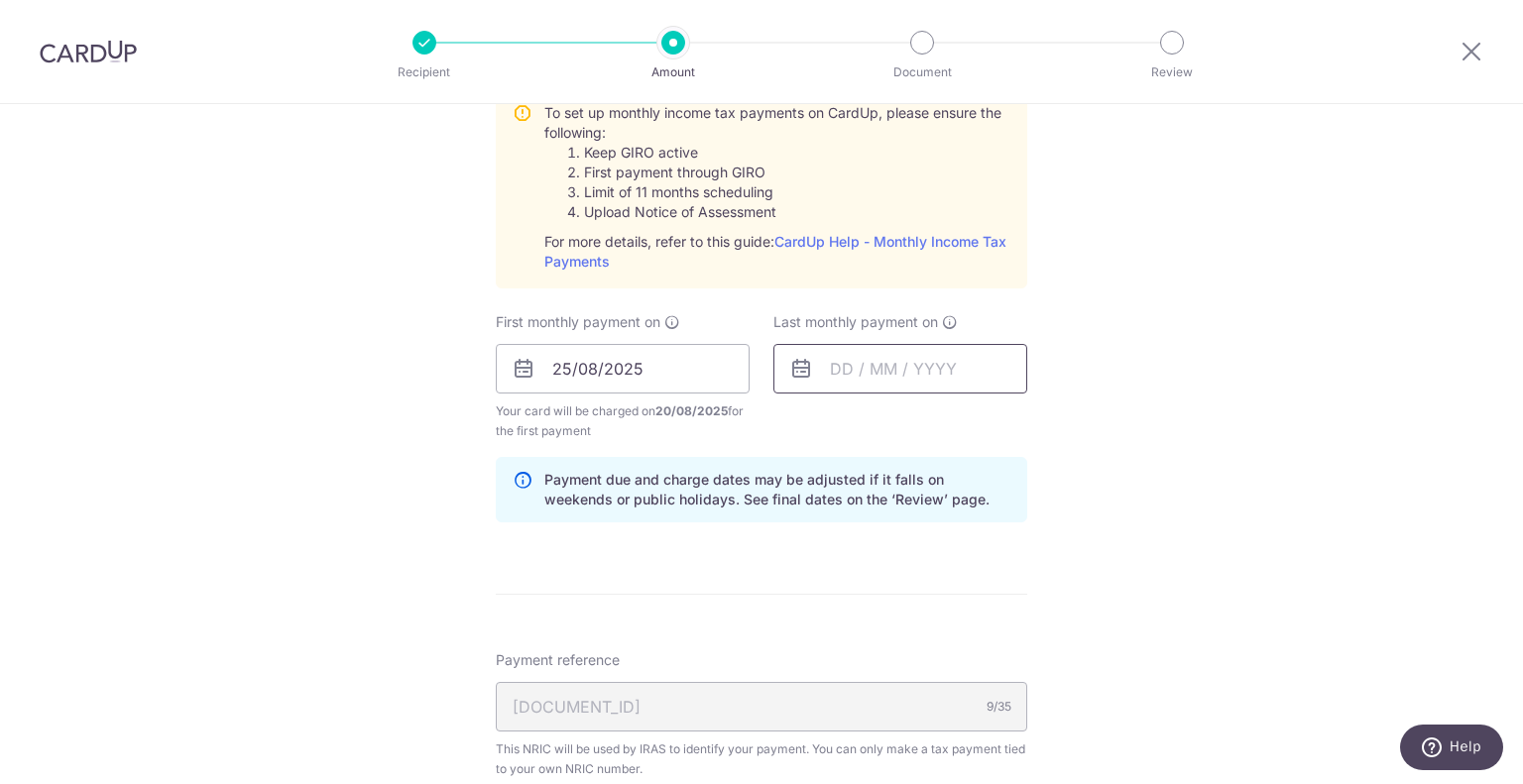 click at bounding box center (900, 369) 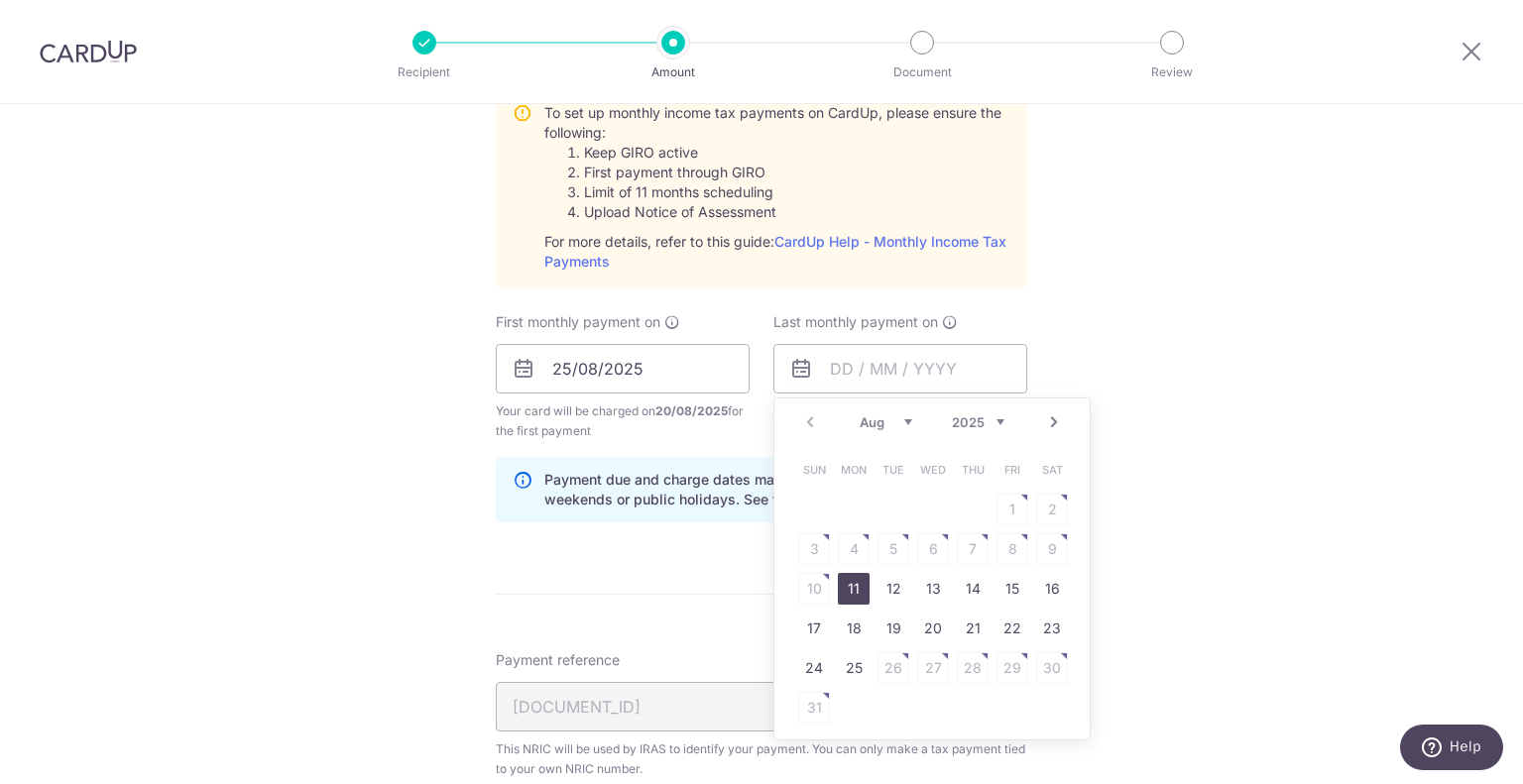 click on "Next" at bounding box center (1054, 422) 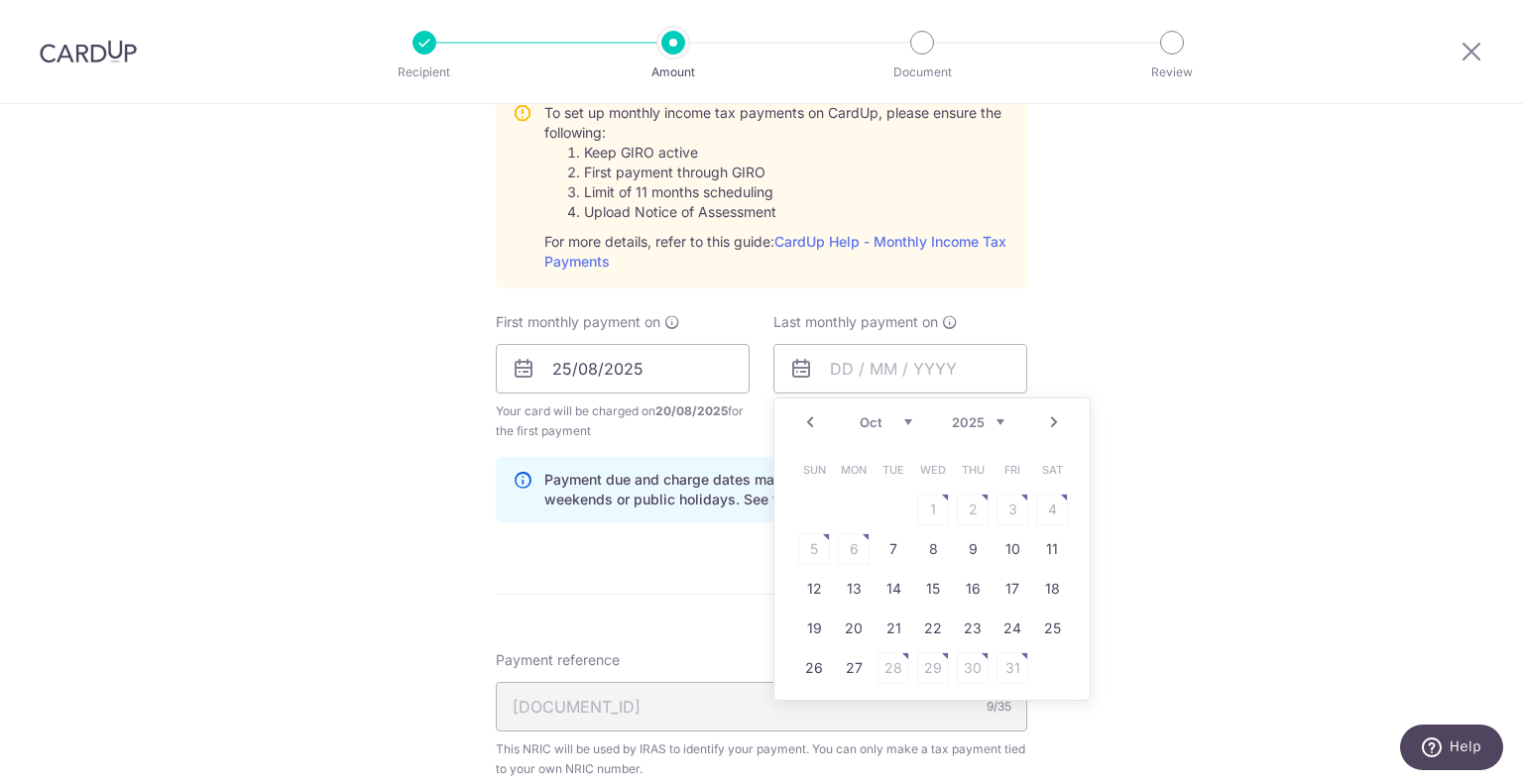 click on "Next" at bounding box center [1054, 422] 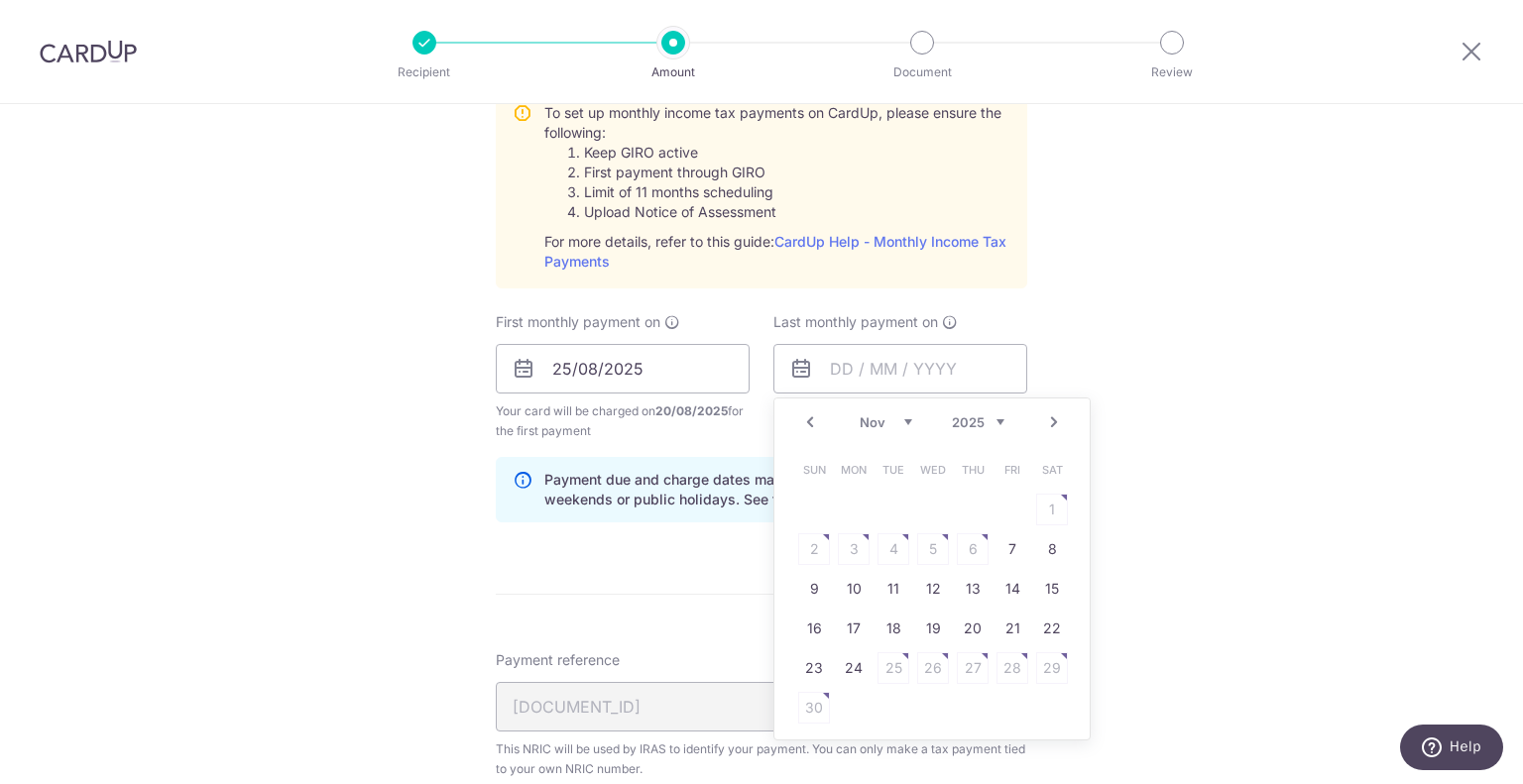 click on "Next" at bounding box center (1054, 422) 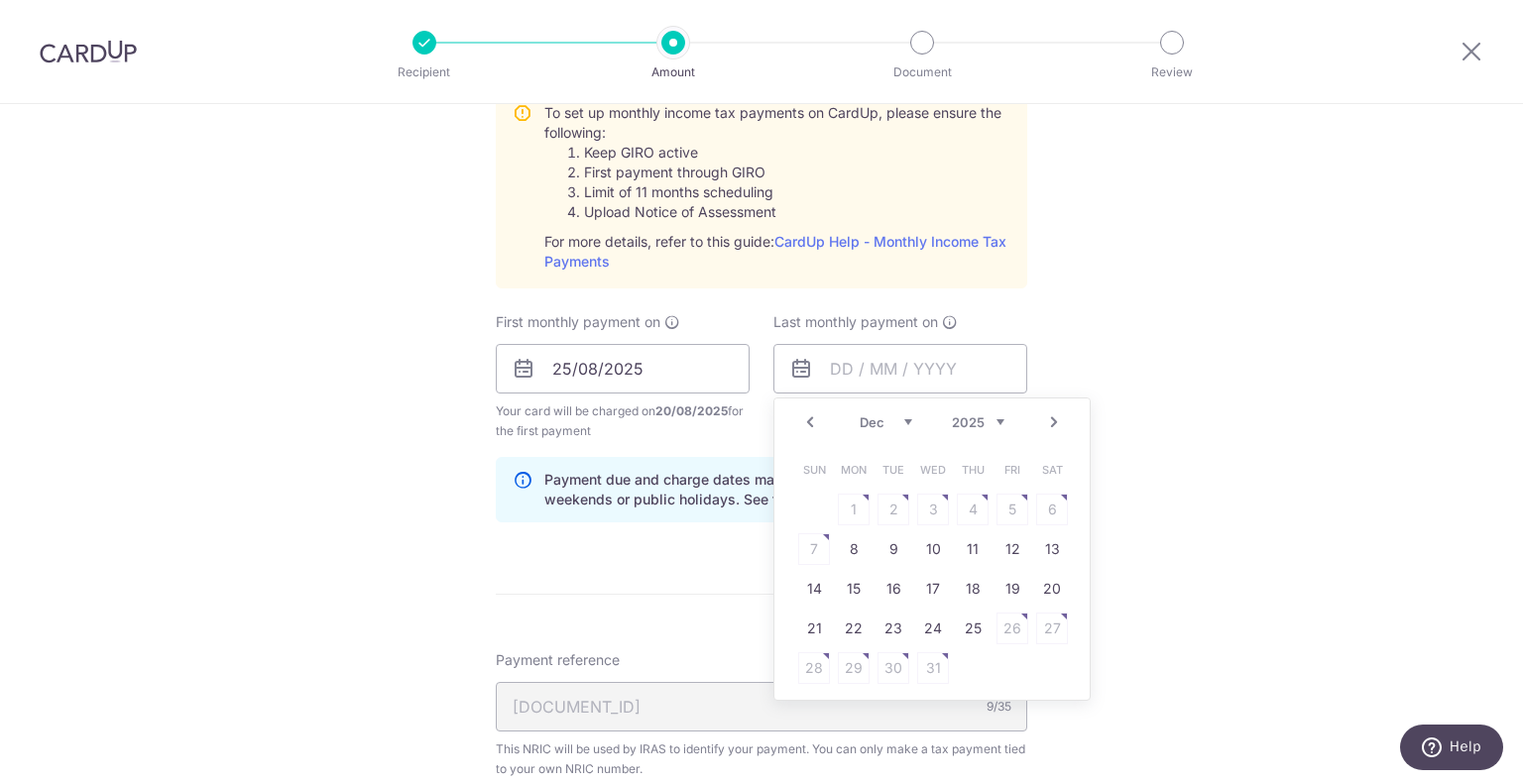 click on "Next" at bounding box center [1054, 422] 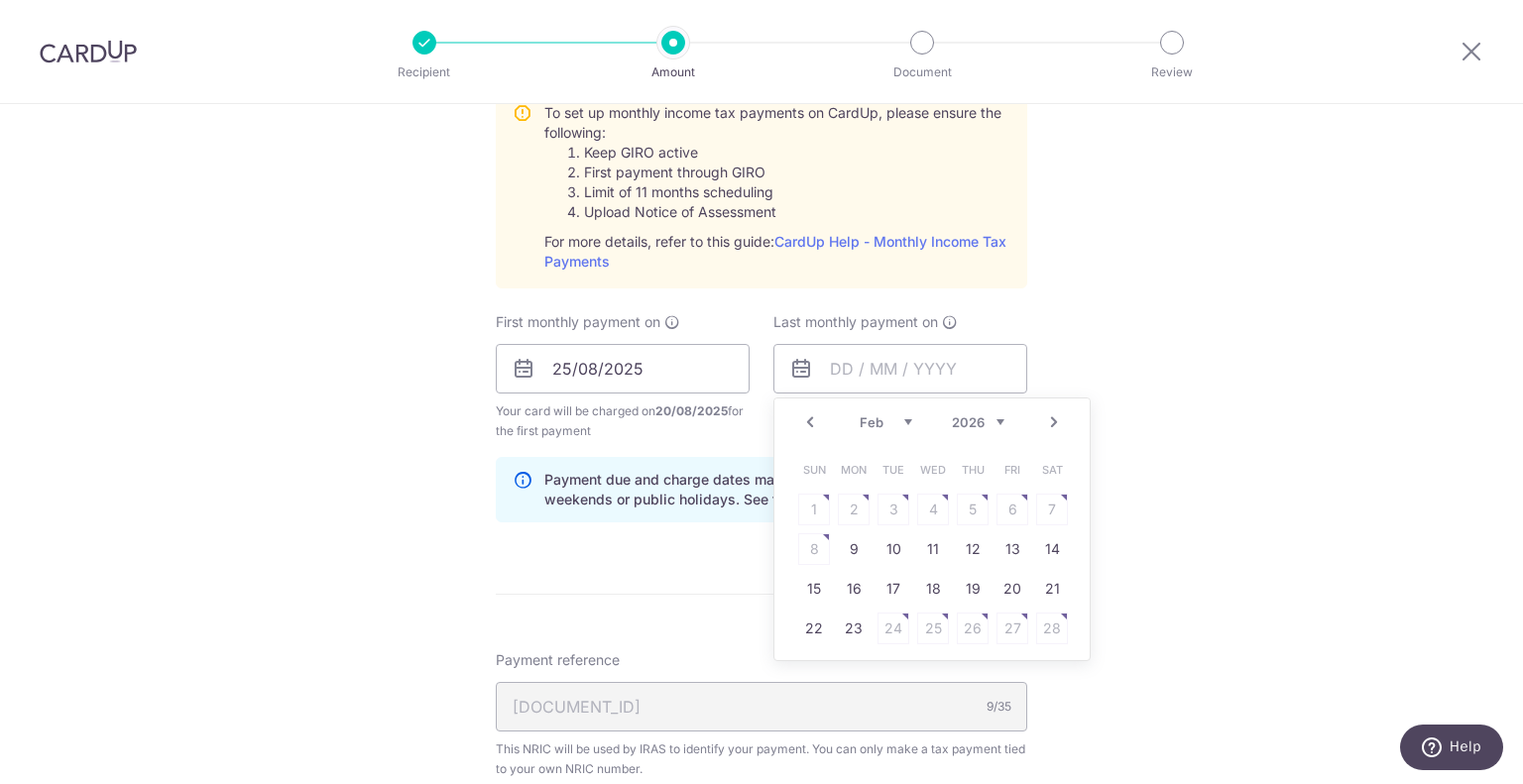 click on "Next" at bounding box center (1054, 422) 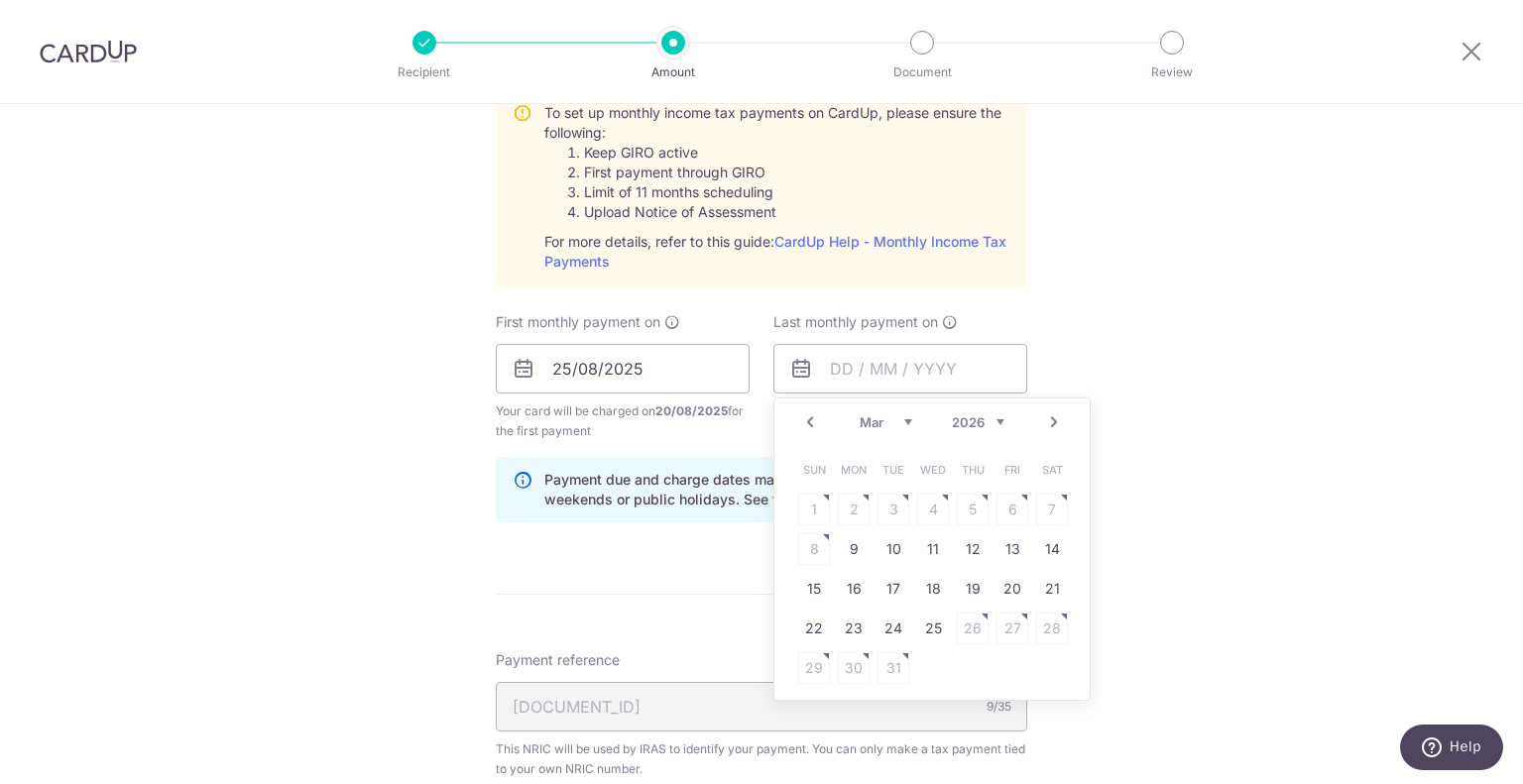 click on "Next" at bounding box center (1054, 422) 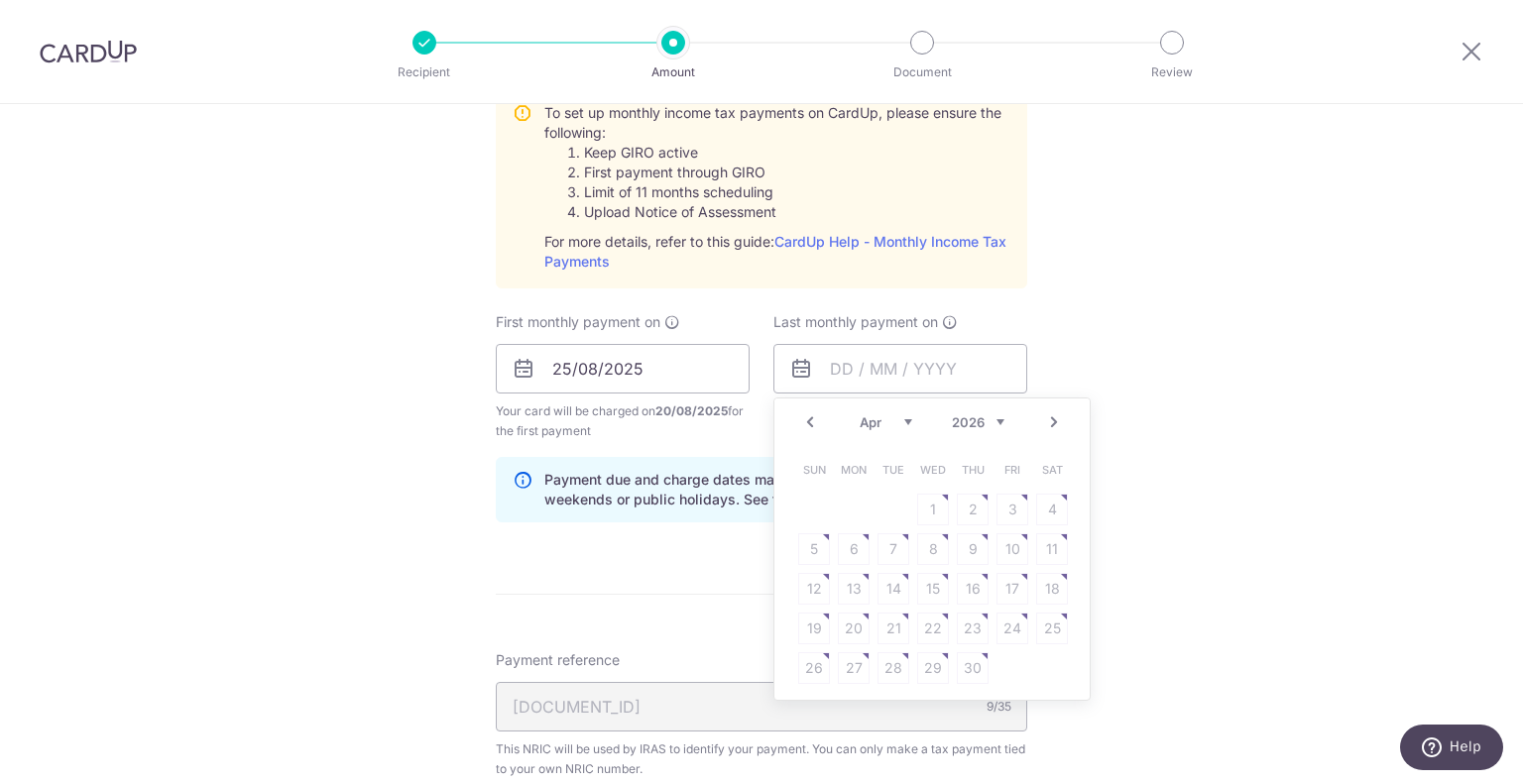 click on "Sun Mon Tue Wed Thu Fri Sat       1 2 3 4 5 6 7 8 9 10 11 12 13 14 15 16 17 18 19 20 21 22 23 24 25 26 27 28 29 30" at bounding box center [933, 569] 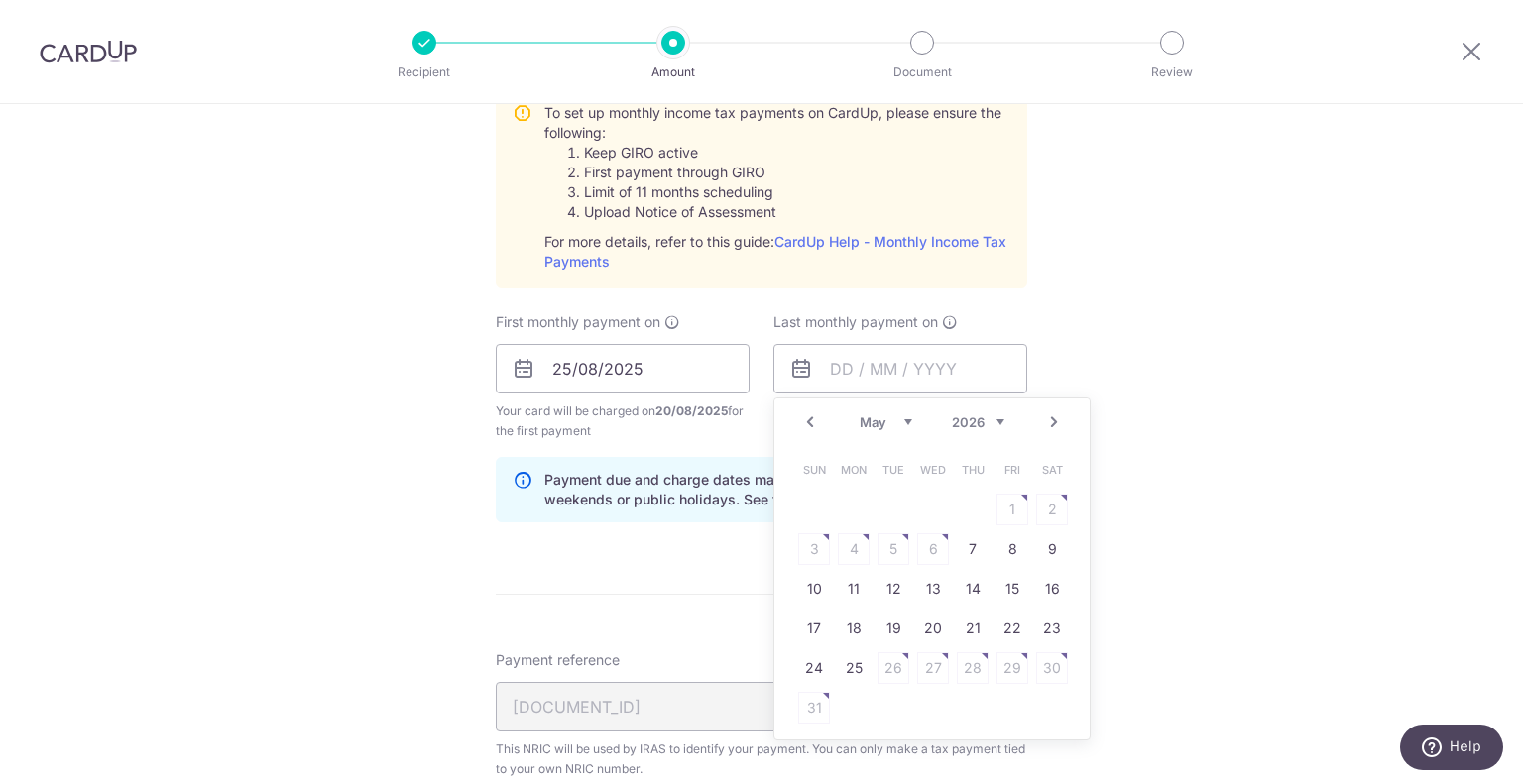 click on "Prev" at bounding box center (810, 422) 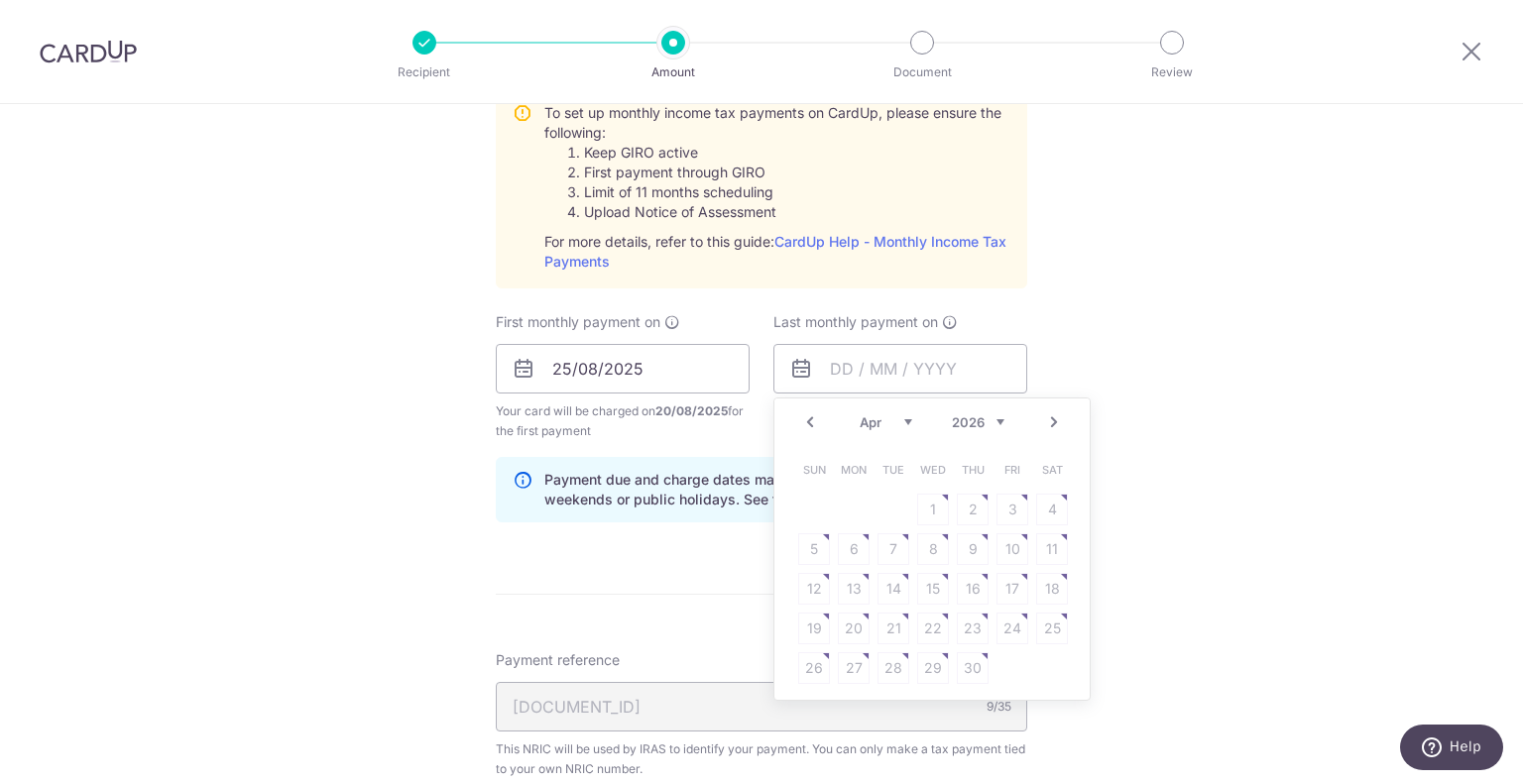 click on "Prev" at bounding box center [810, 422] 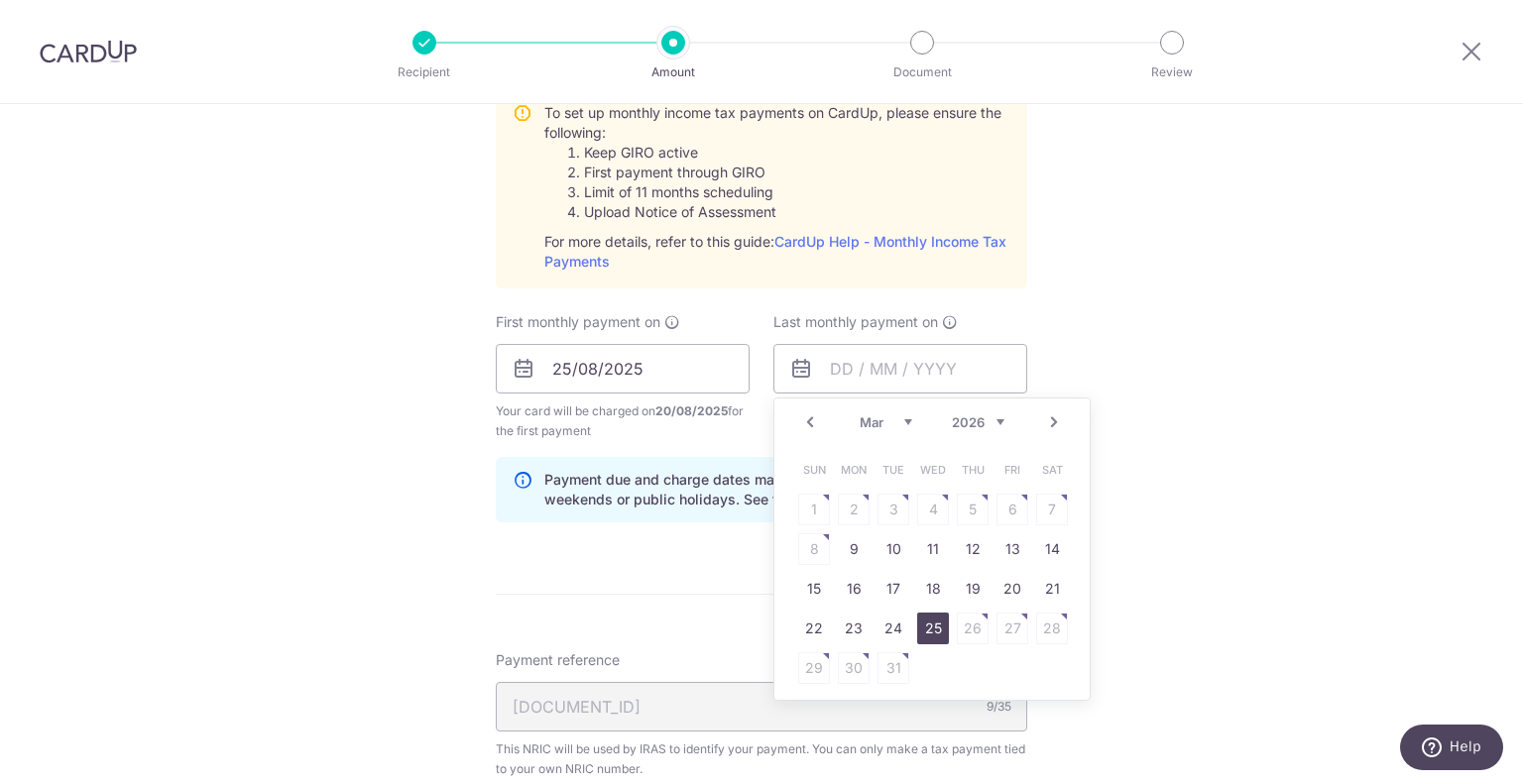 click on "25" at bounding box center [933, 628] 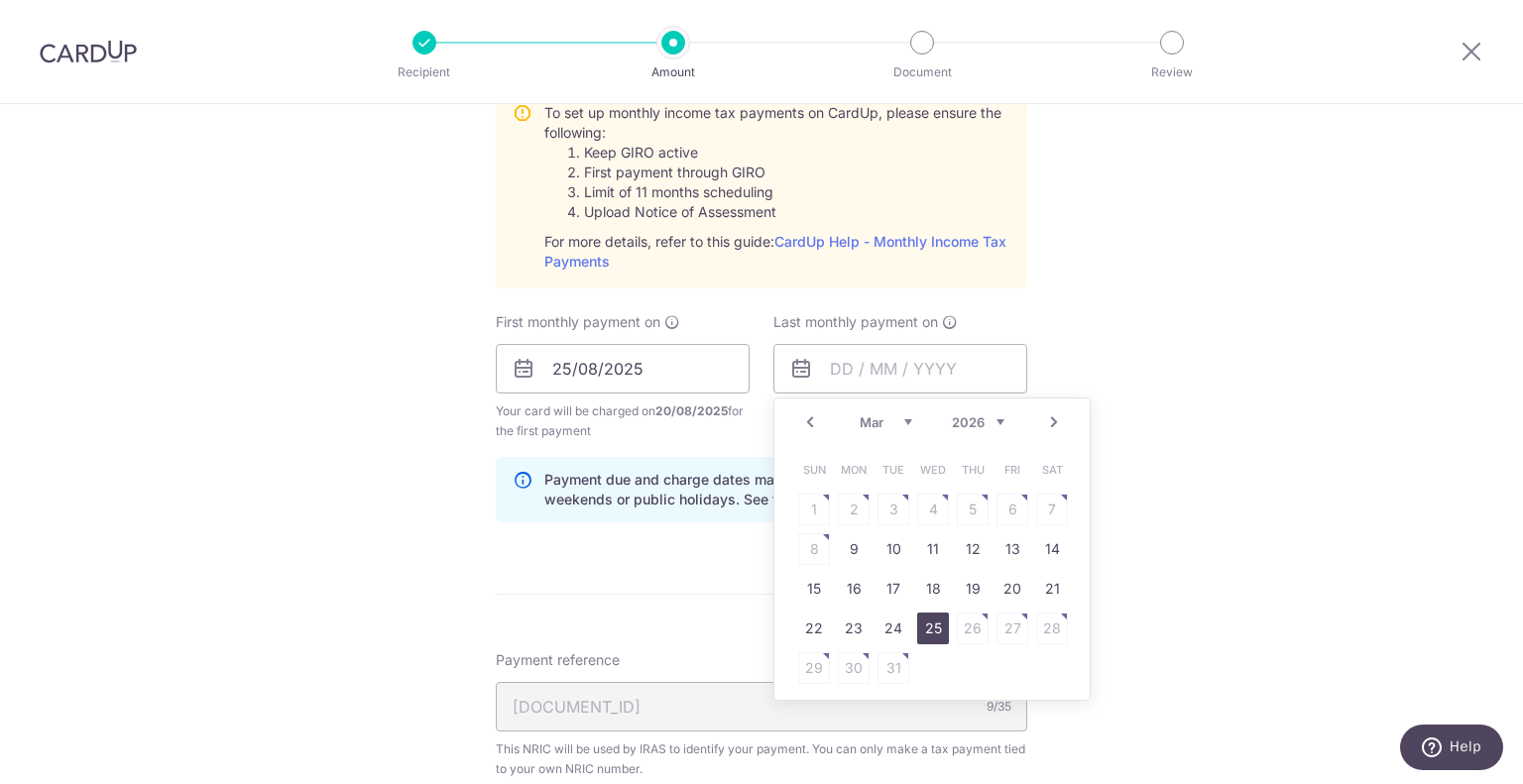 type on "25/03/2026" 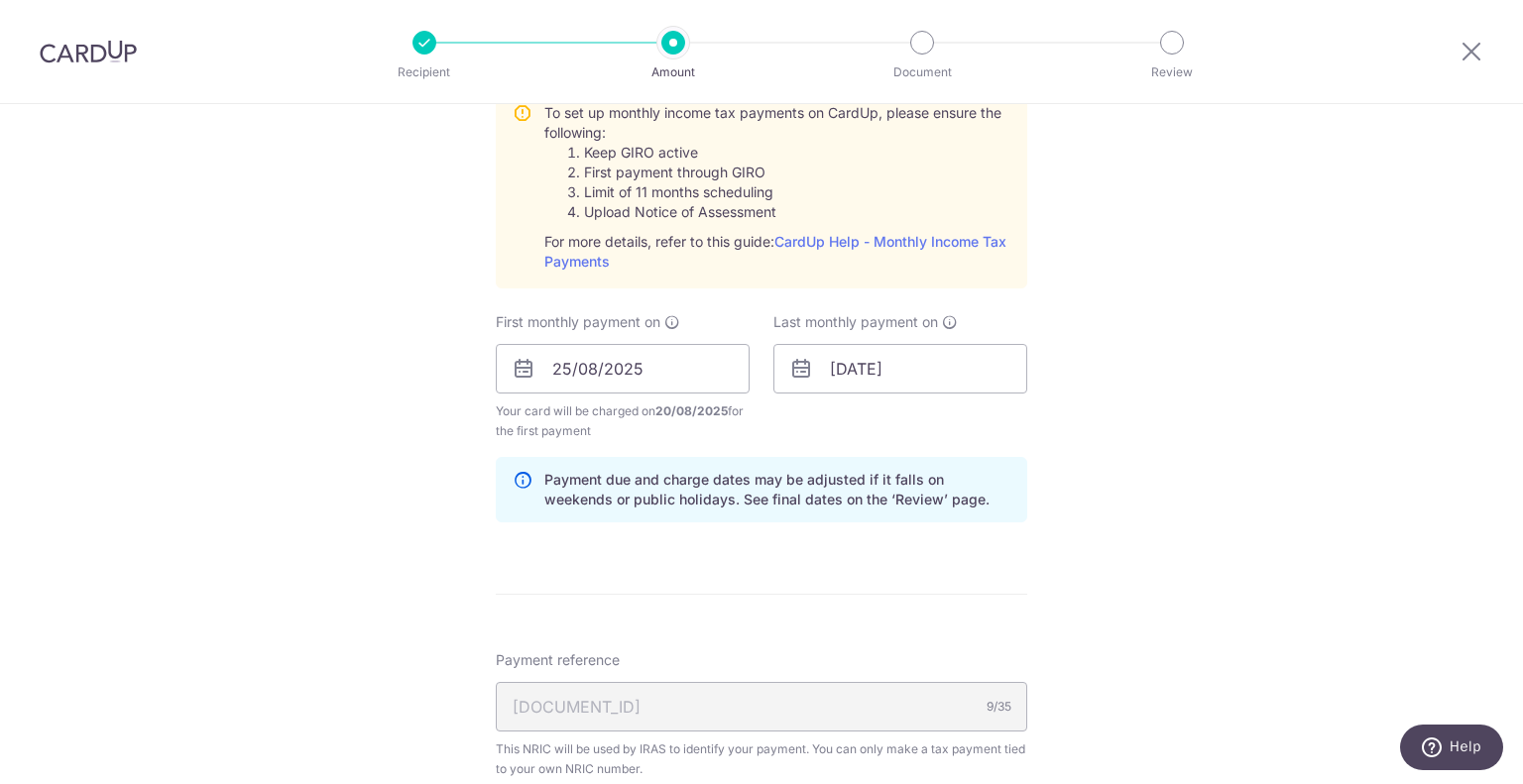 click on "Tell us more about your payment
Enter one-time or monthly payment amount
SGD
920.35
920.35
The  total tax payment amounts scheduled  should not exceed the outstanding balance in your latest Statement of Account.
Select Card
**** 8846
Add credit card
Your Cards
**** 1755
**** 8846
Secure 256-bit SSL
Text
Ho" at bounding box center (762, 220) 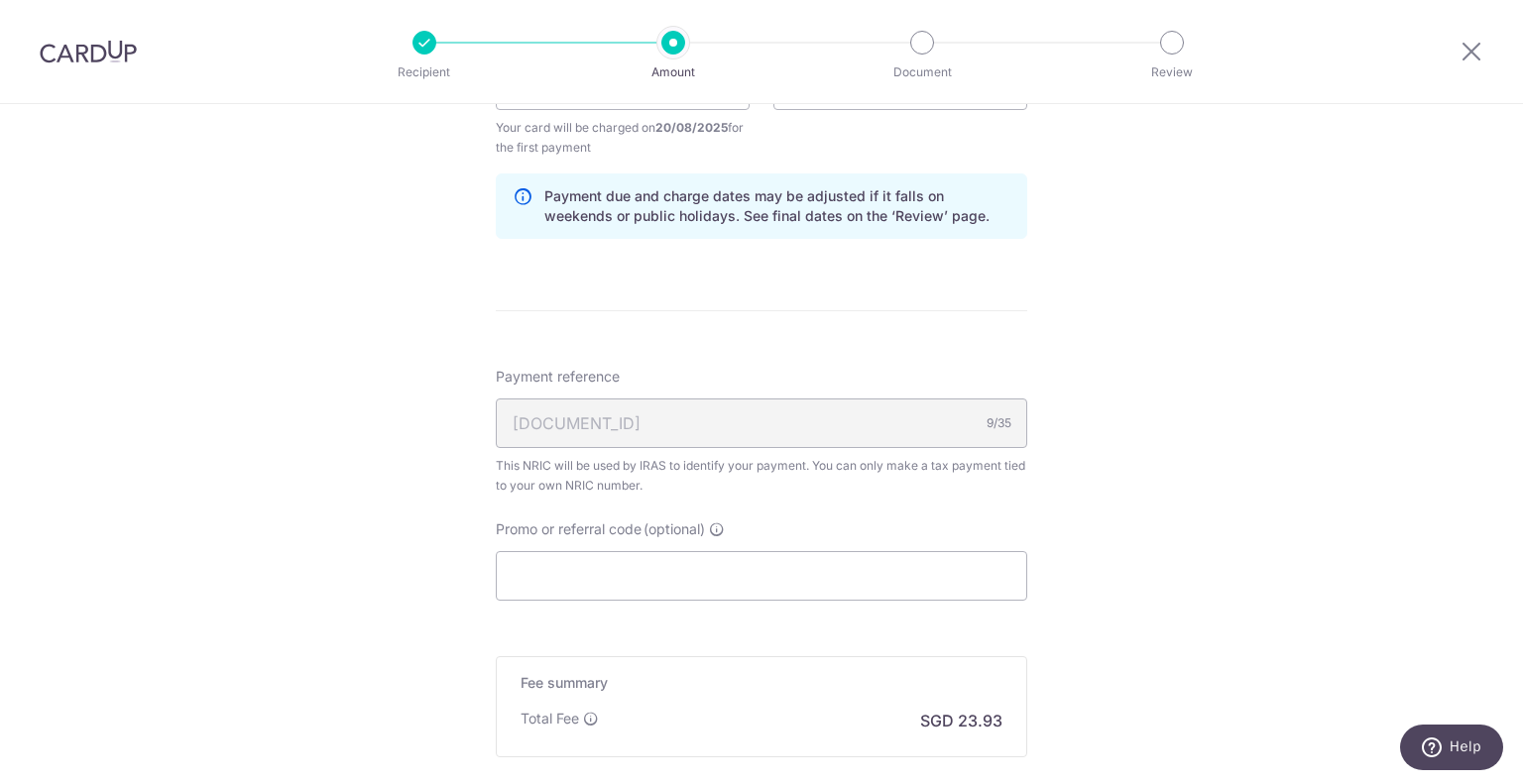 scroll, scrollTop: 1244, scrollLeft: 0, axis: vertical 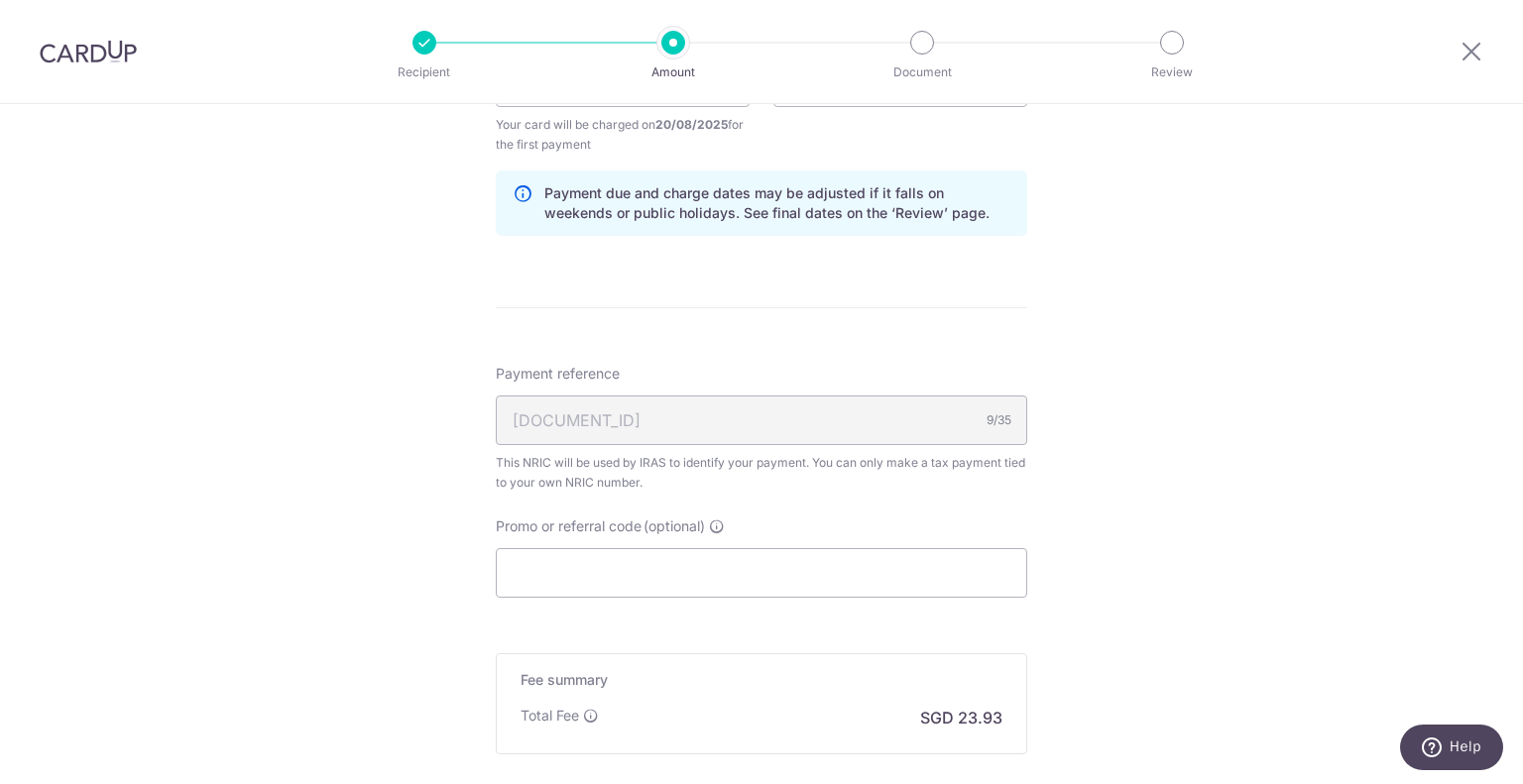 click on "Tell us more about your payment
Enter one-time or monthly payment amount
SGD
920.35
920.35
The  total tax payment amounts scheduled  should not exceed the outstanding balance in your latest Statement of Account.
Select Card
**** 8846
Add credit card
Your Cards
**** 1755
**** 8846
Secure 256-bit SSL
Text
Ho" at bounding box center (762, -66) 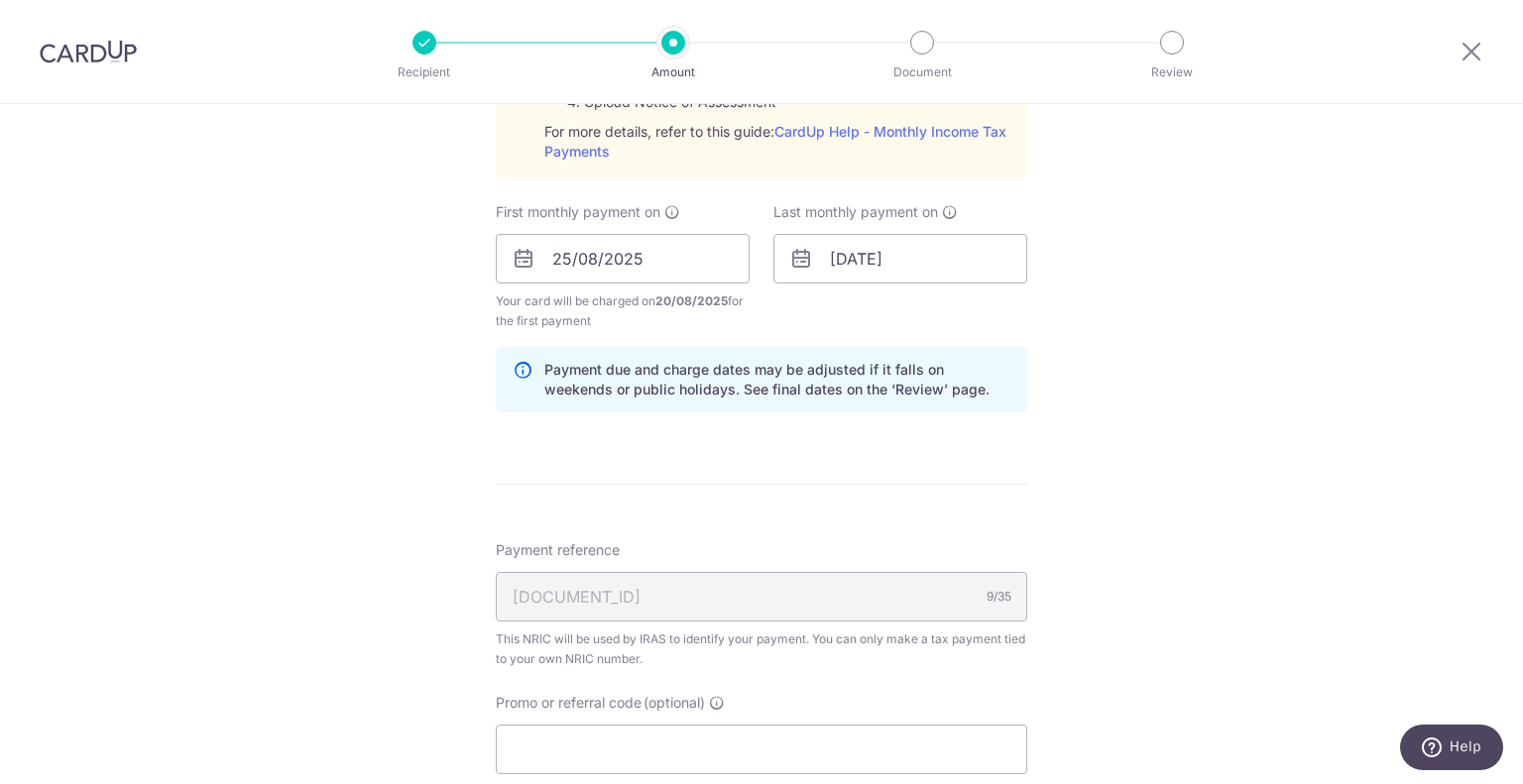 scroll, scrollTop: 1068, scrollLeft: 0, axis: vertical 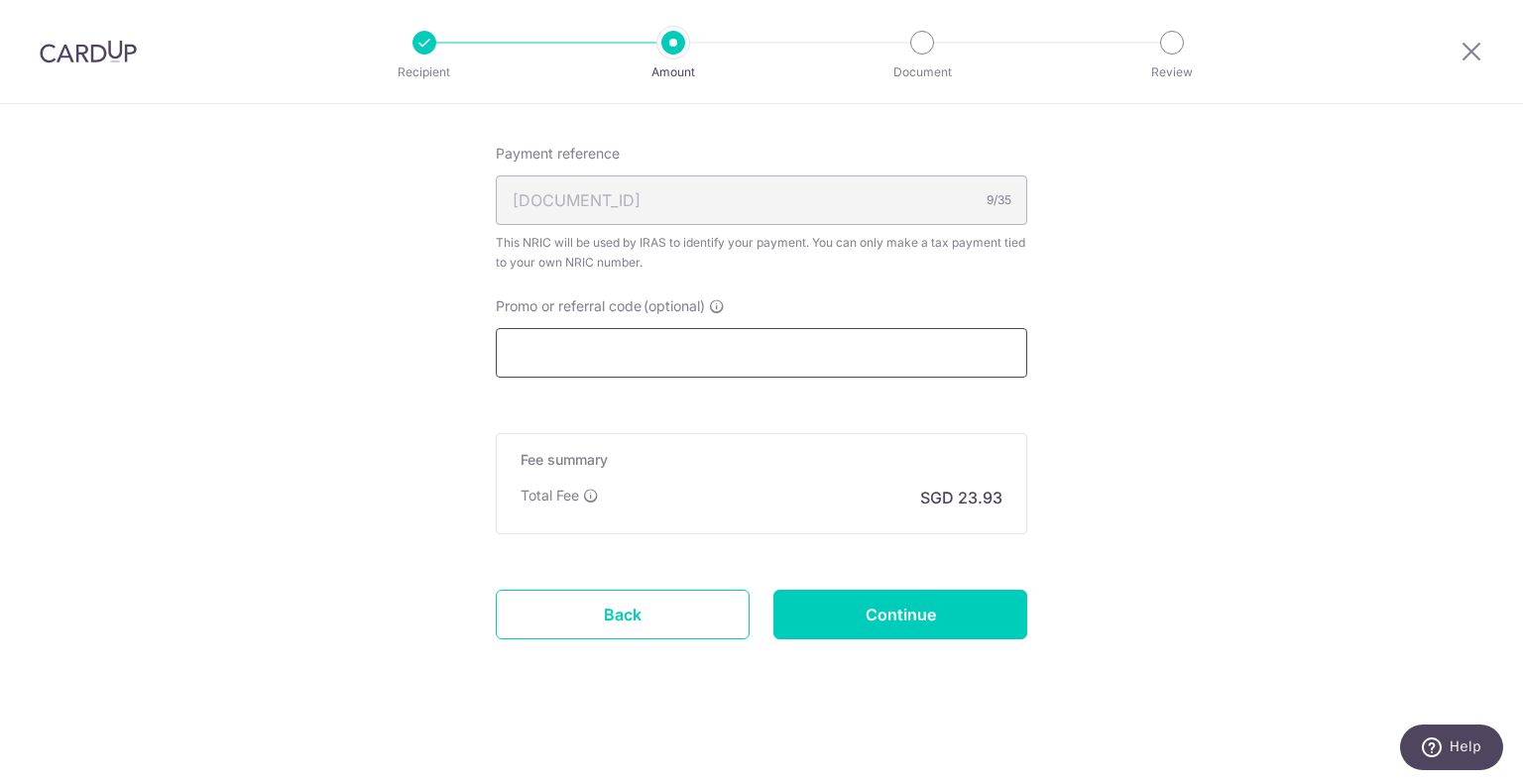 click on "Promo or referral code
(optional)" at bounding box center (762, 353) 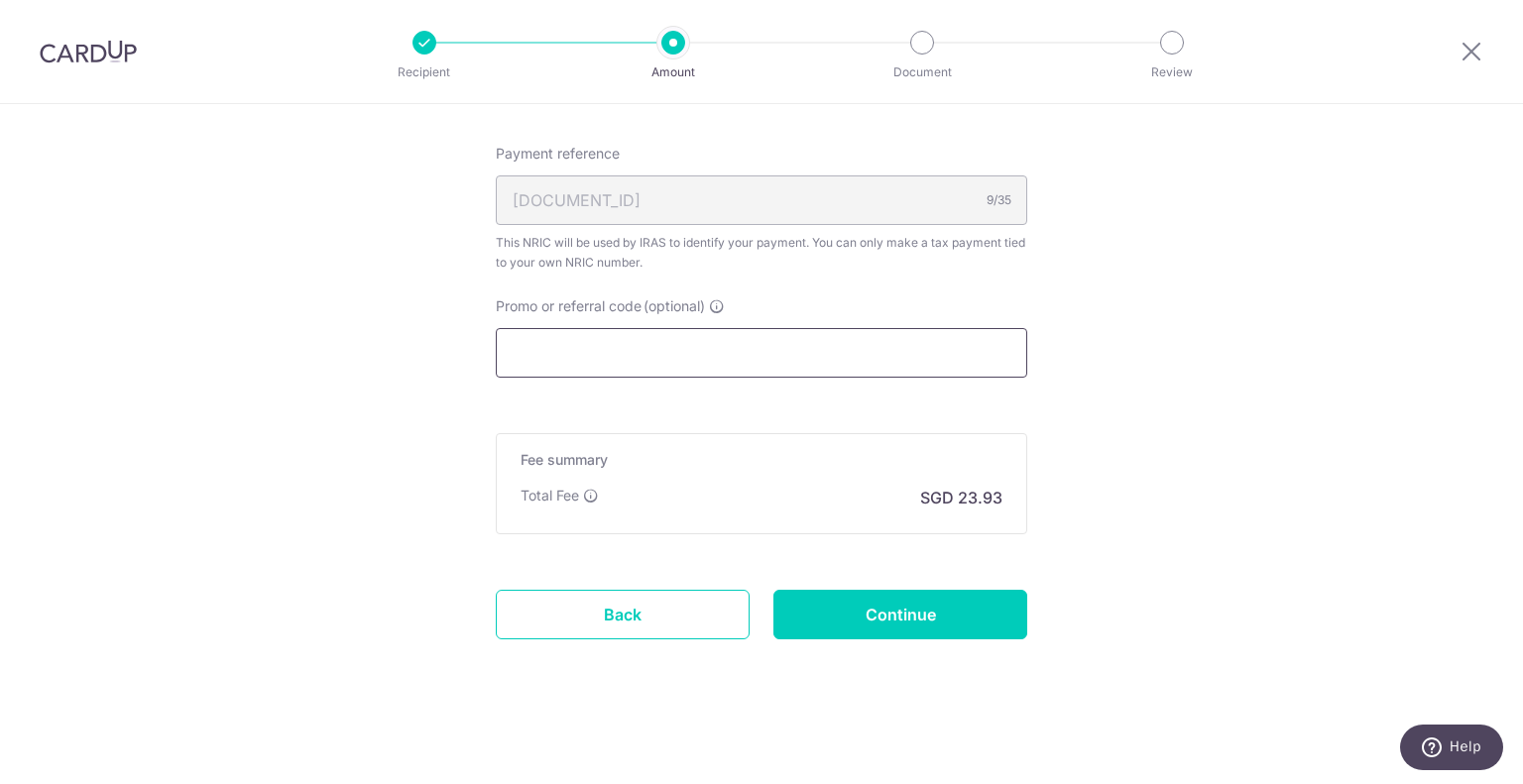 paste on "VTAX25R" 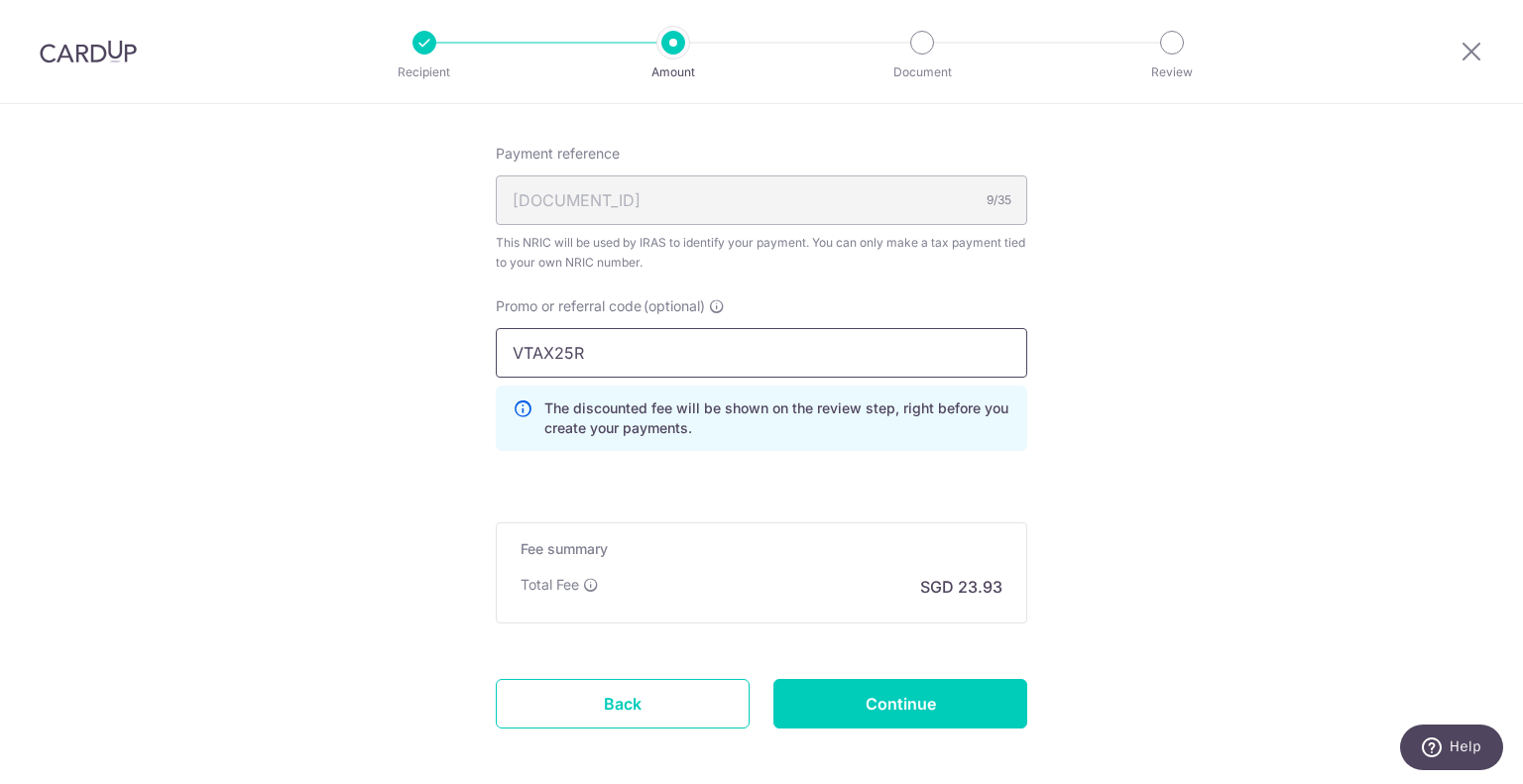 type on "VTAX25R" 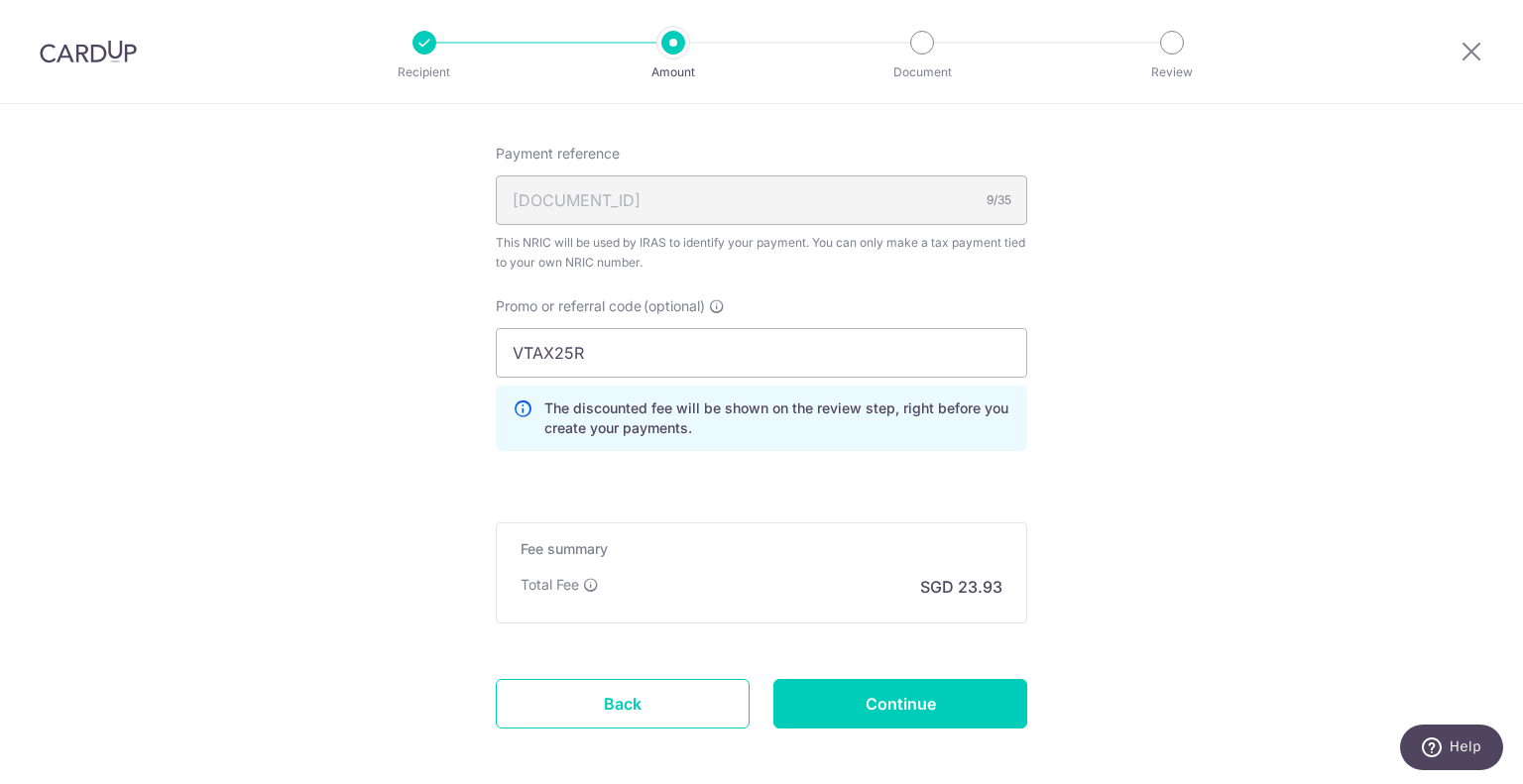 click on "Tell us more about your payment
Enter one-time or monthly payment amount
SGD
920.35
920.35
The  total tax payment amounts scheduled  should not exceed the outstanding balance in your latest Statement of Account.
Select Card
**** 8846
Add credit card
Your Cards
**** 1755
**** 8846
Secure 256-bit SSL
Text
Ho" at bounding box center (762, -242) 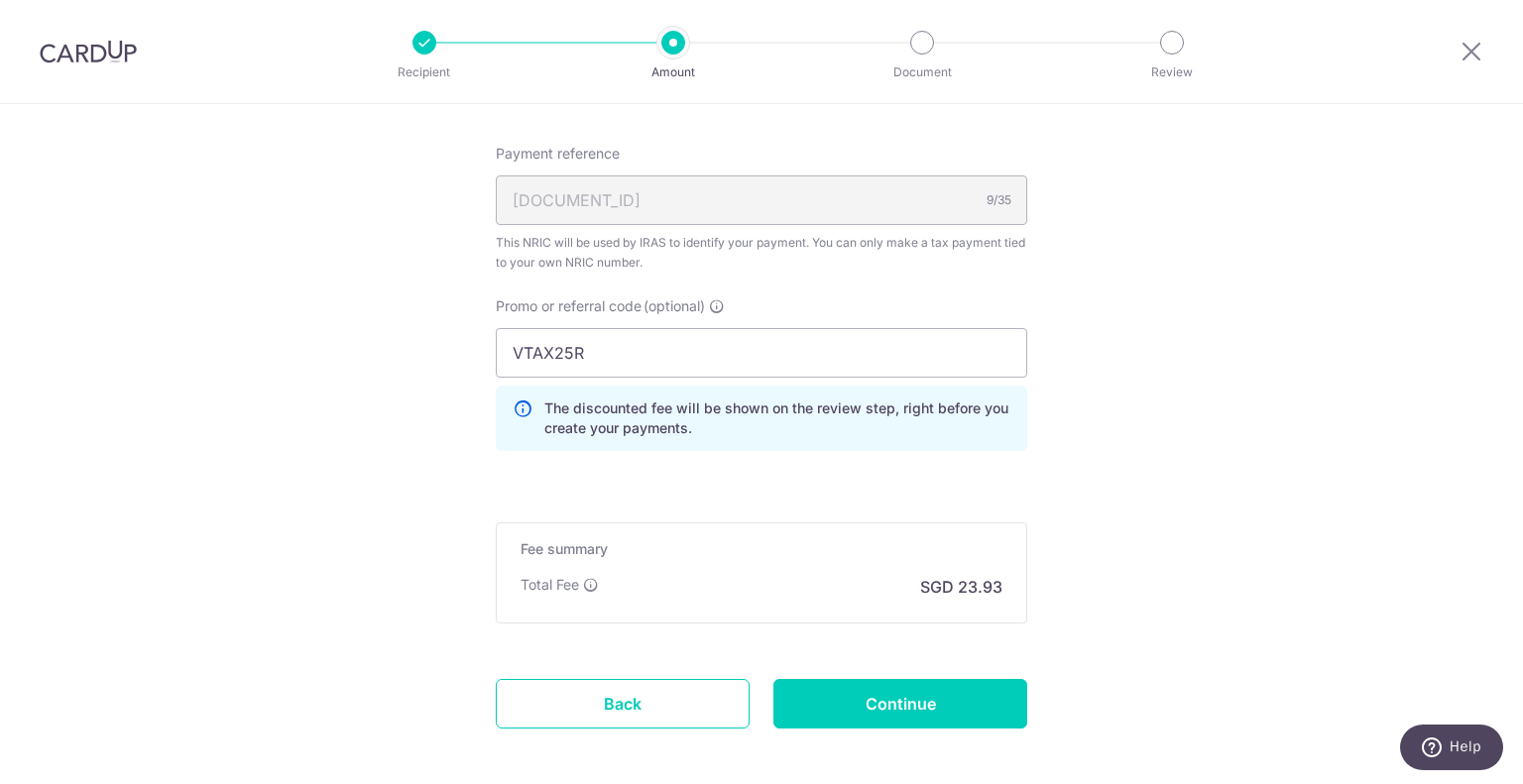 click on "Enter one-time or monthly payment amount
SGD
920.35
920.35
The  total tax payment amounts scheduled  should not exceed the outstanding balance in your latest Statement of Account.
Select Card
**** 8846
Add credit card
Your Cards
**** 1755
**** 8846
Secure 256-bit SSL
Text
New card details" at bounding box center [762, -223] 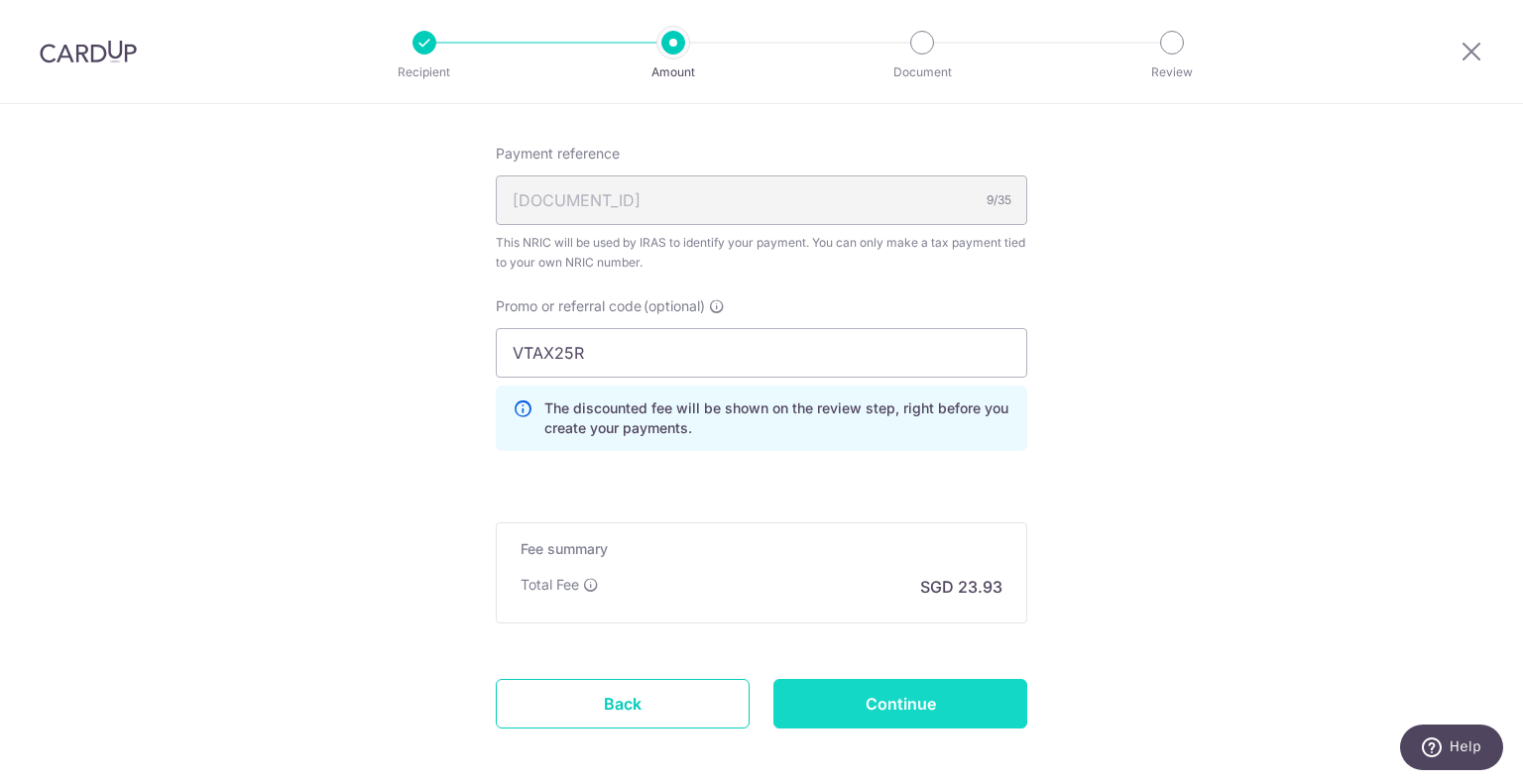 click on "Continue" at bounding box center [900, 704] 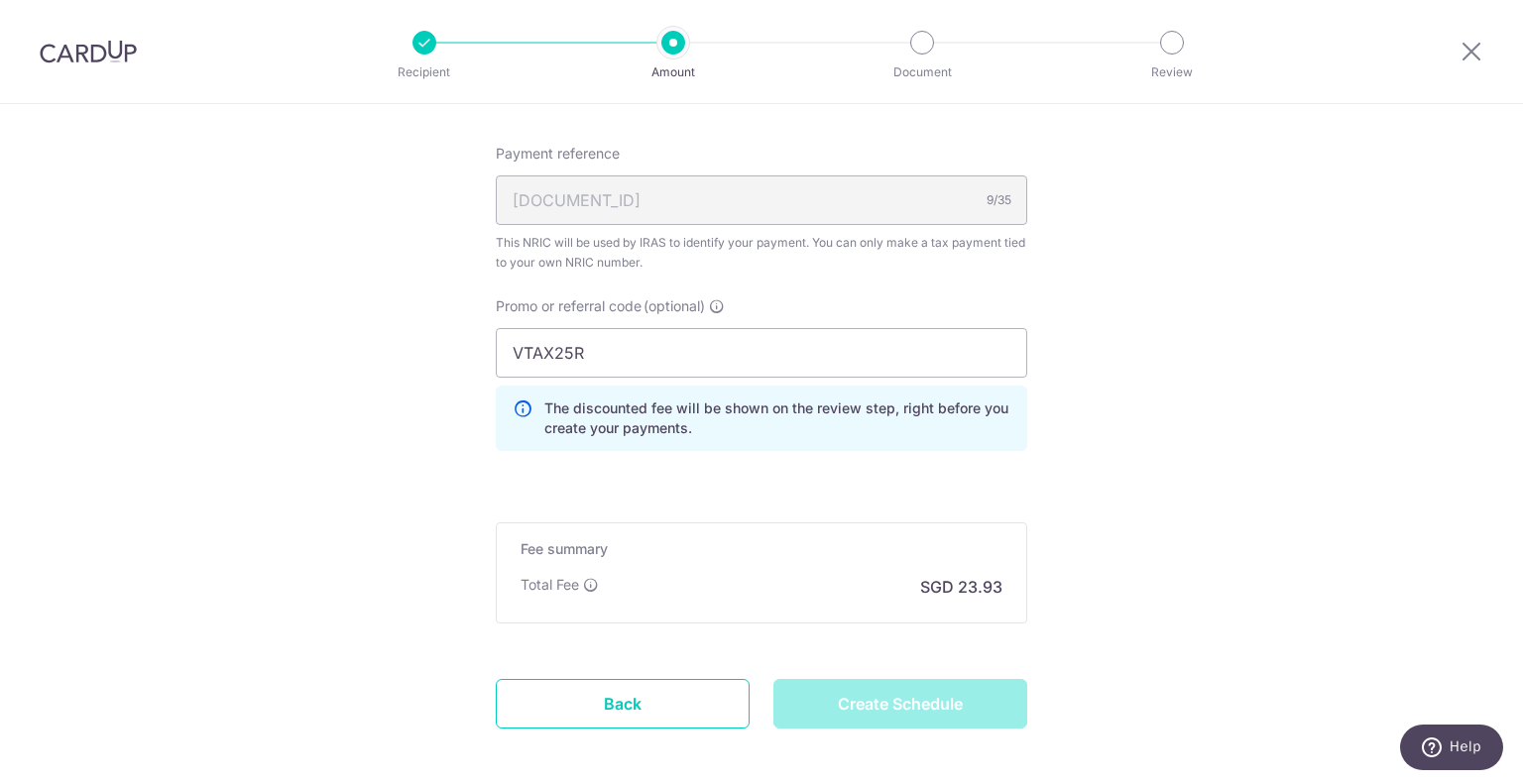 type on "Create Schedule" 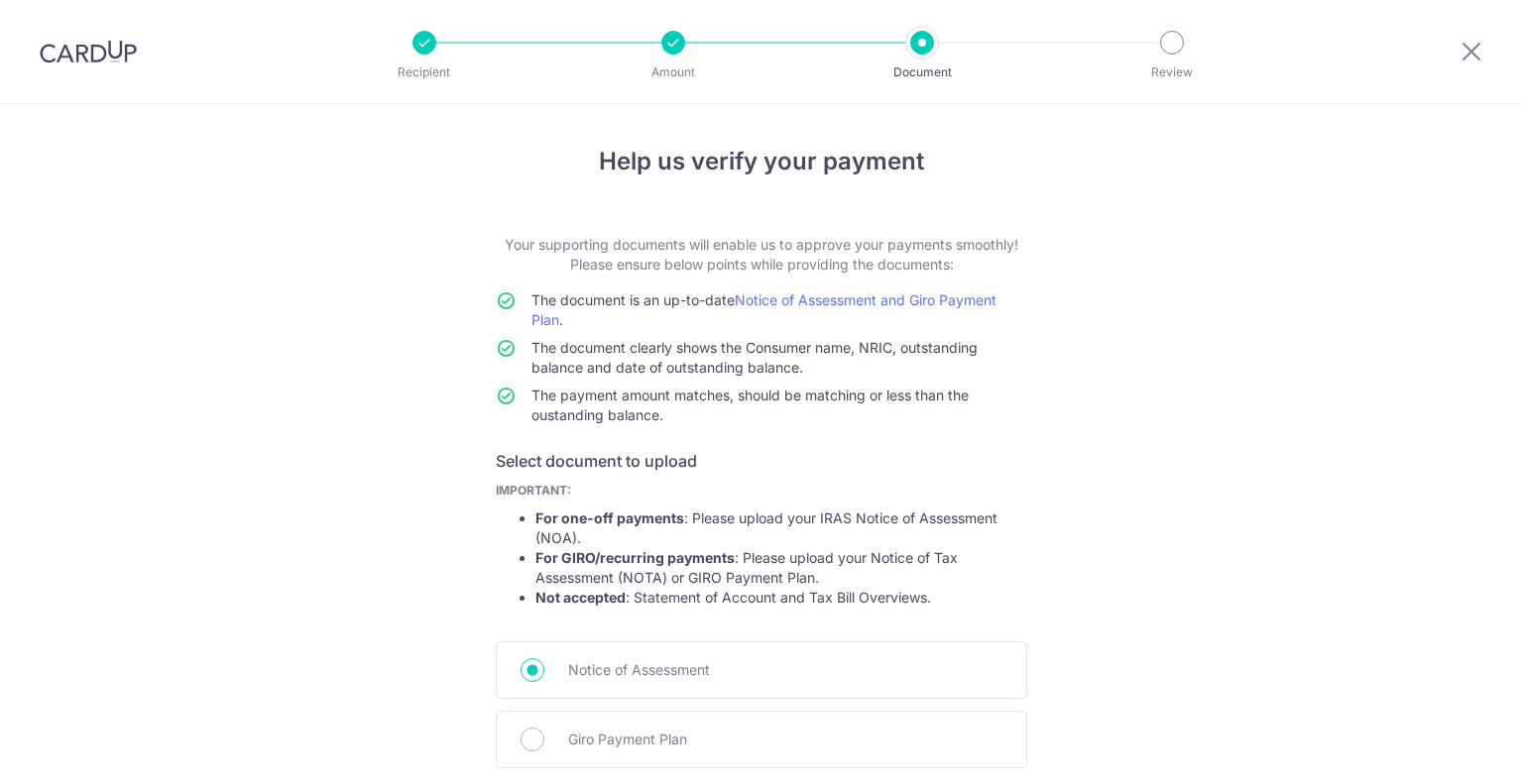 scroll, scrollTop: 0, scrollLeft: 0, axis: both 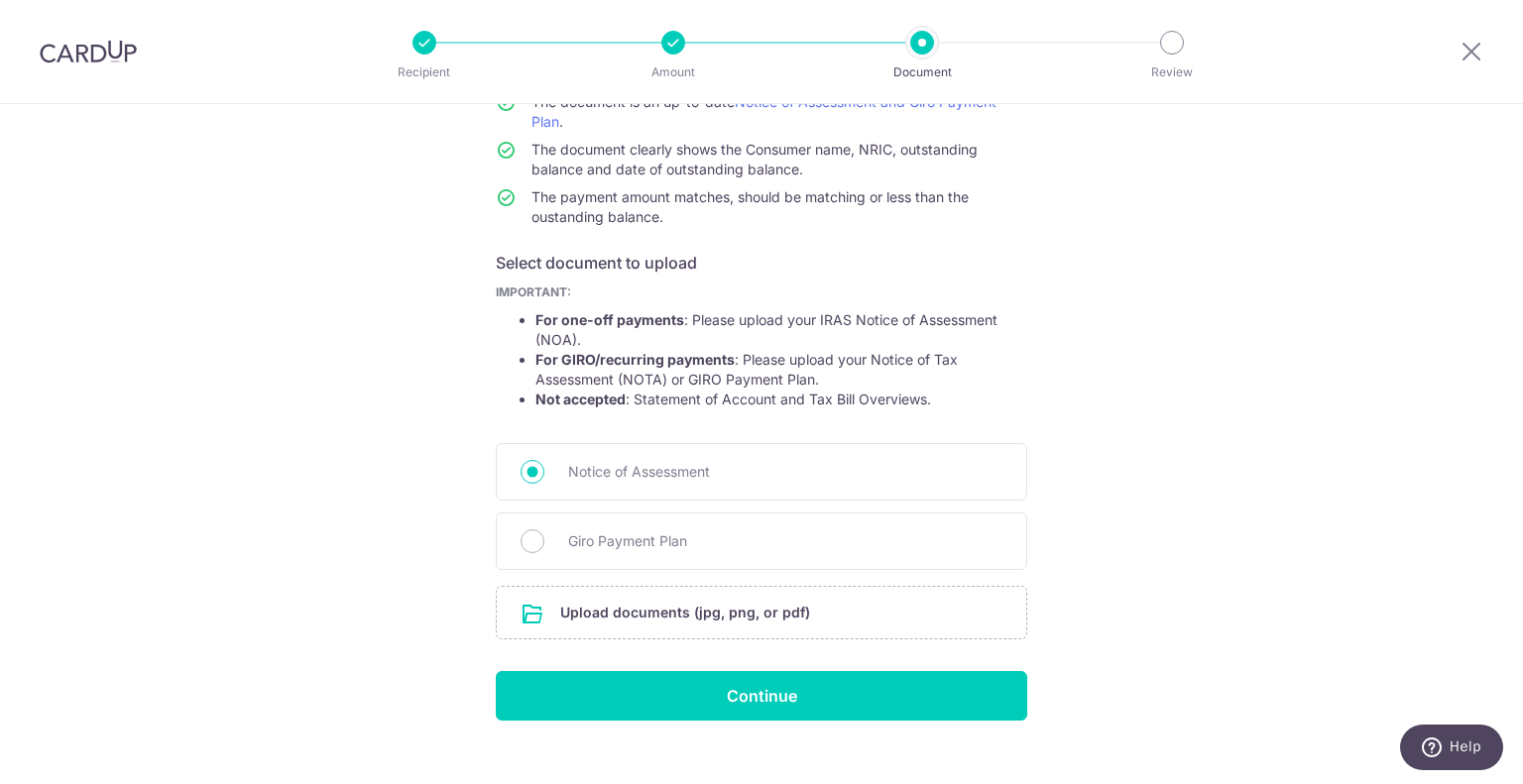 drag, startPoint x: 369, startPoint y: 650, endPoint x: 415, endPoint y: 625, distance: 52.35456 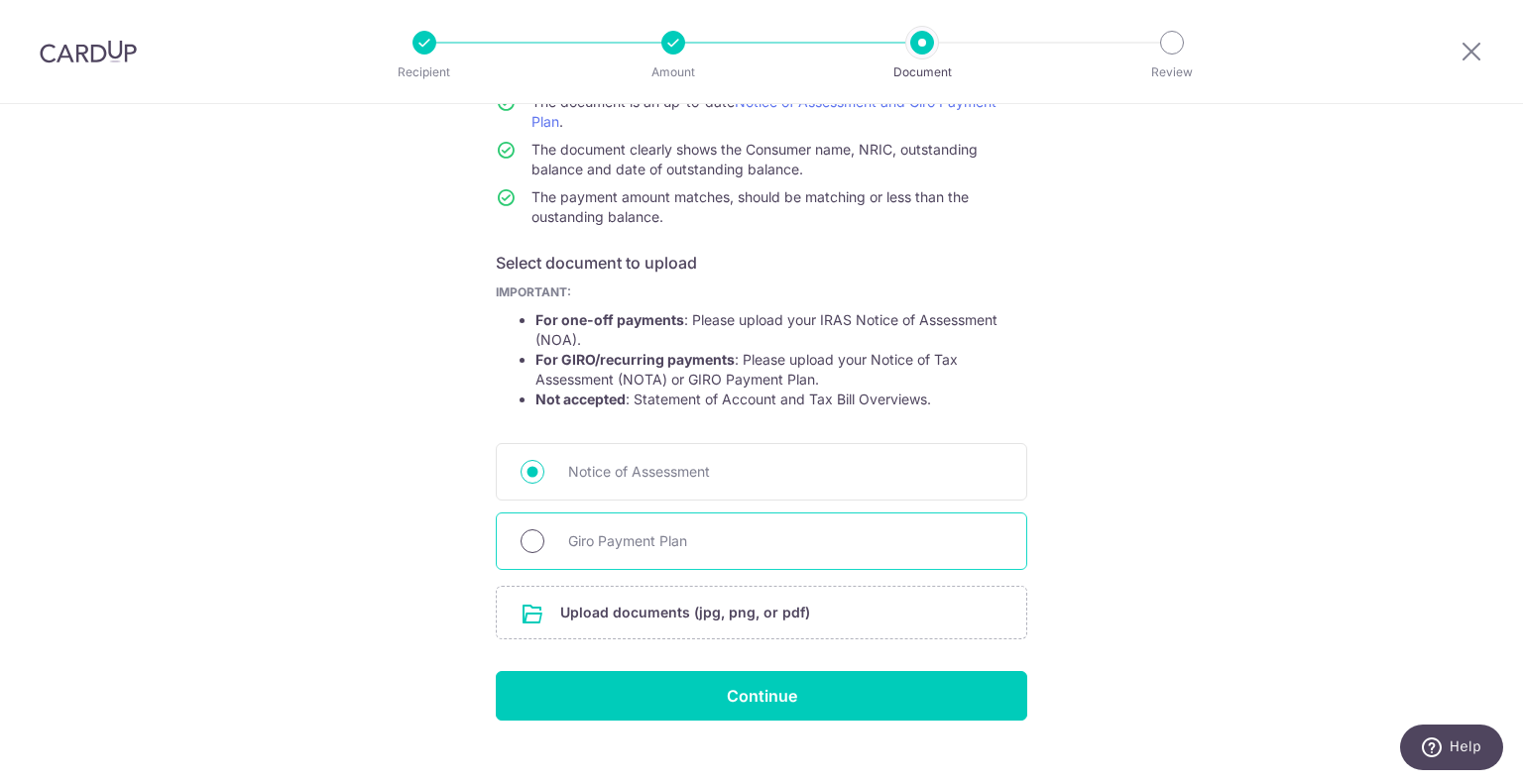 click on "Giro Payment Plan" at bounding box center (532, 541) 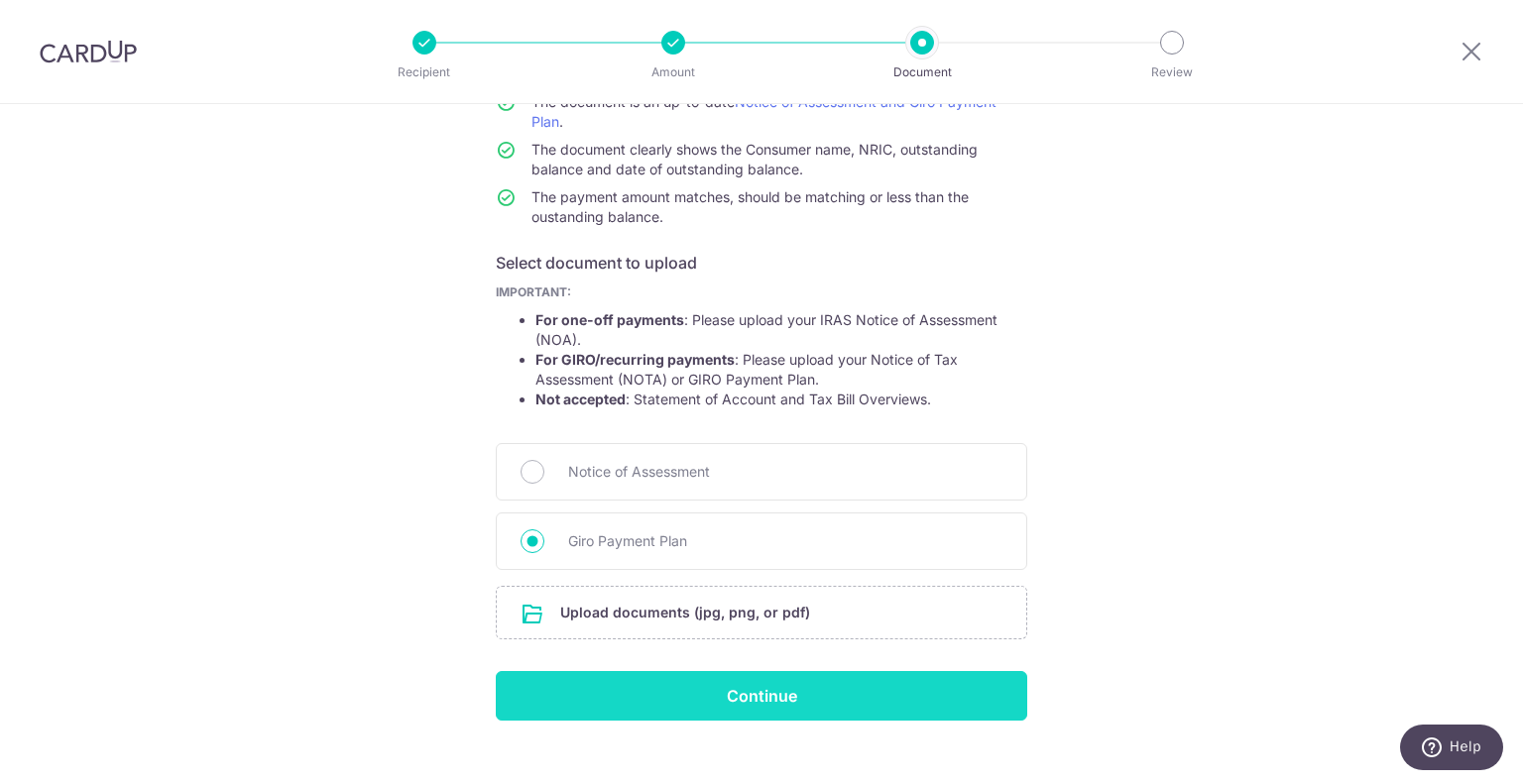 click on "Continue" at bounding box center [762, 696] 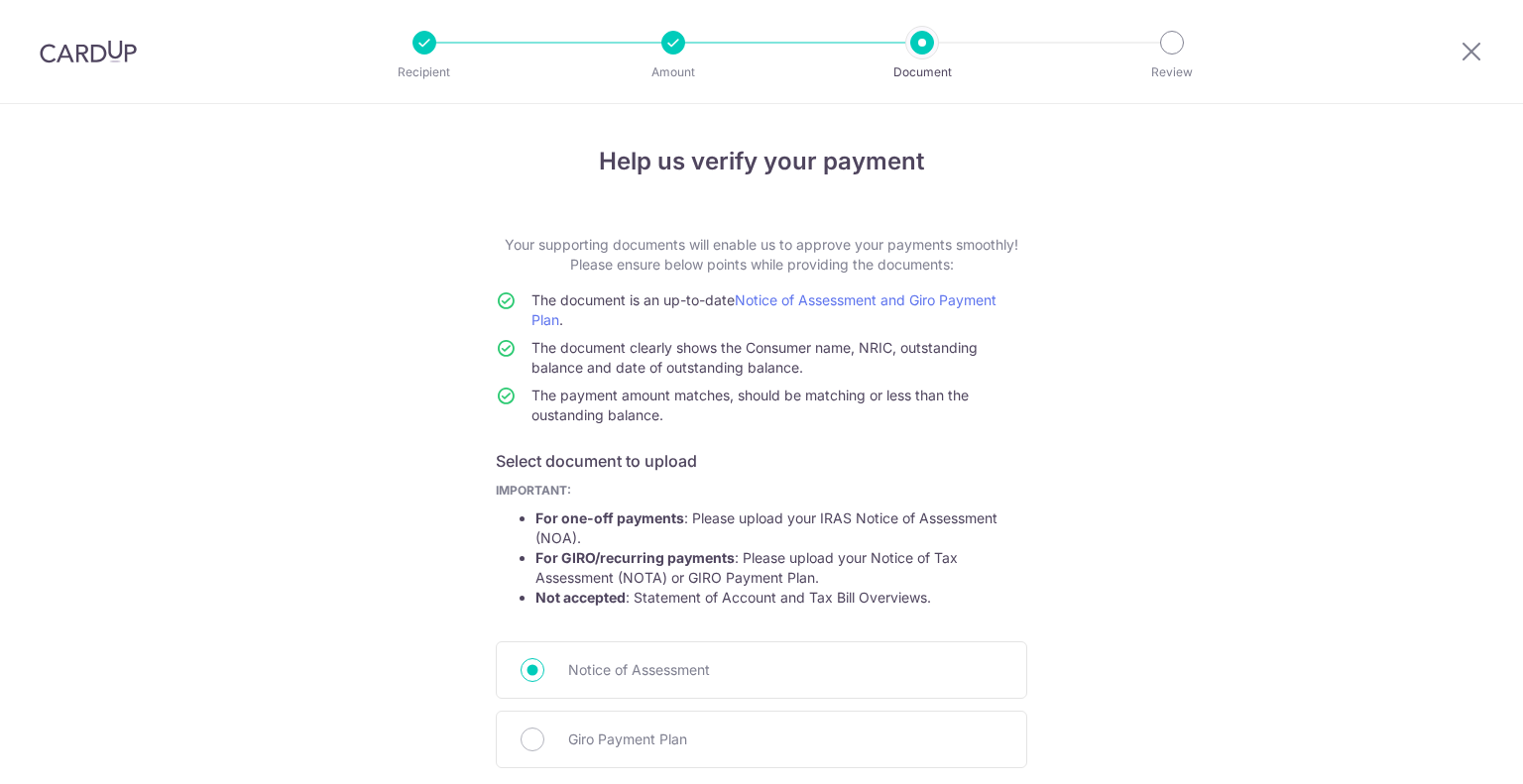scroll, scrollTop: 0, scrollLeft: 0, axis: both 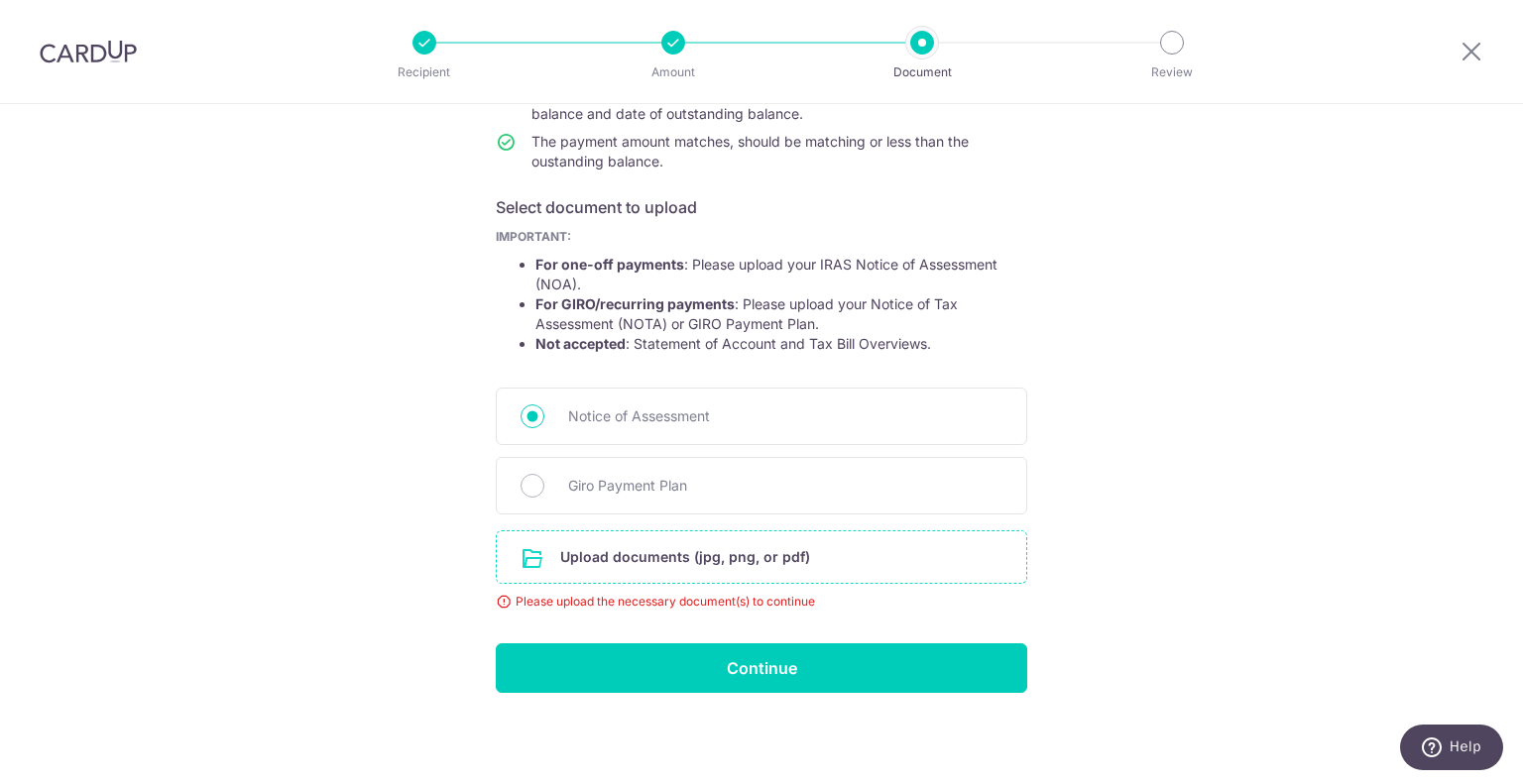 click at bounding box center (762, 557) 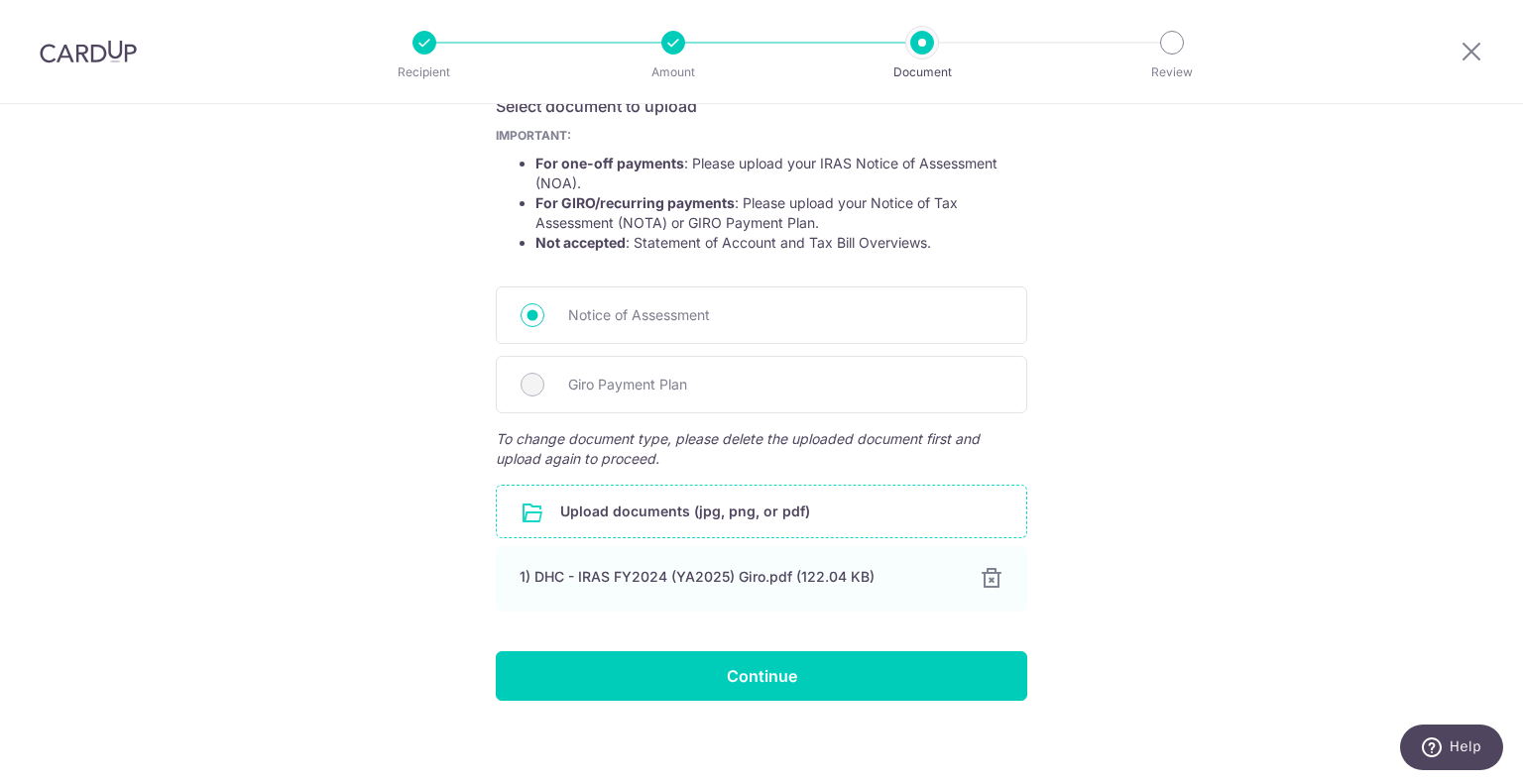 scroll, scrollTop: 363, scrollLeft: 0, axis: vertical 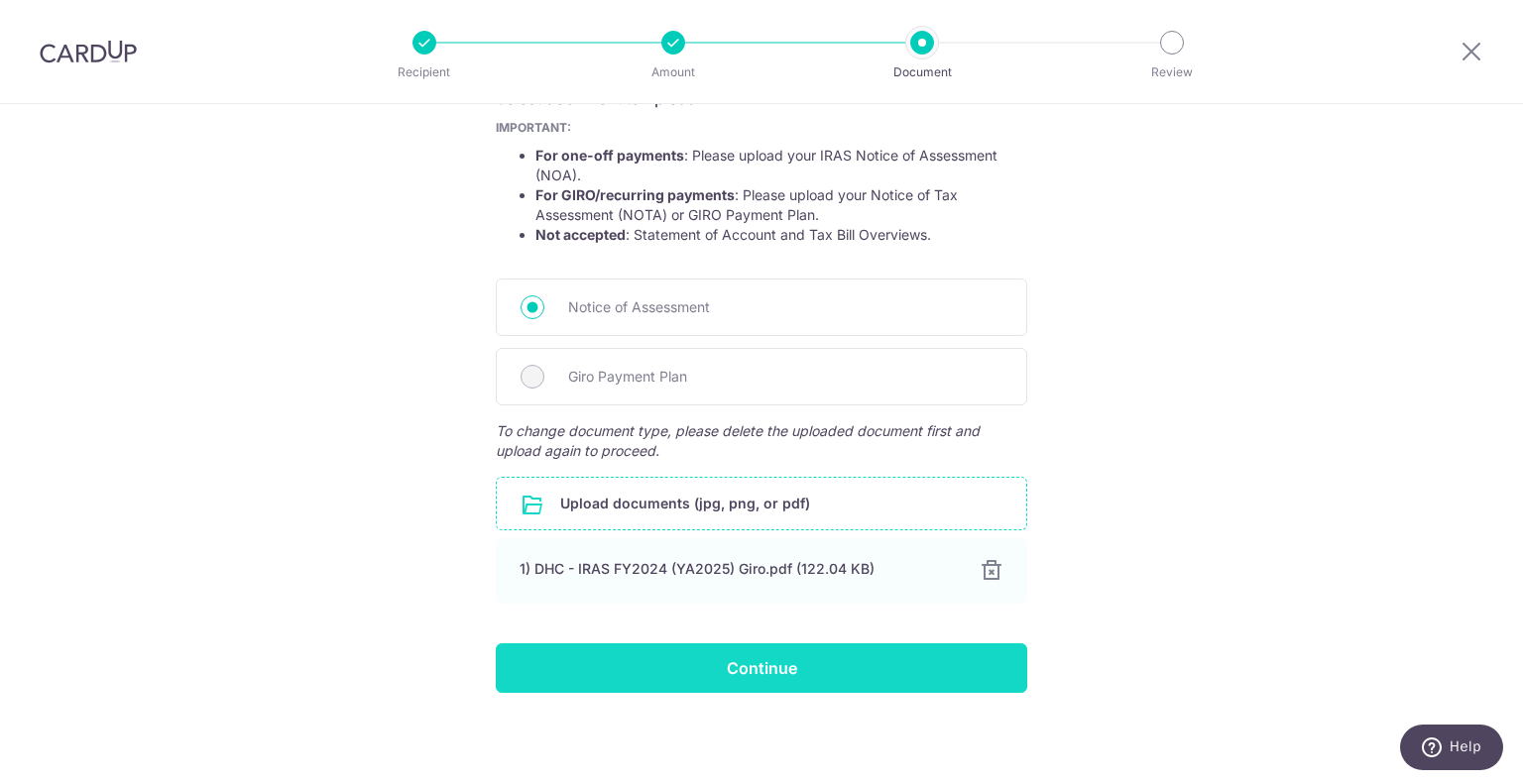click on "Continue" at bounding box center (762, 668) 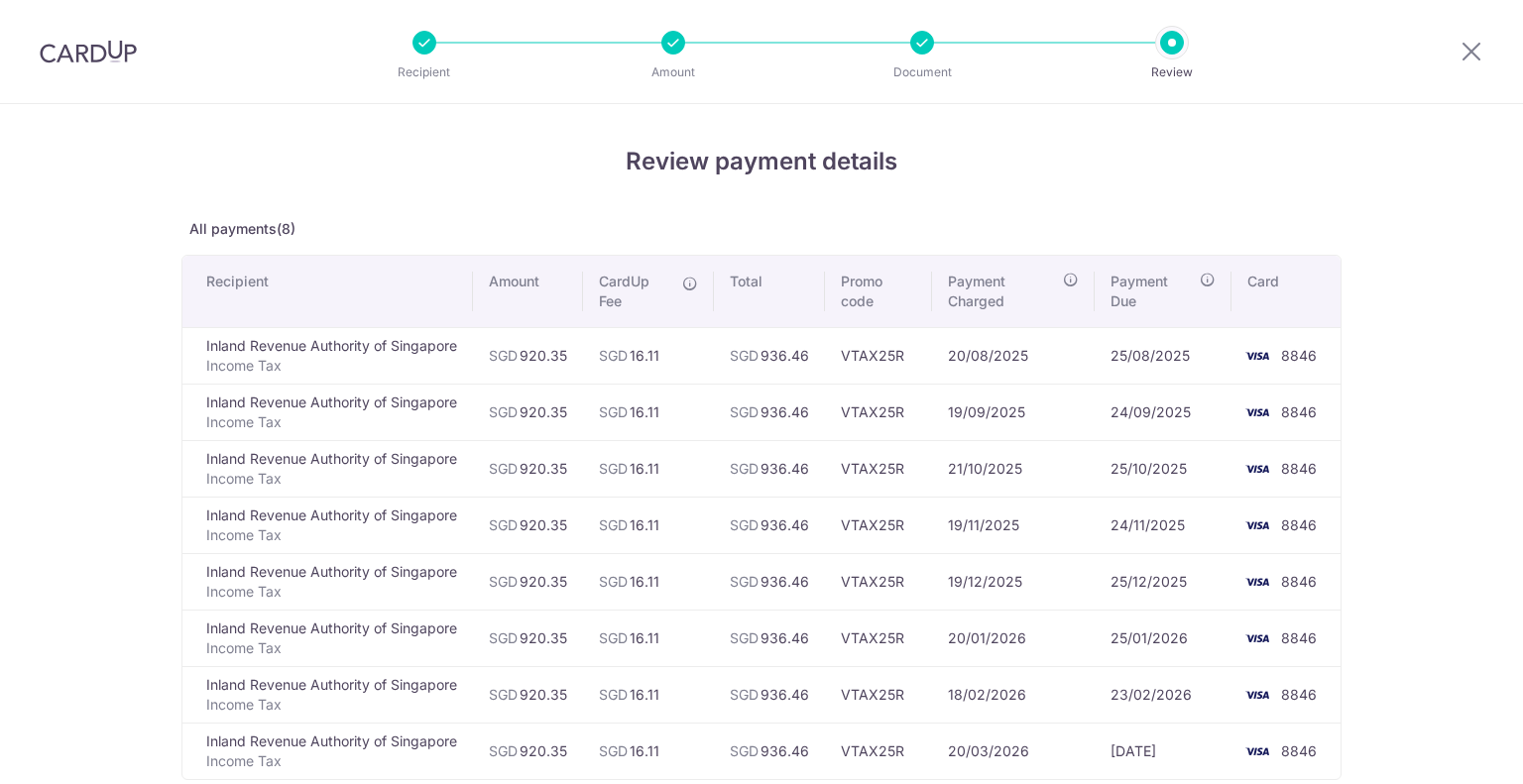 scroll, scrollTop: 0, scrollLeft: 0, axis: both 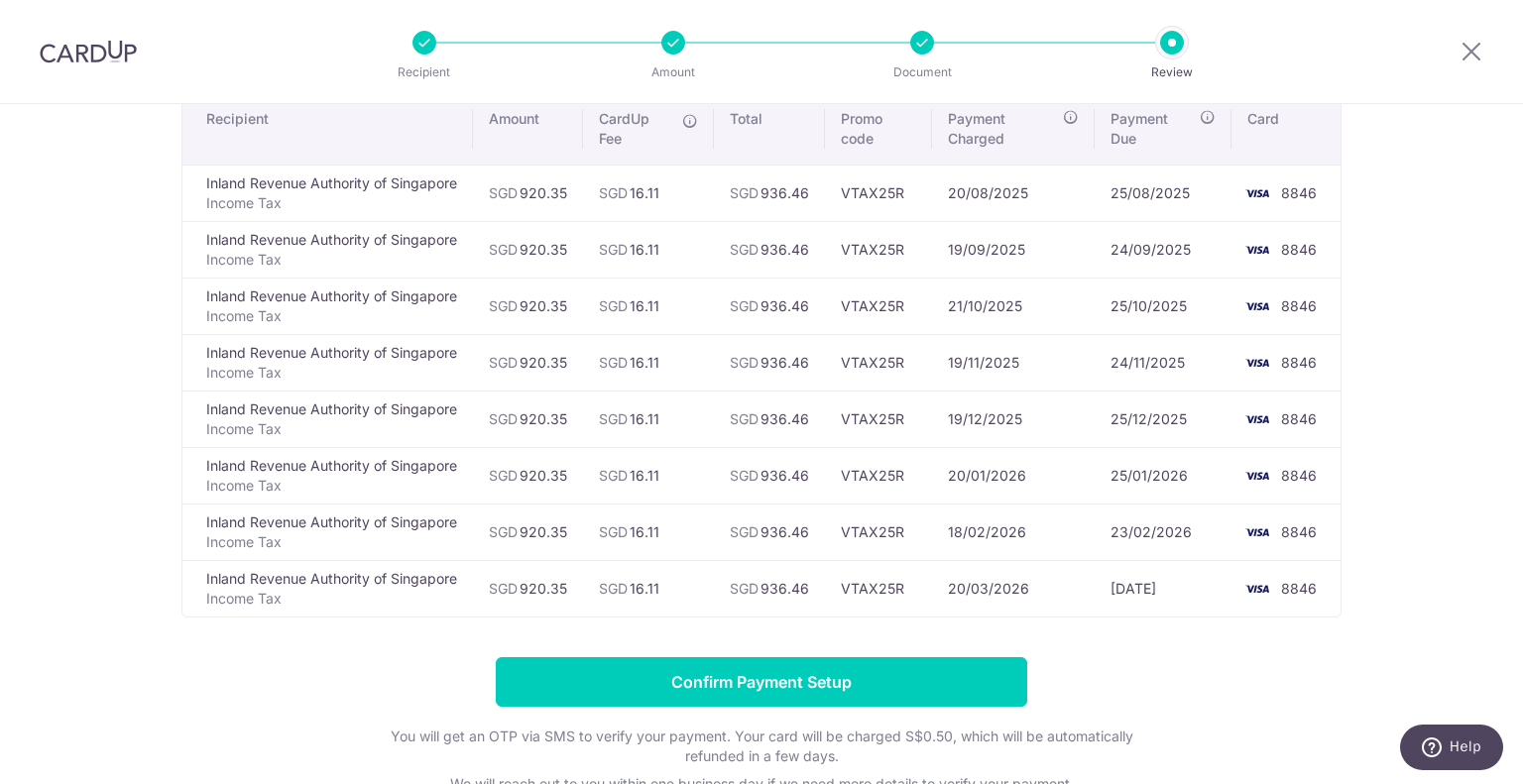 click on "Confirm Payment Setup
You will get an OTP via SMS to verify your payment. Your card will be charged S$[AMOUNT], which will be automatically refunded in a few days.
We will reach out to you within one business day if we need more details to verify your payment.
By clicking Confirm Payment Setup, you accept that these payments cannot be refunded by CardUp directly (in accordance with the  Terms of Service ). You can cancel/edit these payments from your dashboard before the payment charged date." at bounding box center (762, 759) 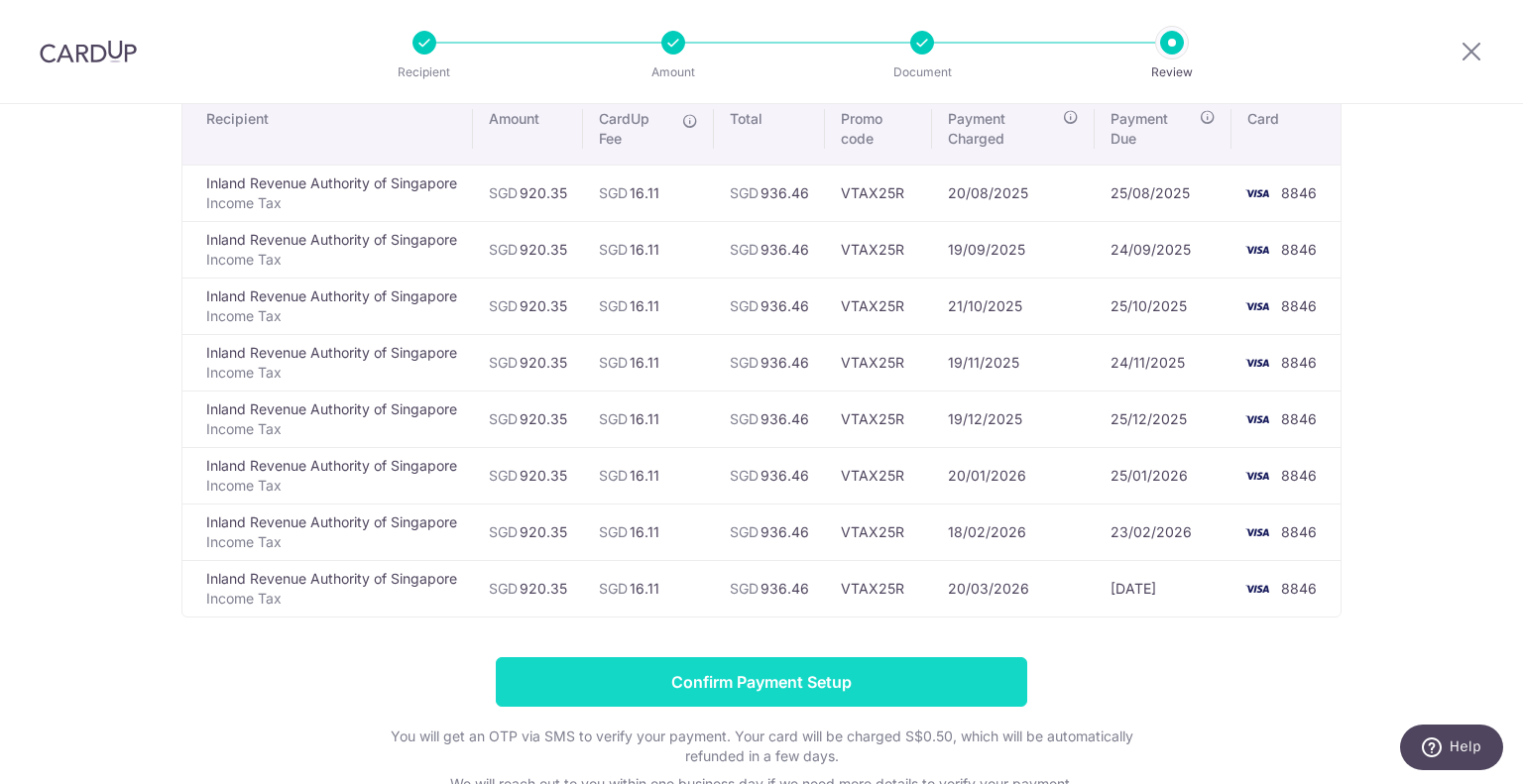 click on "Confirm Payment Setup" at bounding box center [762, 682] 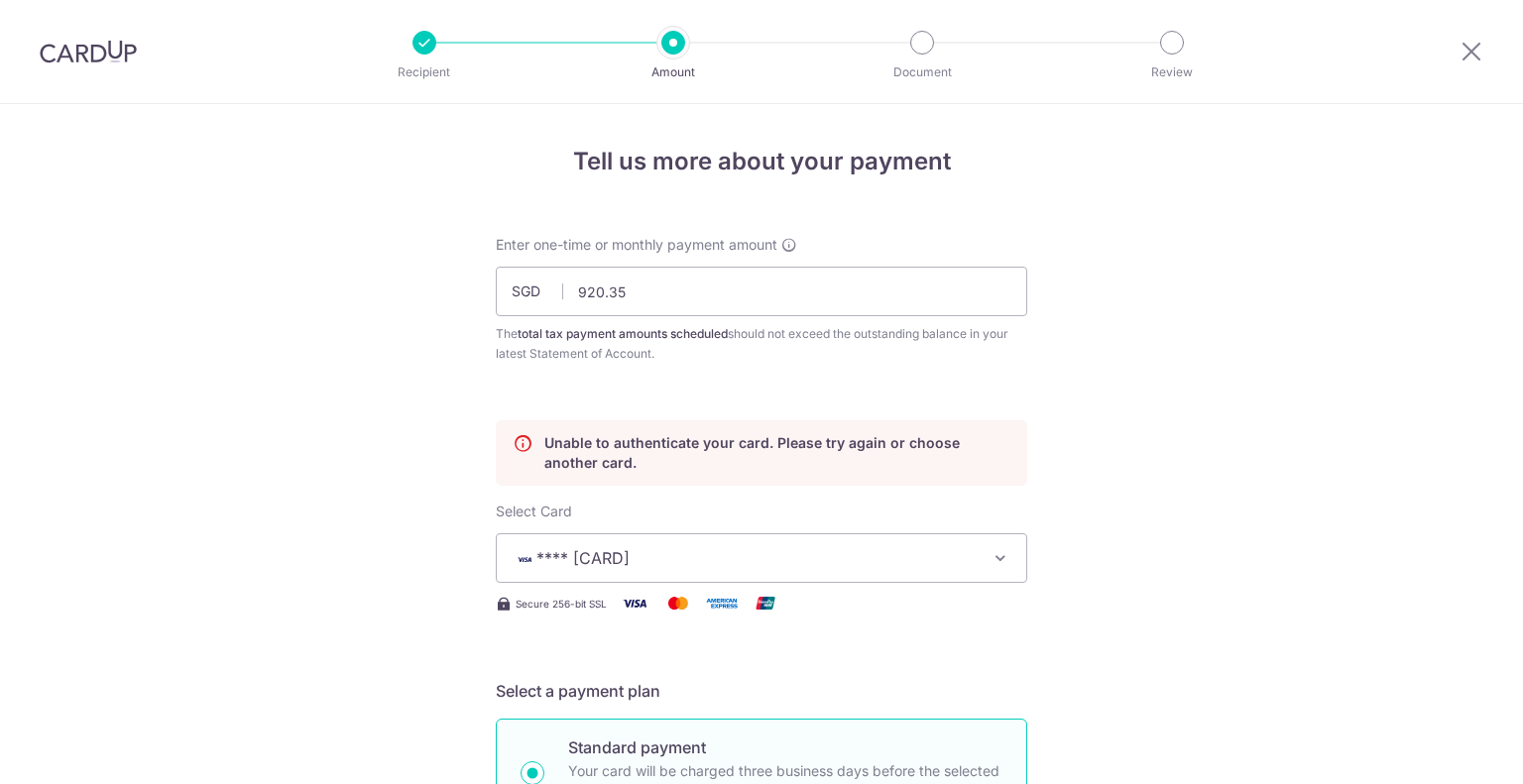 scroll, scrollTop: 0, scrollLeft: 0, axis: both 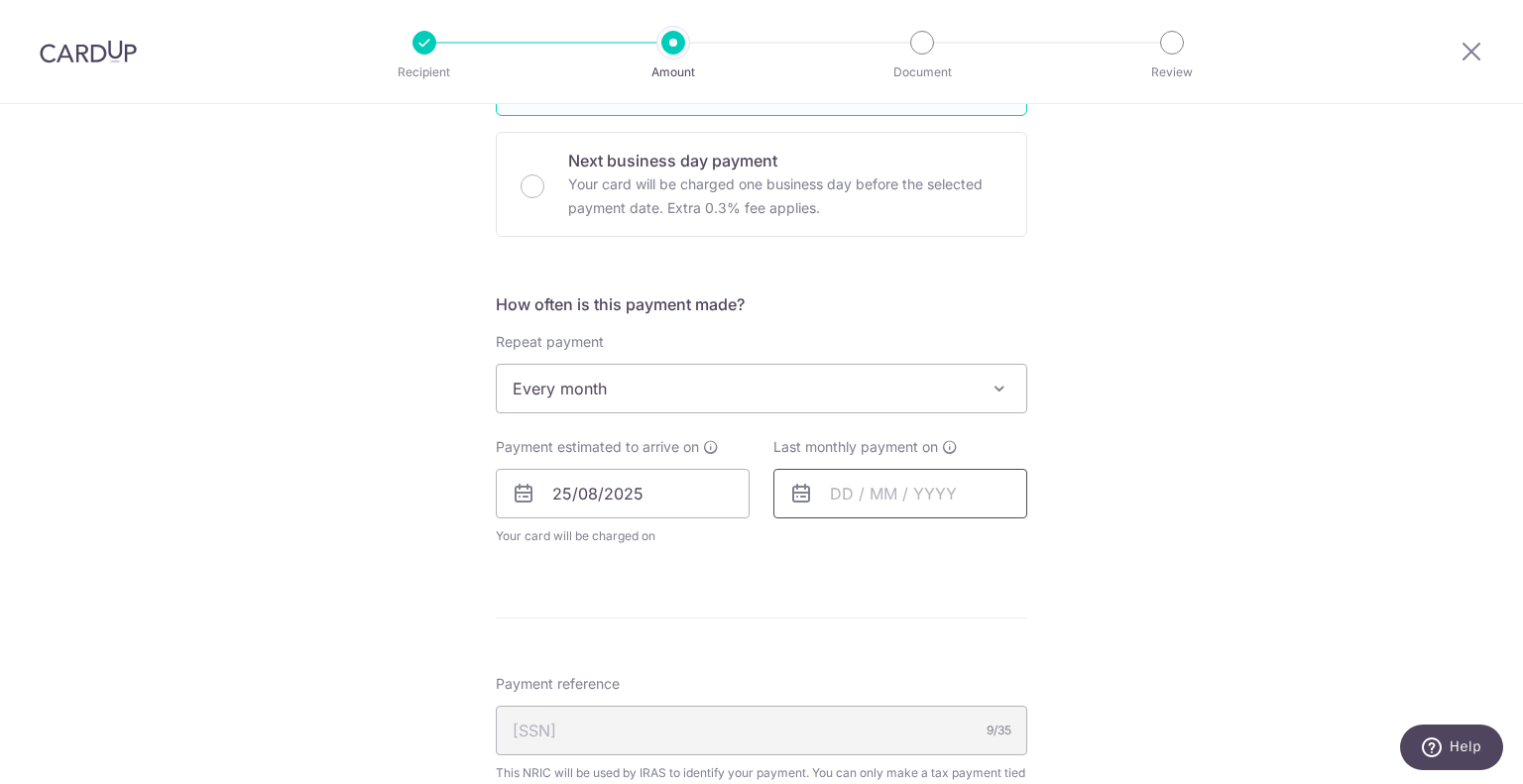 click at bounding box center (900, 494) 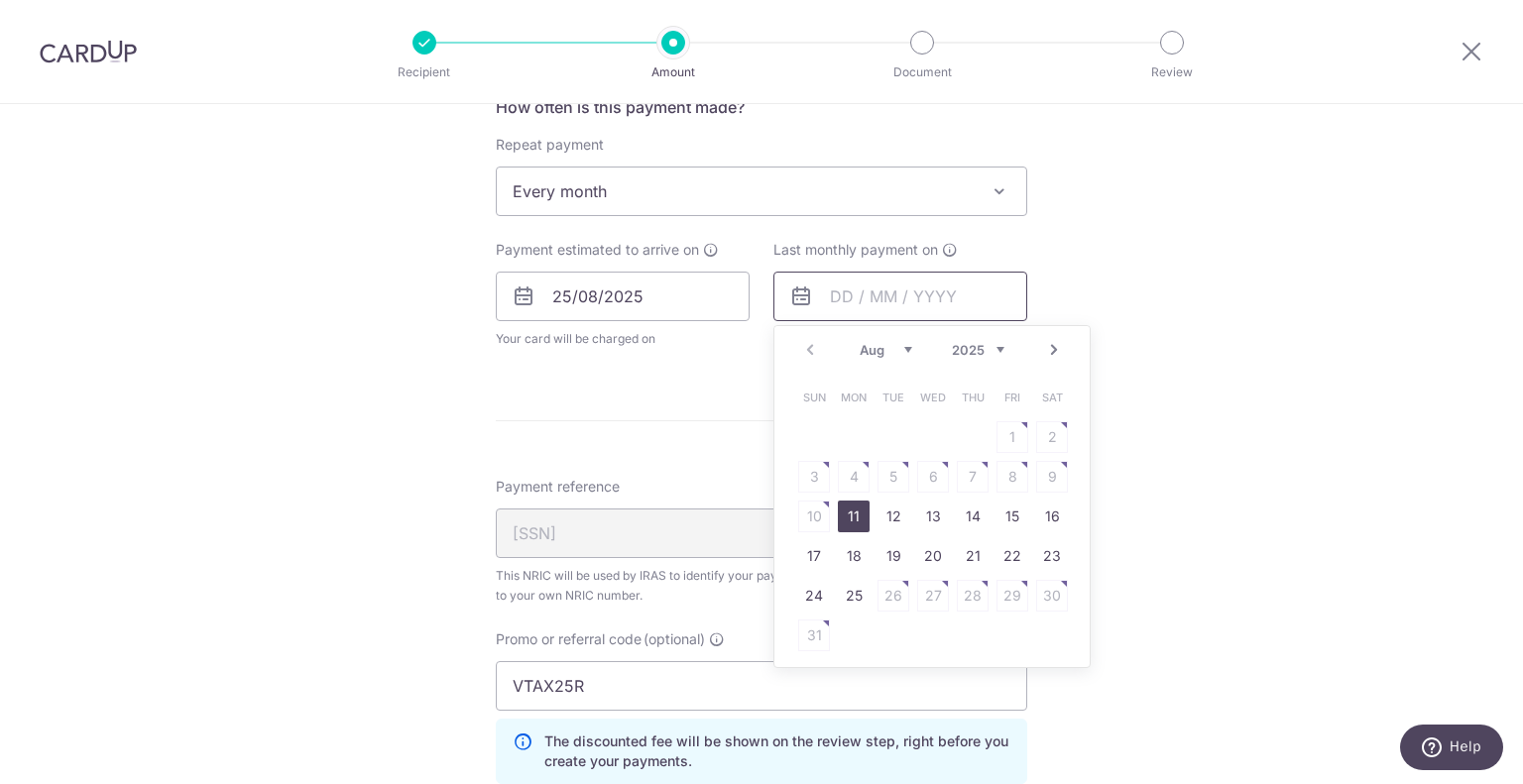 scroll, scrollTop: 906, scrollLeft: 0, axis: vertical 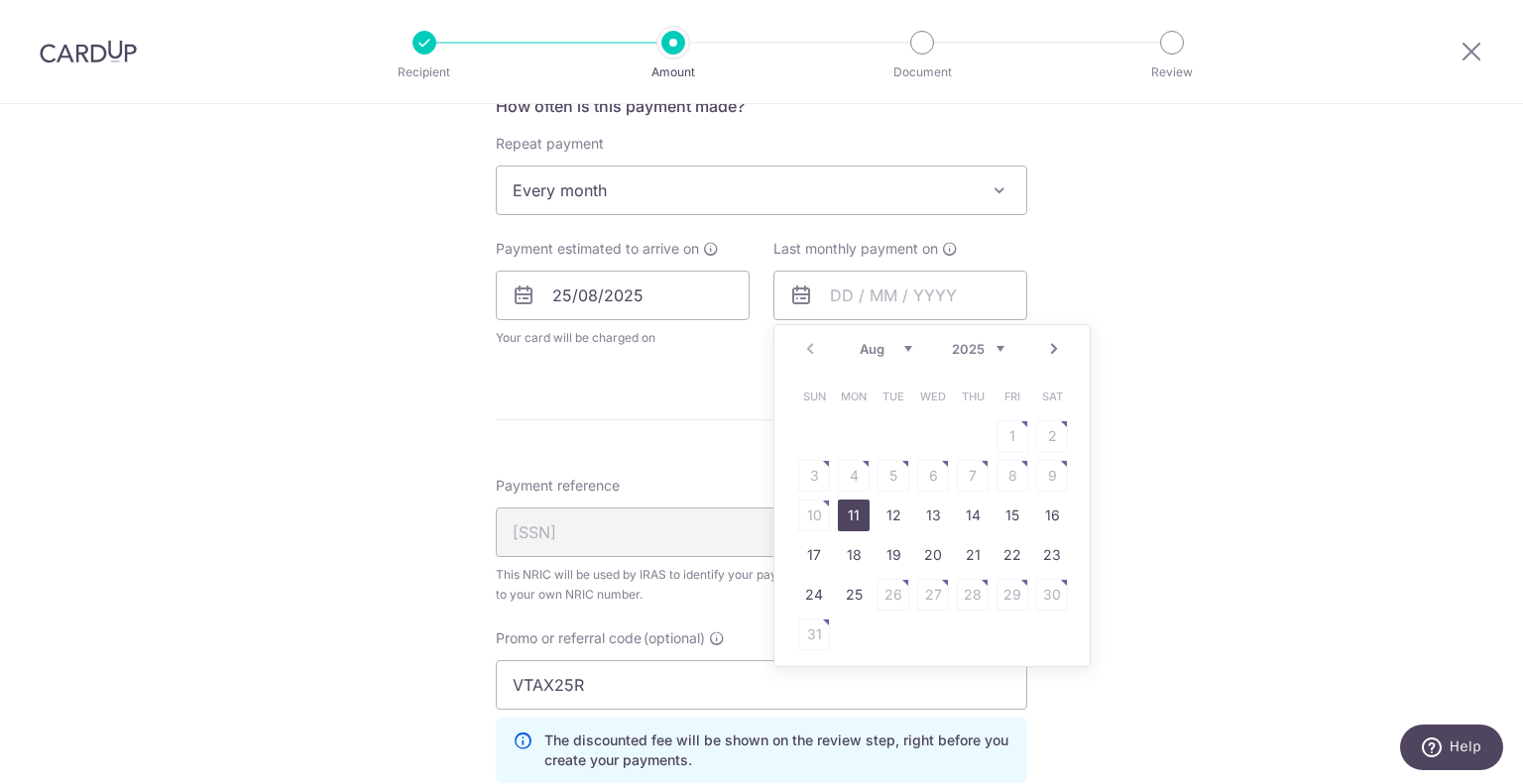 click on "Next" at bounding box center (1054, 349) 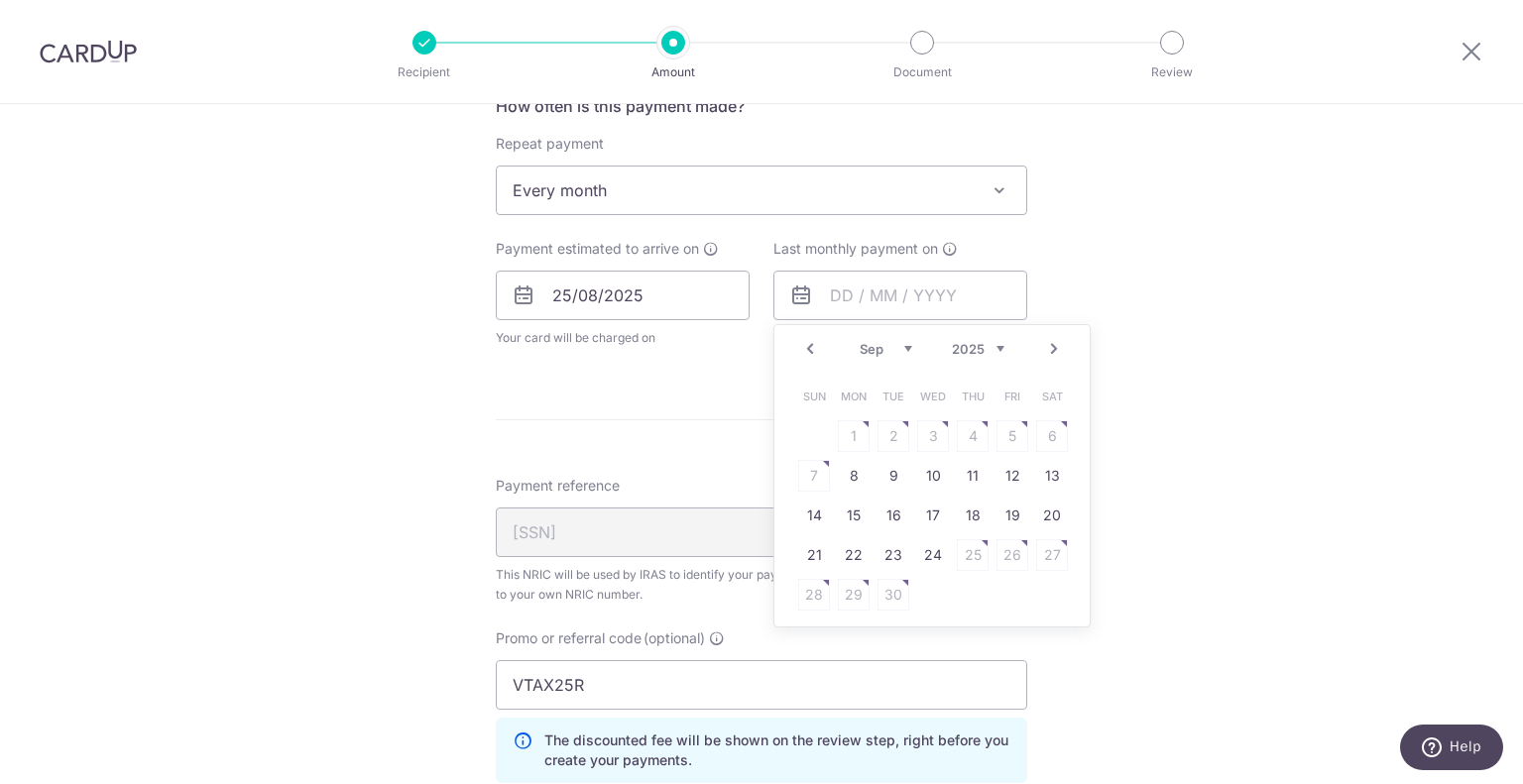click on "Next" at bounding box center [1054, 349] 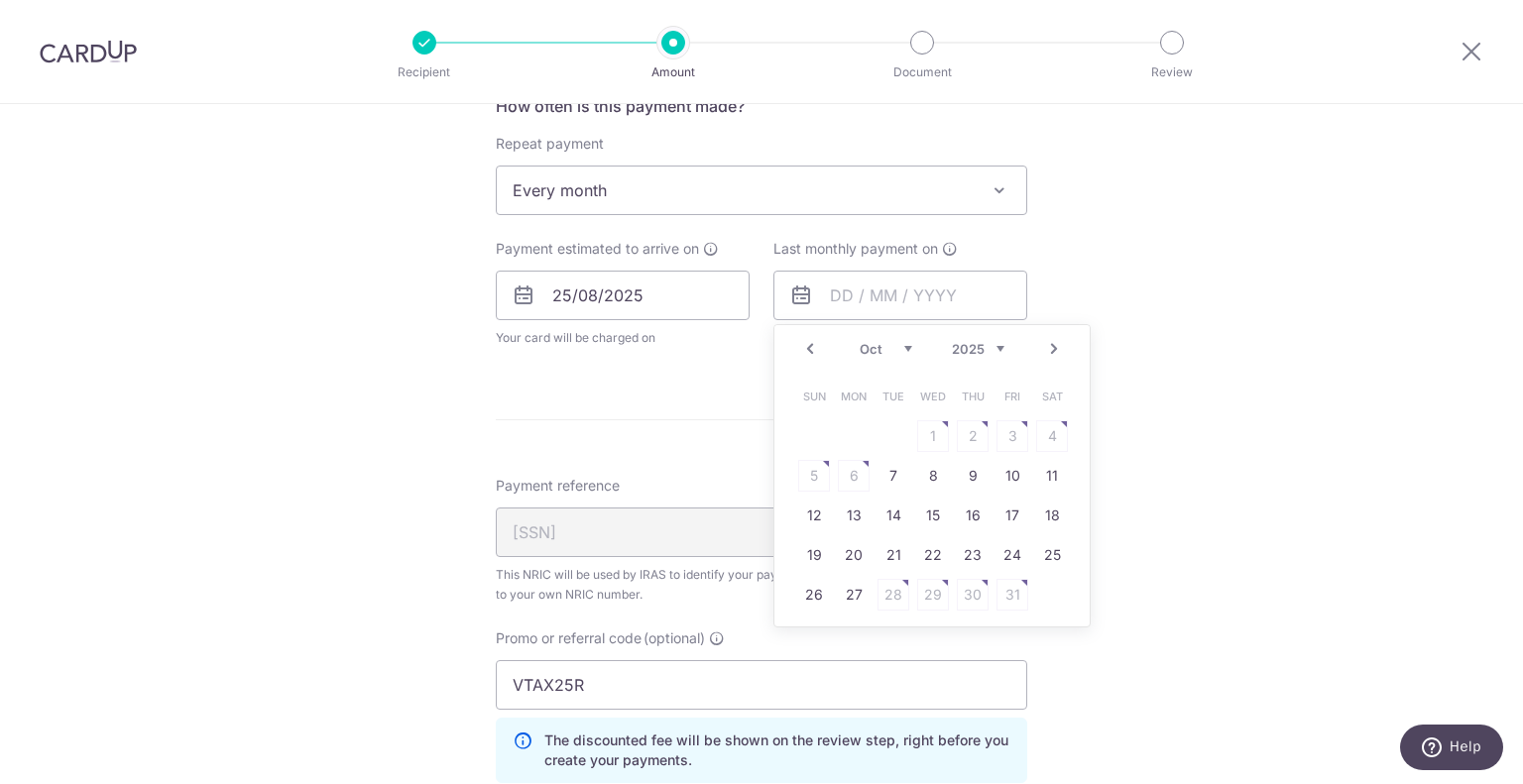 click on "Next" at bounding box center (1054, 349) 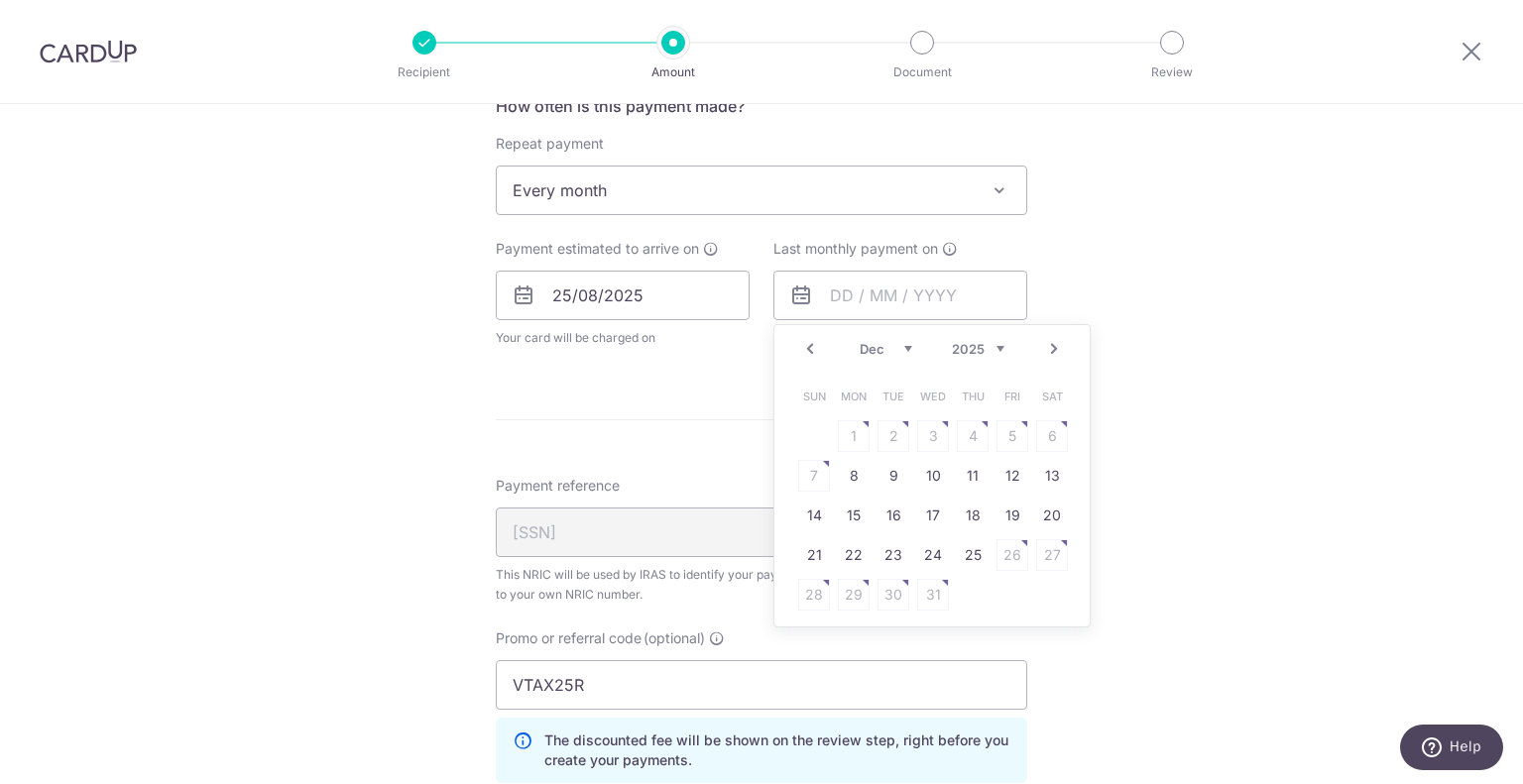 click on "Next" at bounding box center (1054, 349) 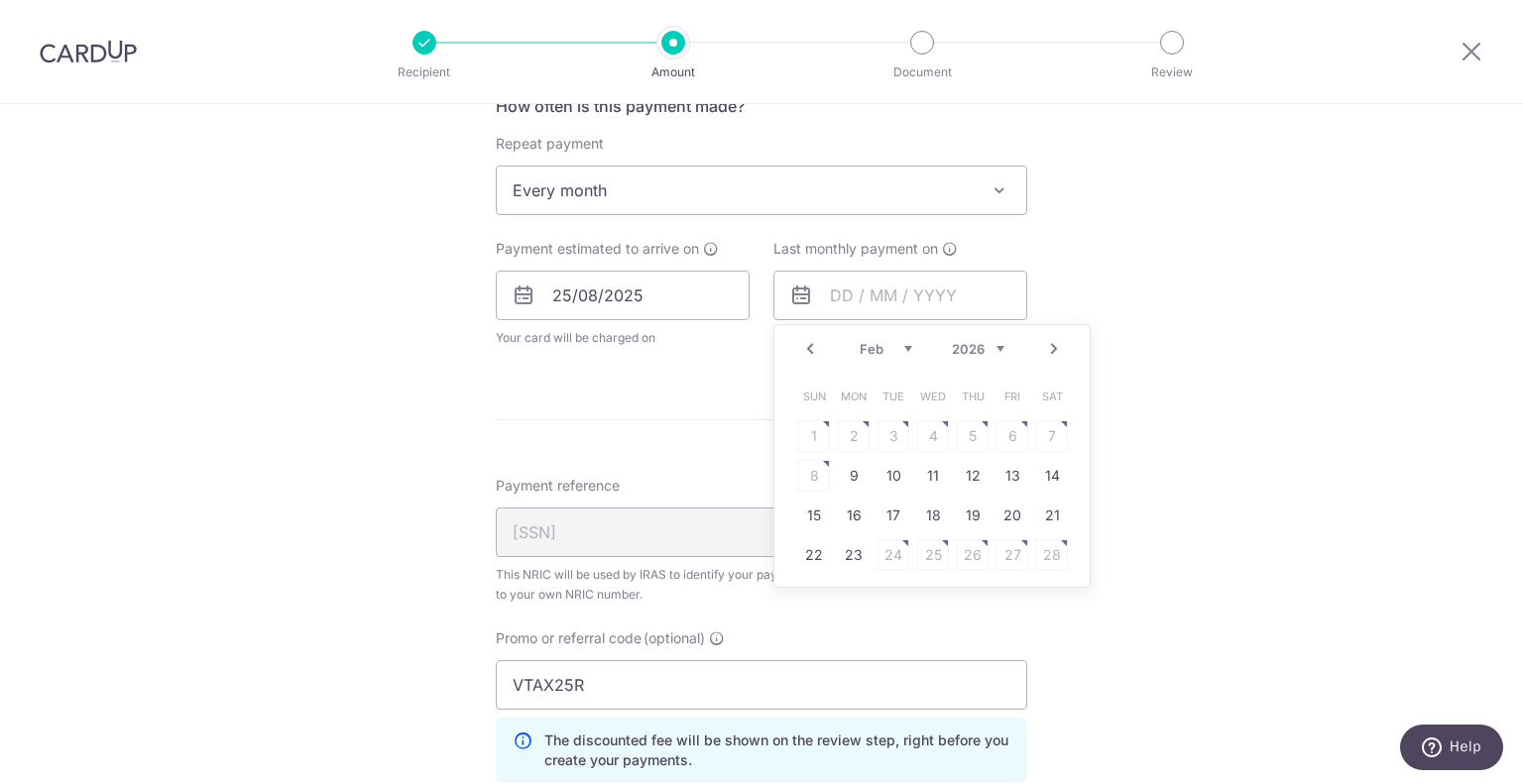click on "Next" at bounding box center [1054, 349] 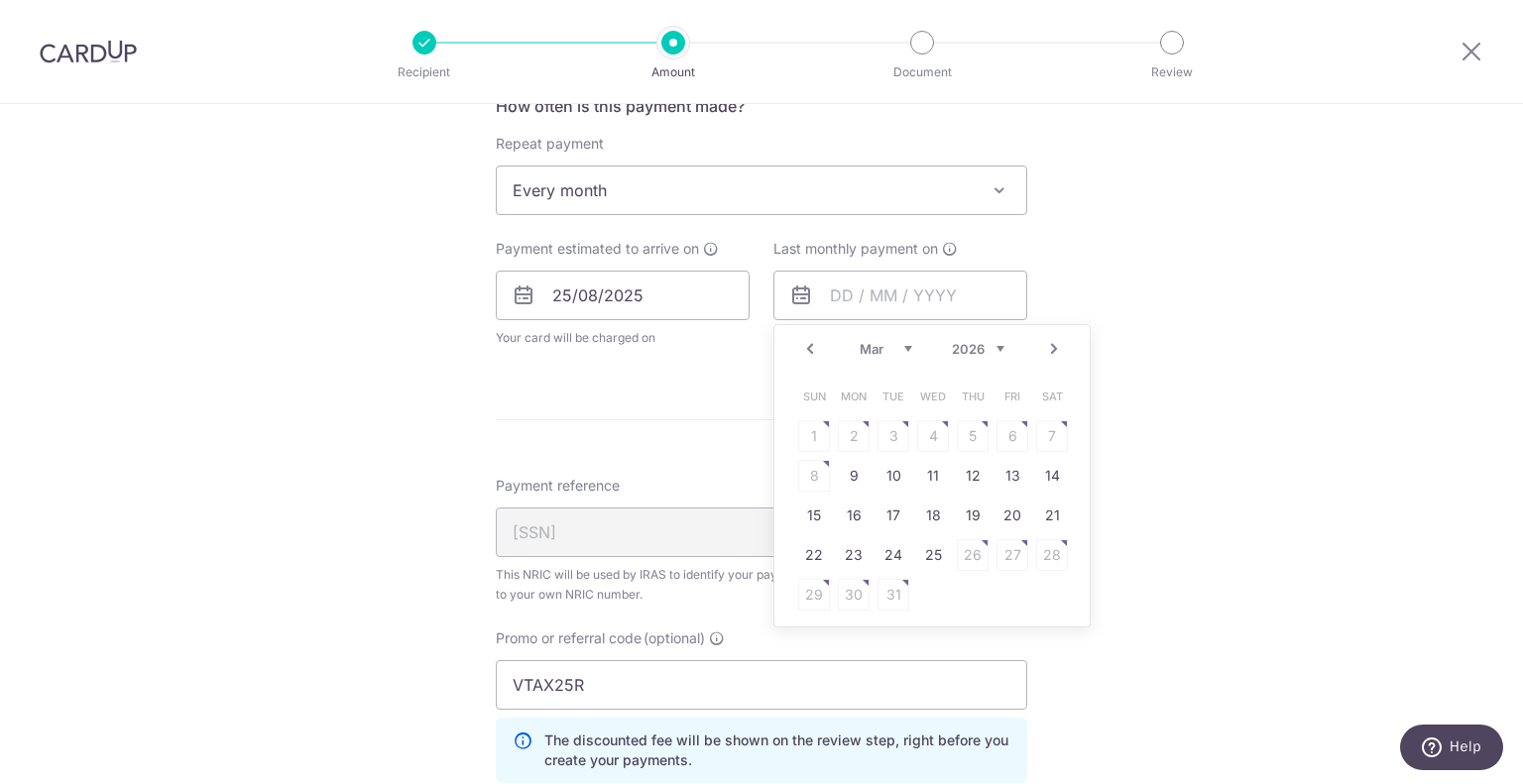 click on "Next" at bounding box center (1054, 349) 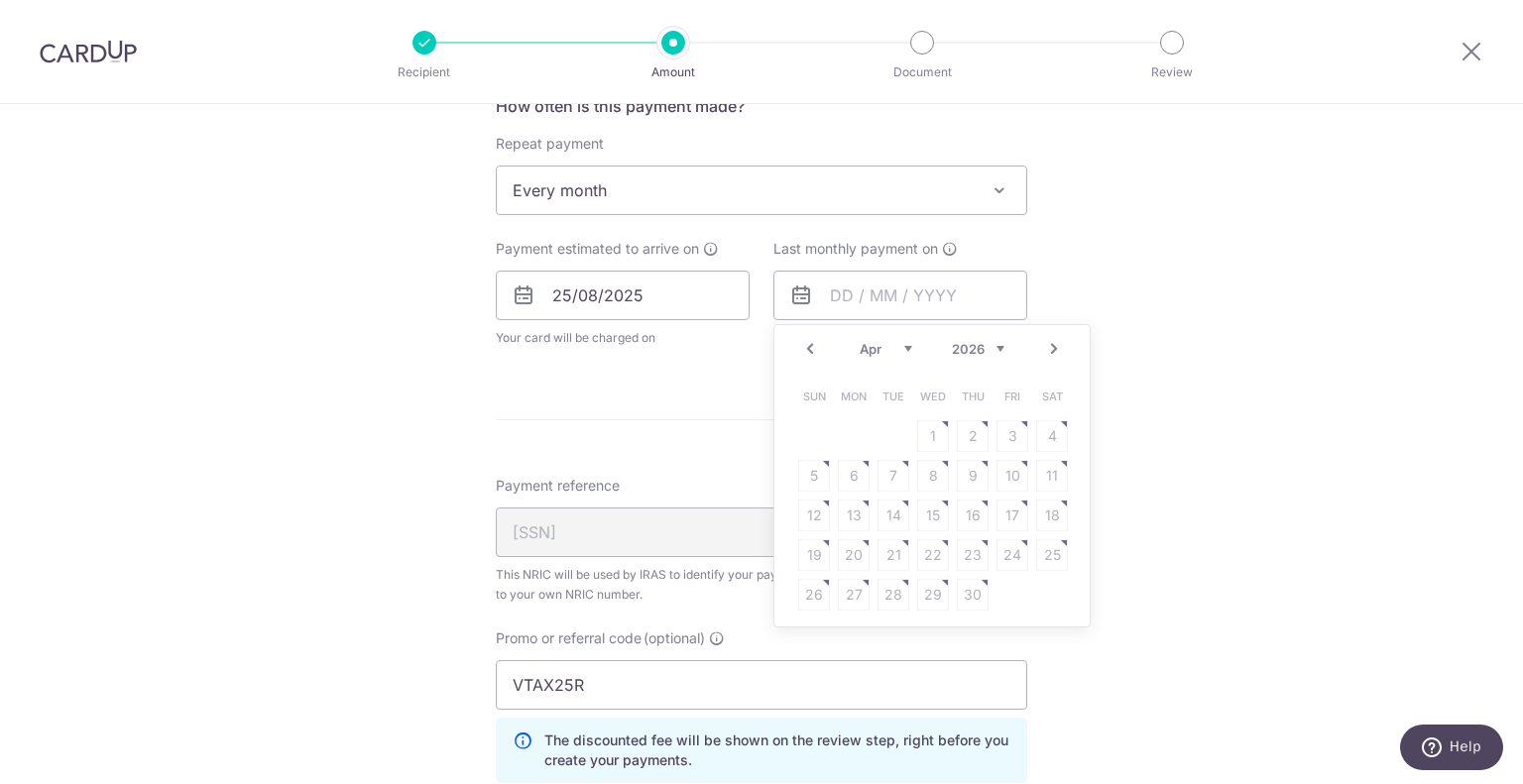 click on "Prev" at bounding box center (810, 349) 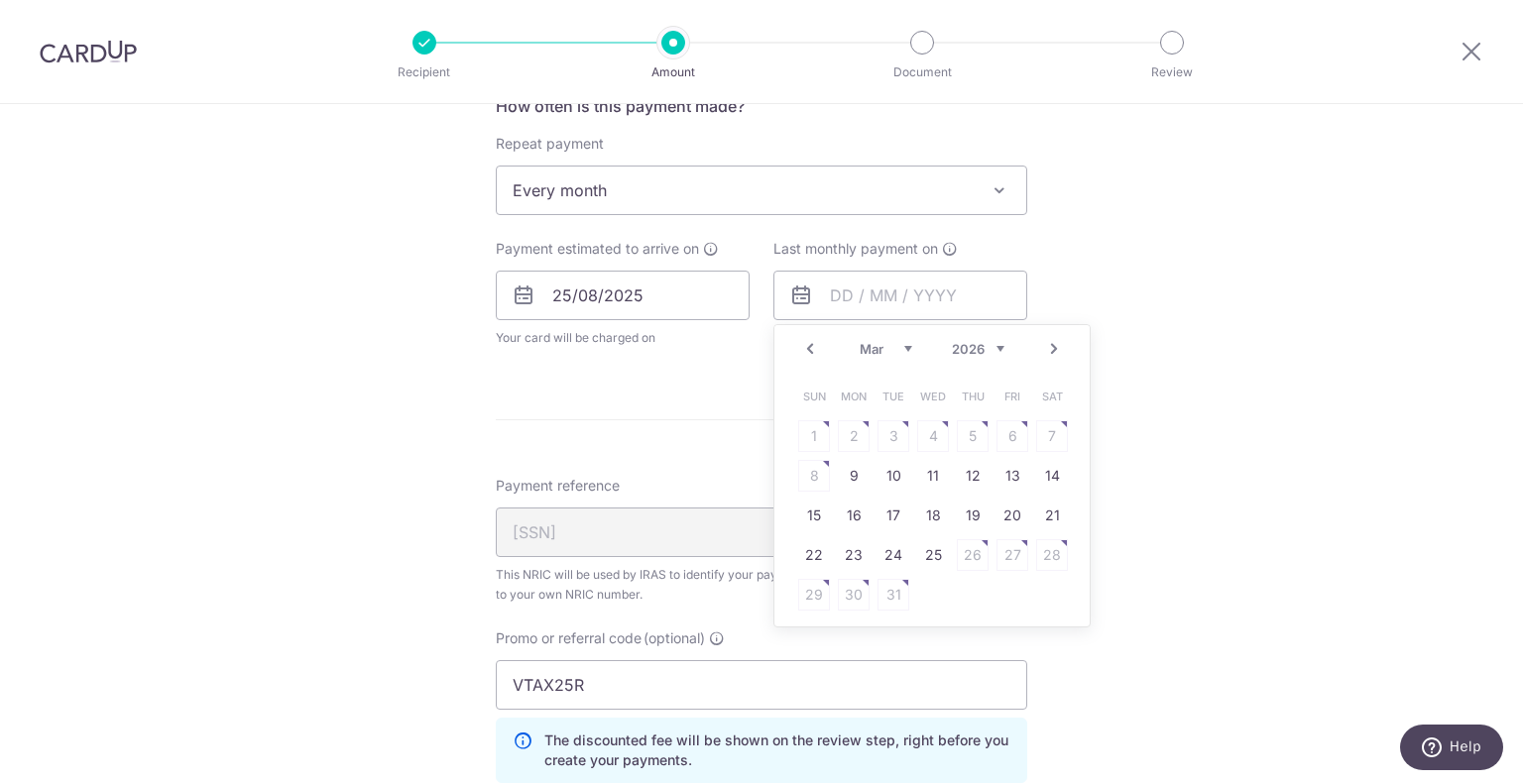 click on "25" at bounding box center [933, 555] 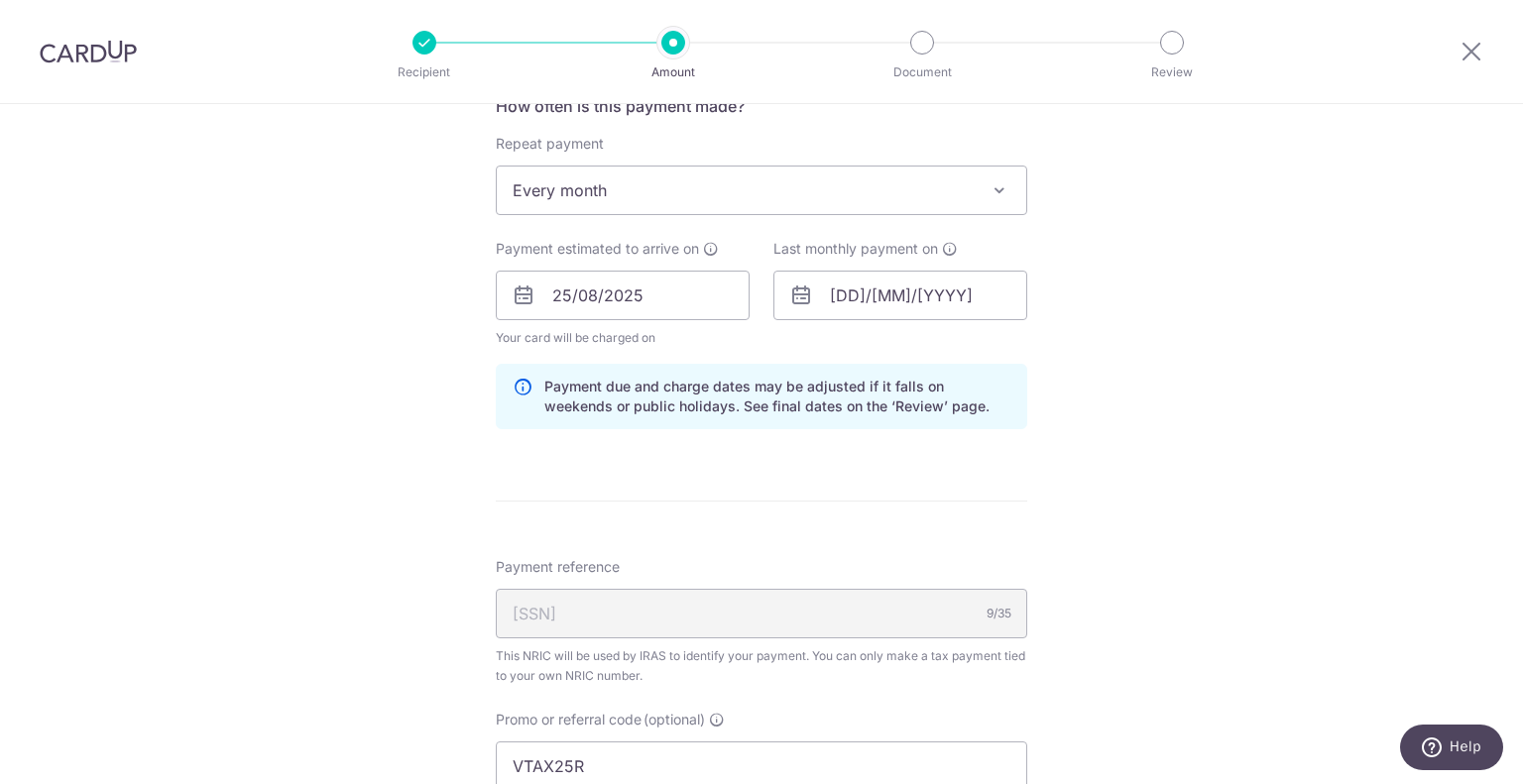 click on "Tell us more about your payment
Enter one-time or monthly payment amount
SGD
920.35
920.35
The  total tax payment amounts scheduled  should not exceed the outstanding balance in your latest Statement of Account.
Unable to authenticate your card. Please try again or choose another card.
Select Card
**** 8846
Add credit card
Your Cards
**** 1755
**** 8846
Secure 256-bit SSL" at bounding box center (762, 244) 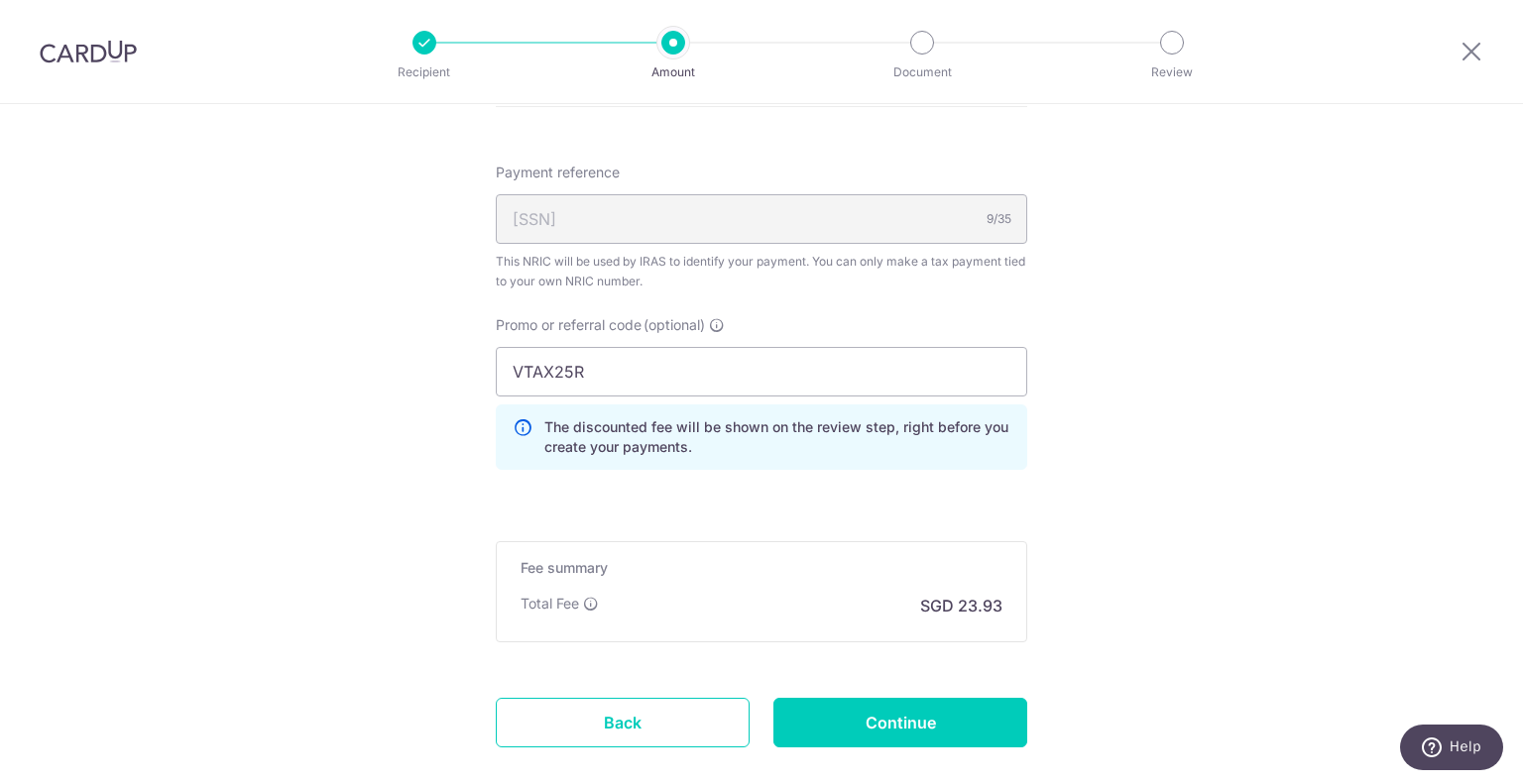 scroll, scrollTop: 1408, scrollLeft: 0, axis: vertical 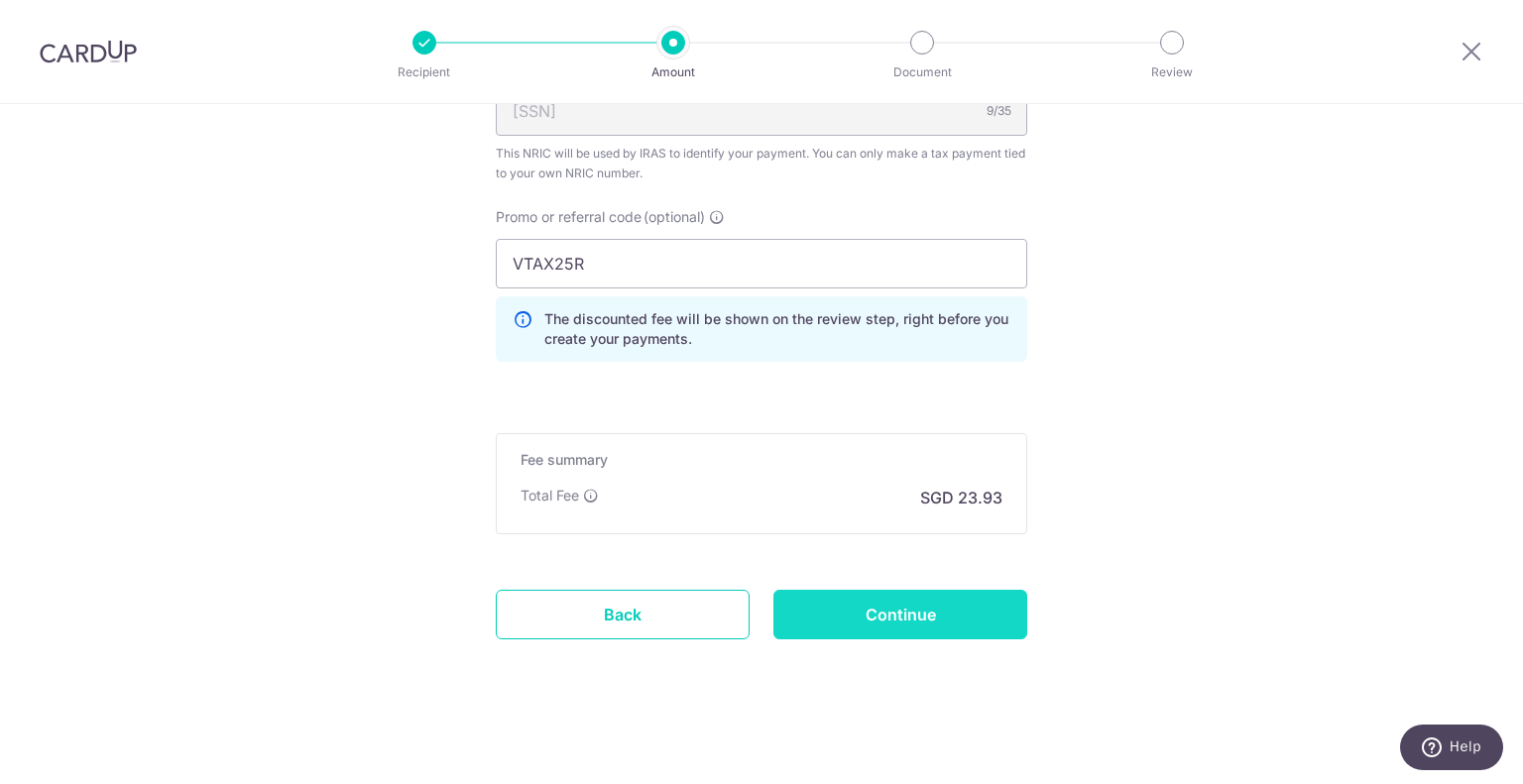 click on "Continue" at bounding box center [900, 615] 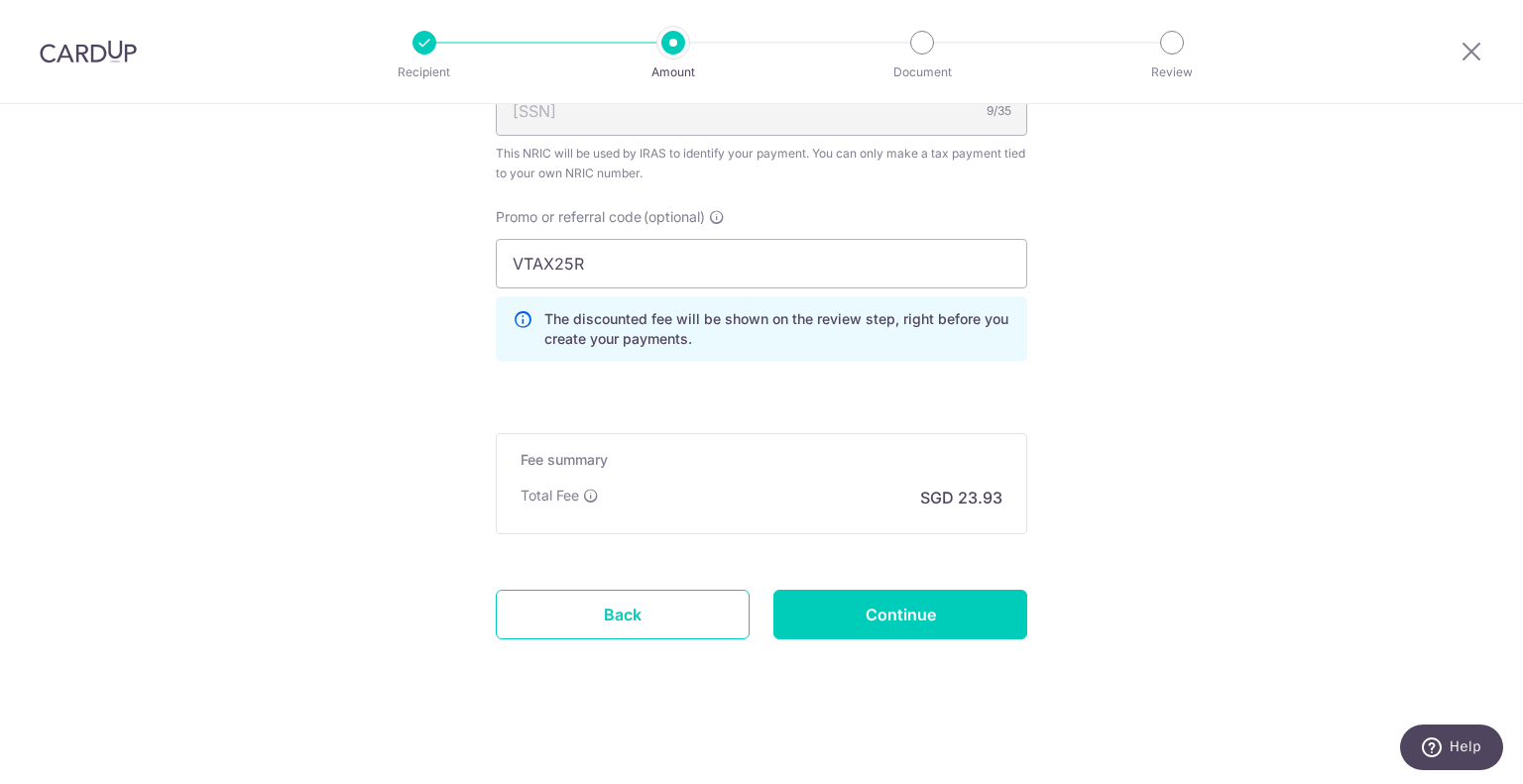 type on "Update Schedule" 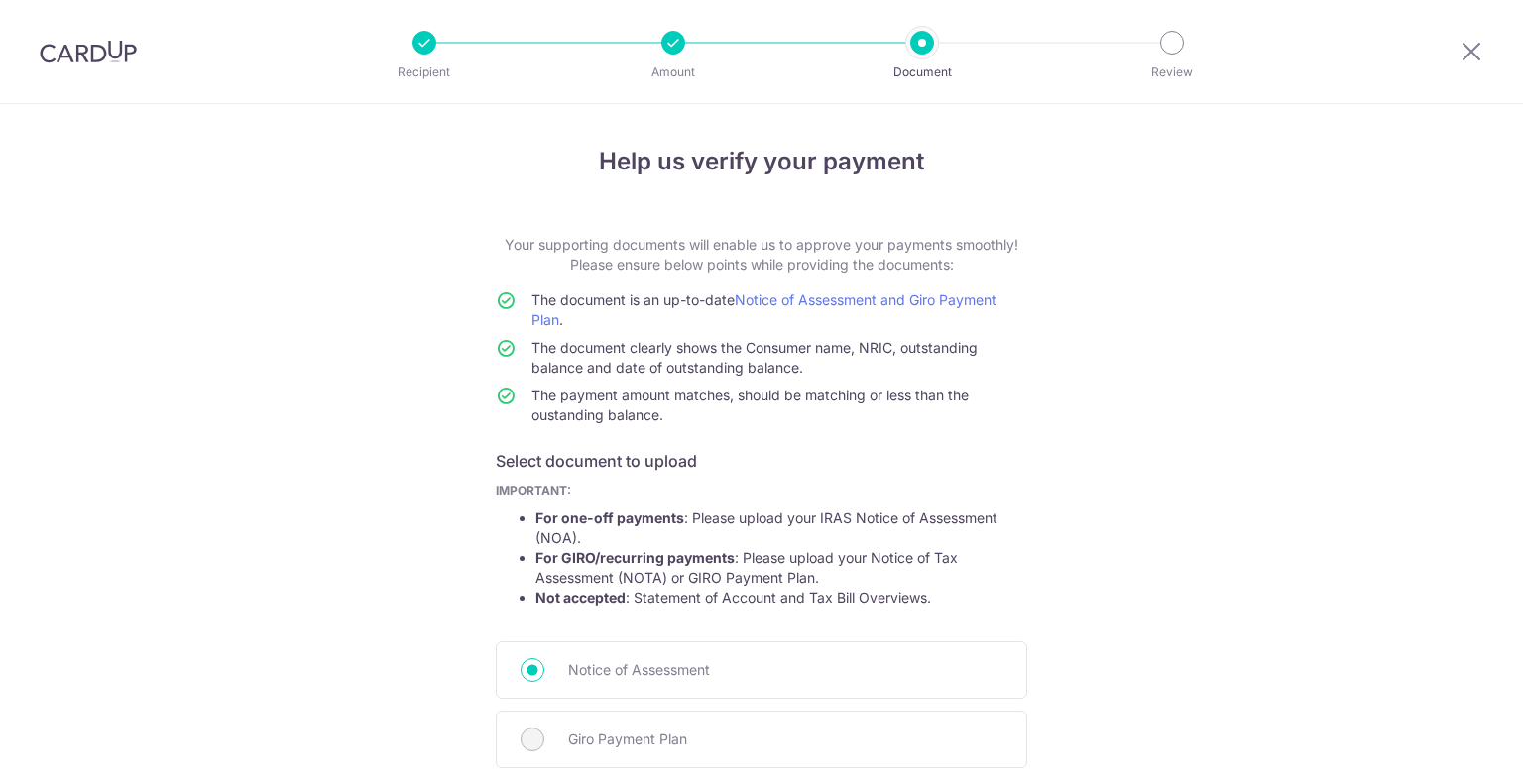 scroll, scrollTop: 0, scrollLeft: 0, axis: both 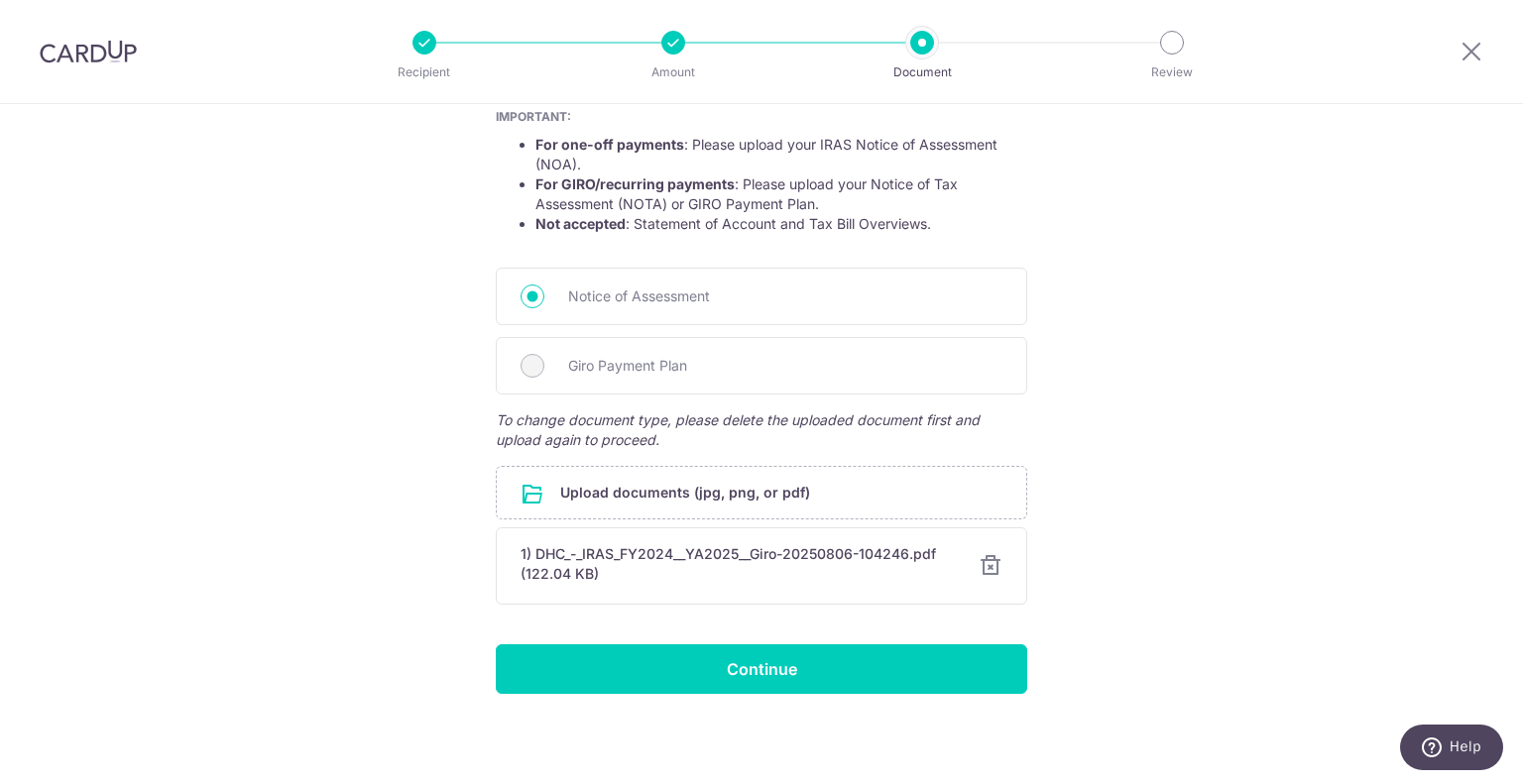 click on "Notice of Assessment
Giro Payment Plan" at bounding box center (762, 331) 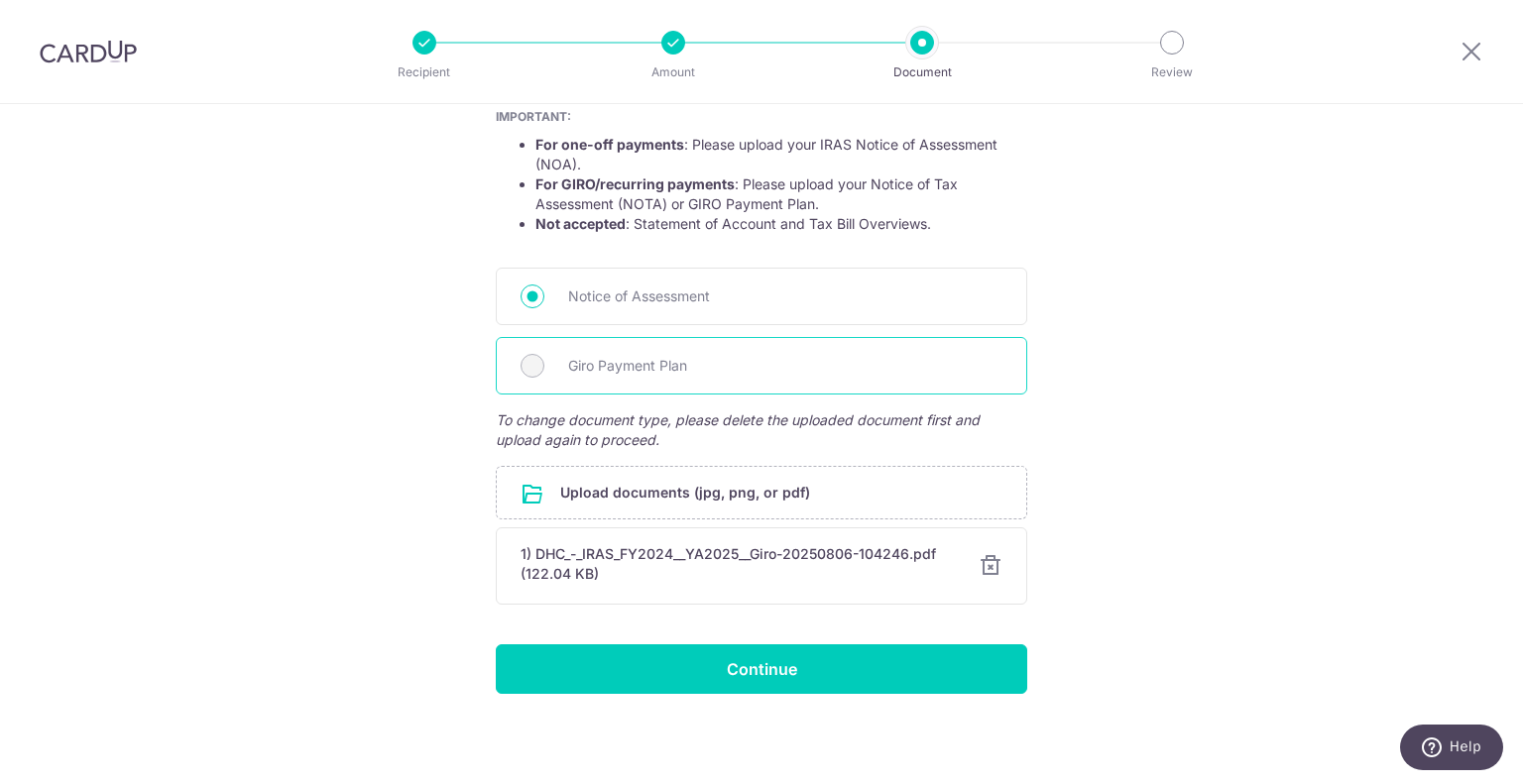 click on "Giro Payment Plan" at bounding box center (762, 366) 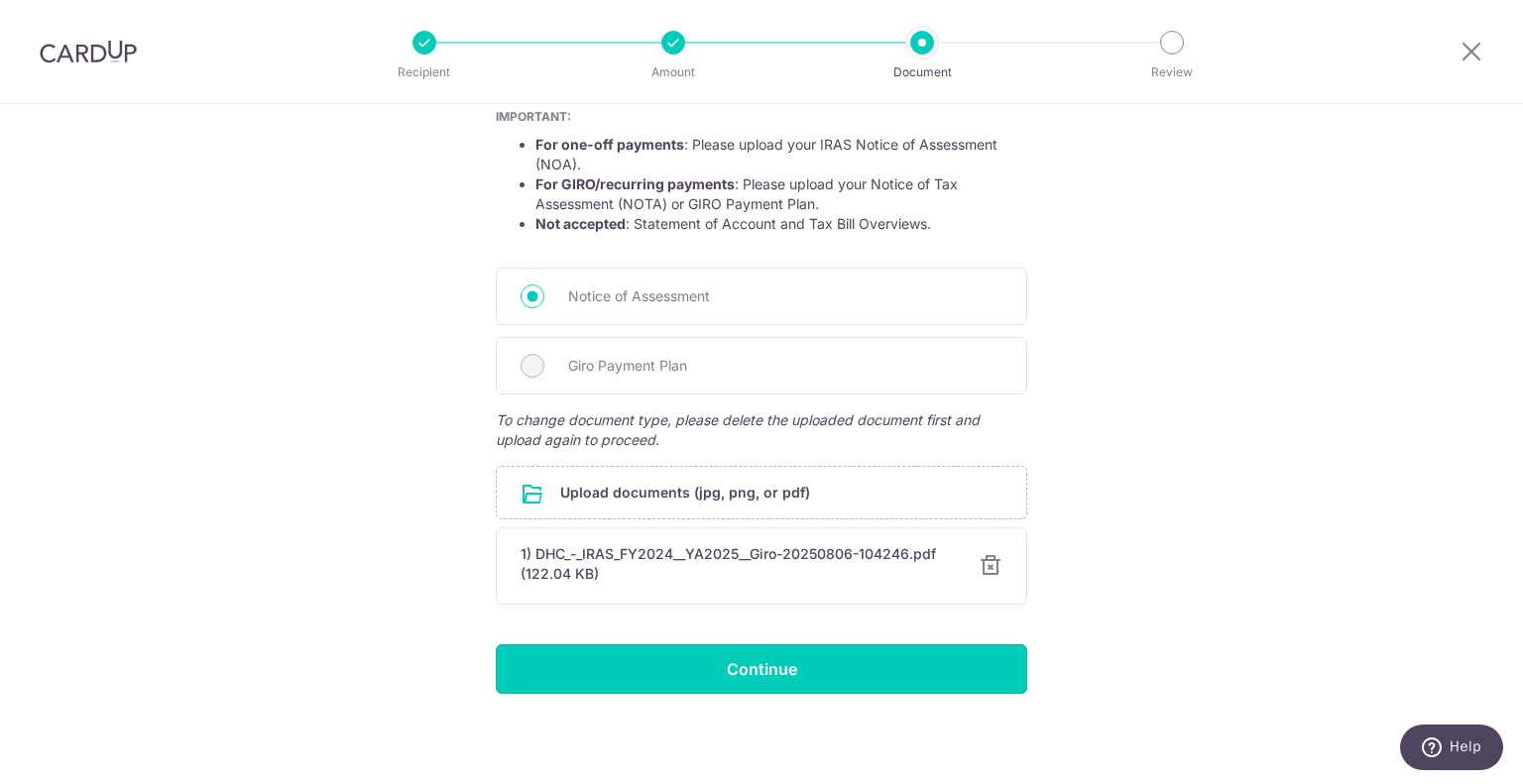 click on "Continue" at bounding box center (762, 669) 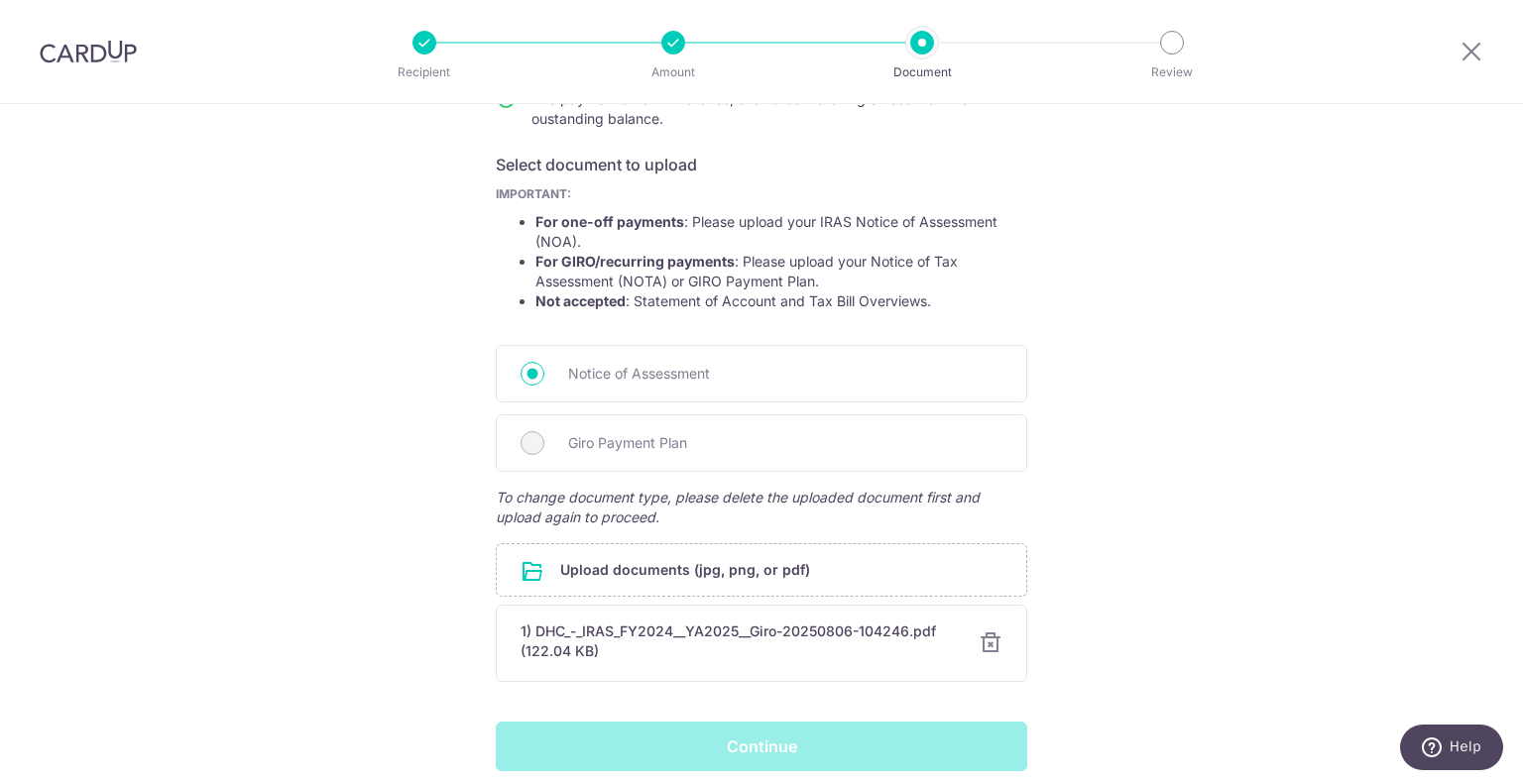 scroll, scrollTop: 0, scrollLeft: 0, axis: both 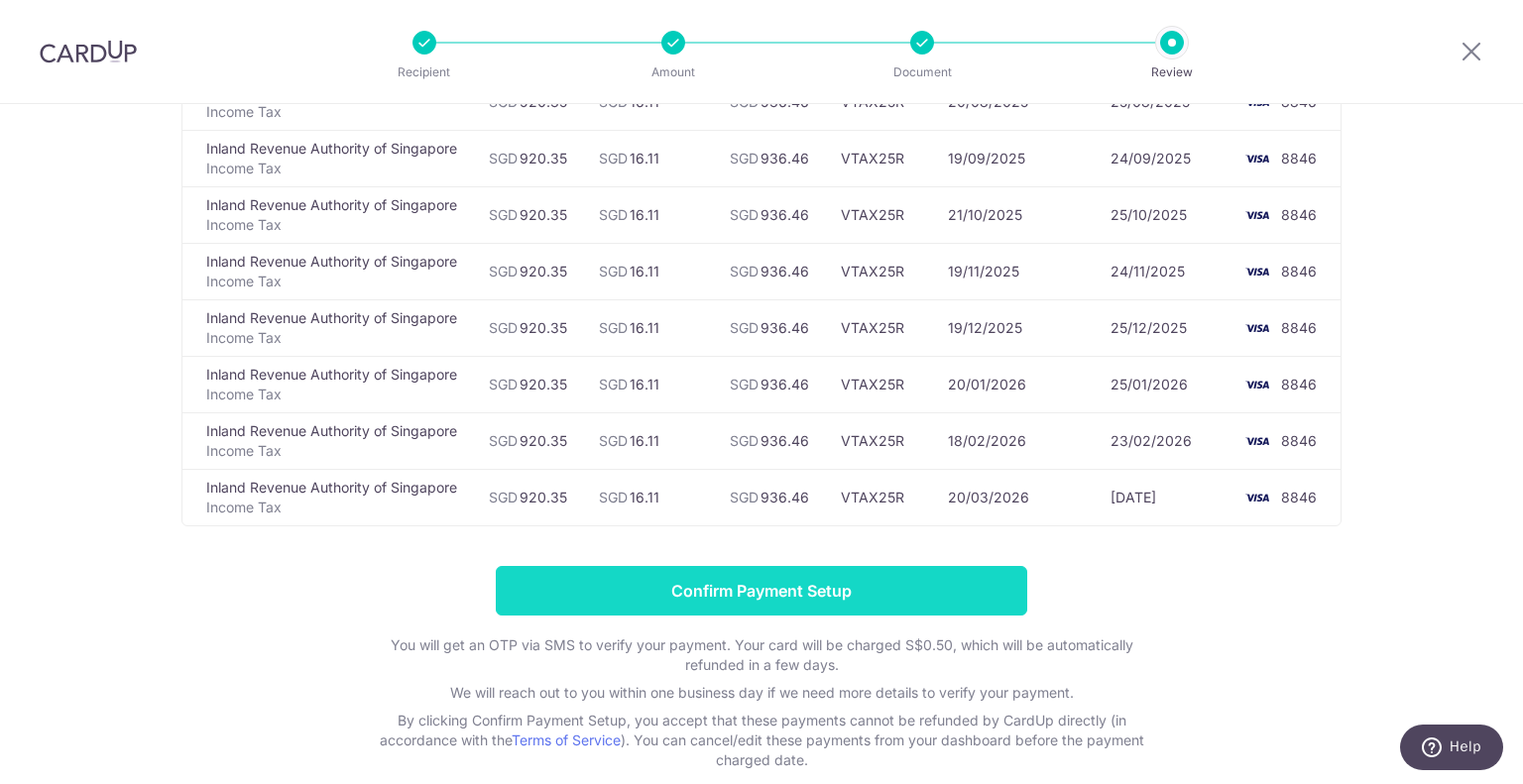 click on "Confirm Payment Setup" at bounding box center (762, 591) 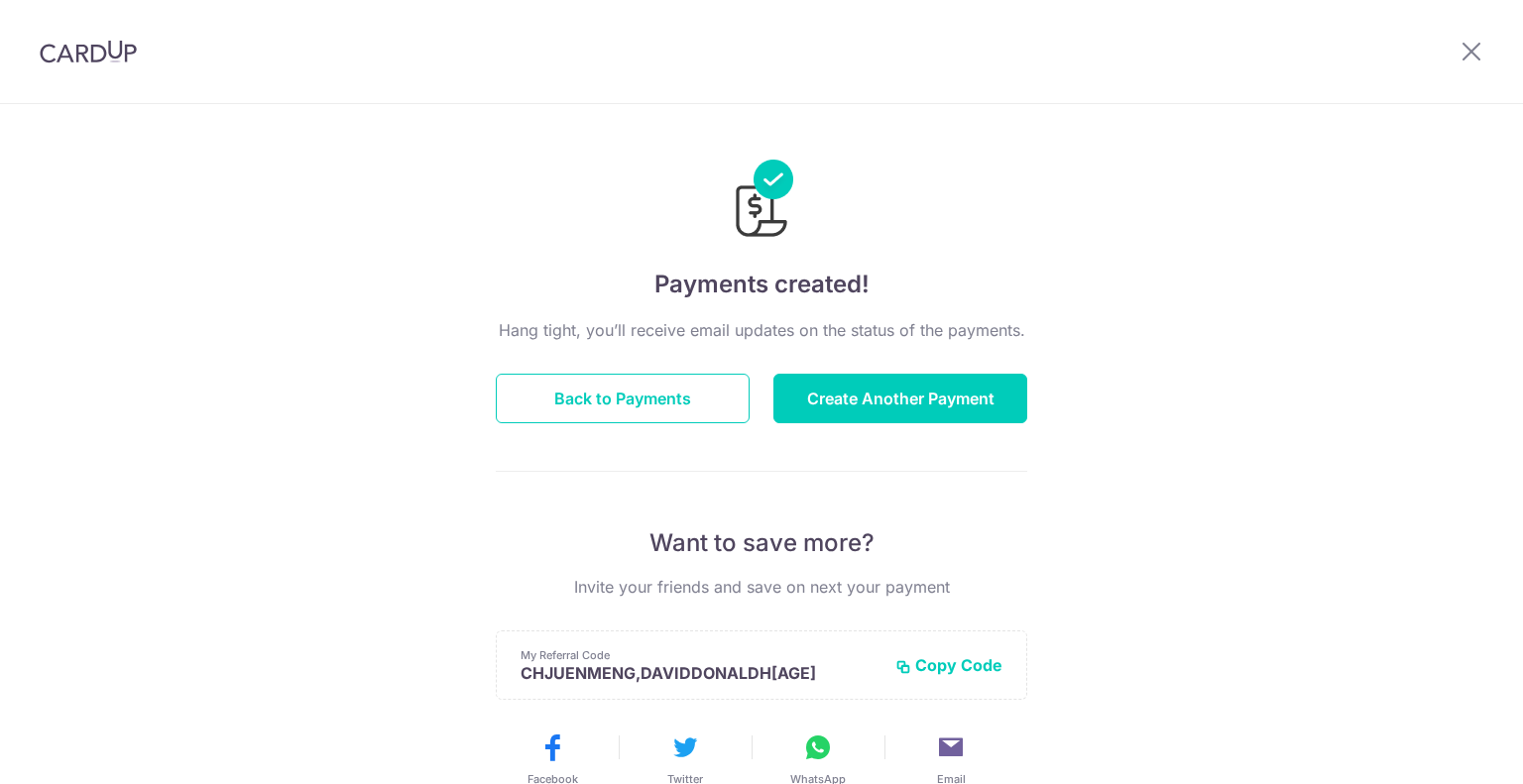 scroll, scrollTop: 0, scrollLeft: 0, axis: both 